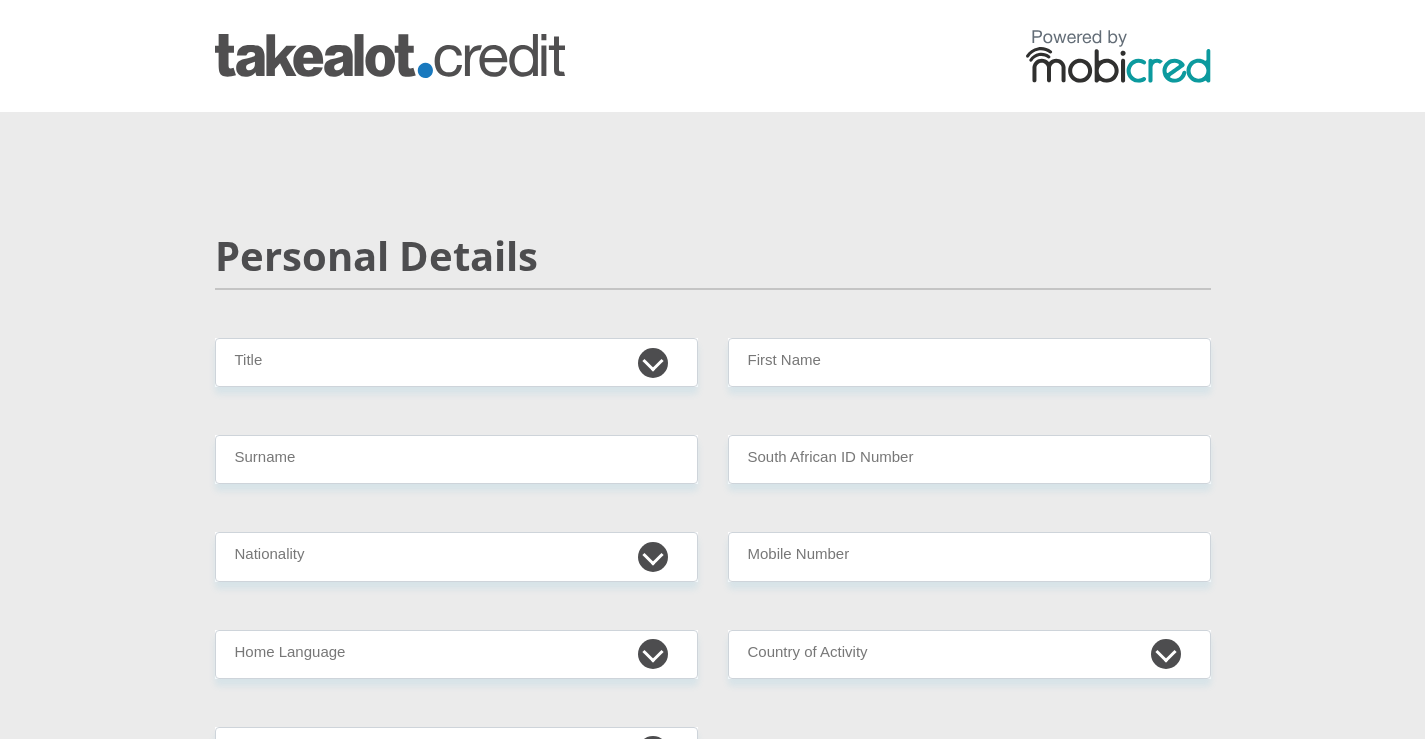 scroll, scrollTop: 0, scrollLeft: 0, axis: both 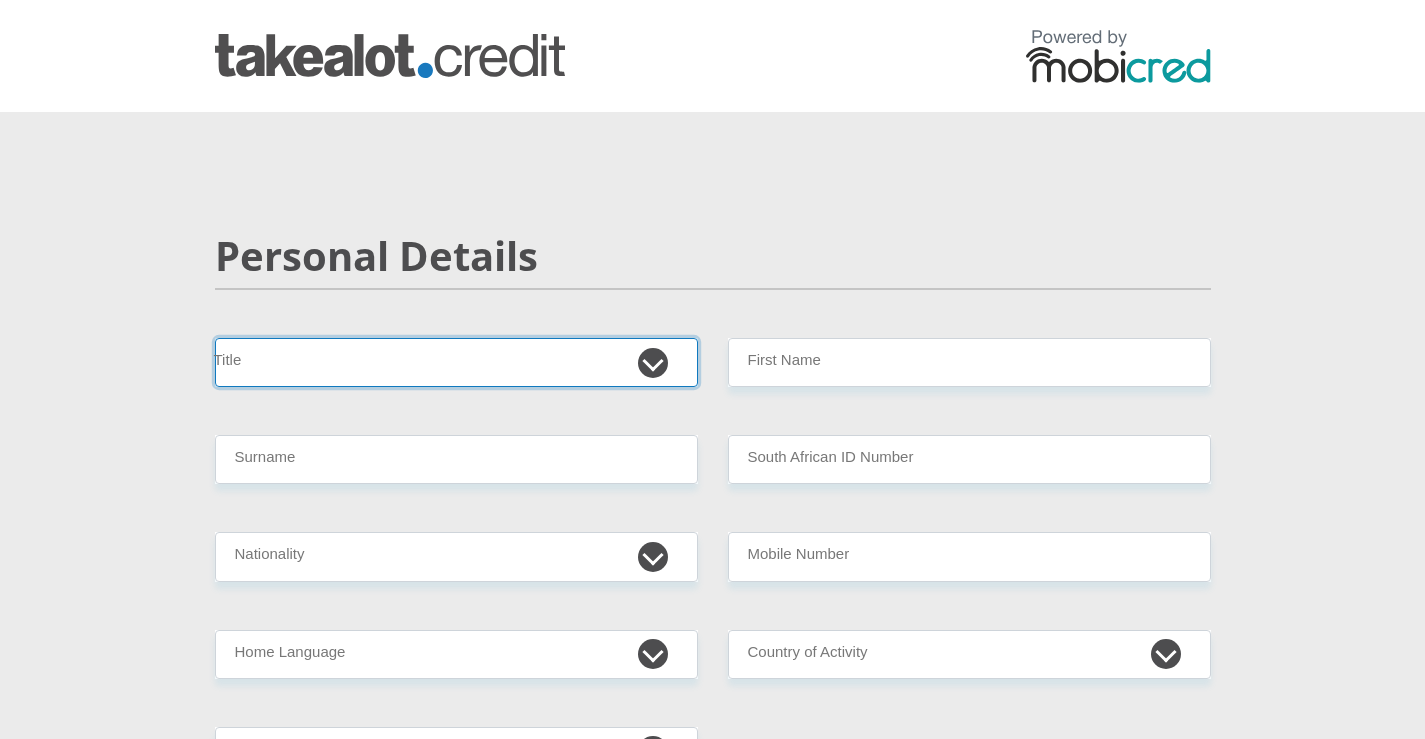 click on "Mr
Ms
Mrs
Dr
Other" at bounding box center (456, 362) 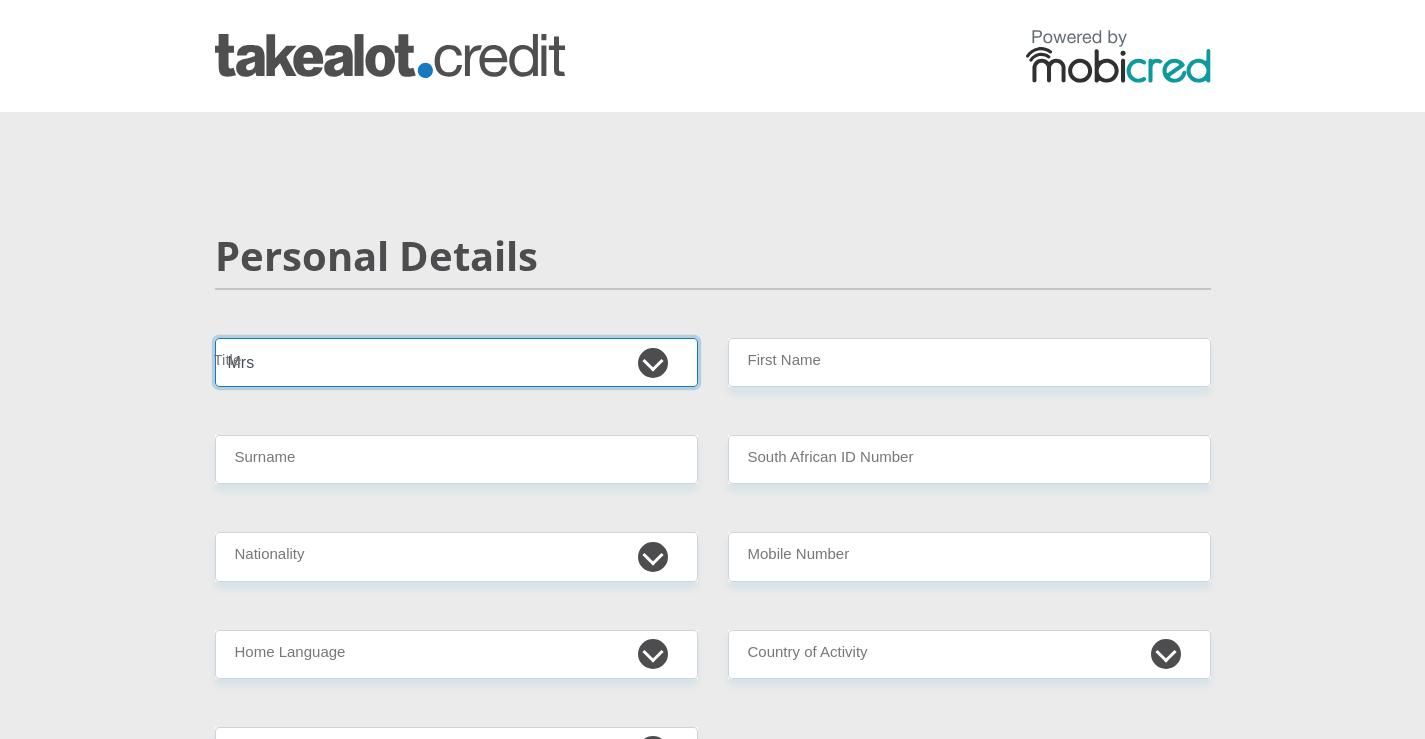 click on "Mr
Ms
Mrs
Dr
Other" at bounding box center [456, 362] 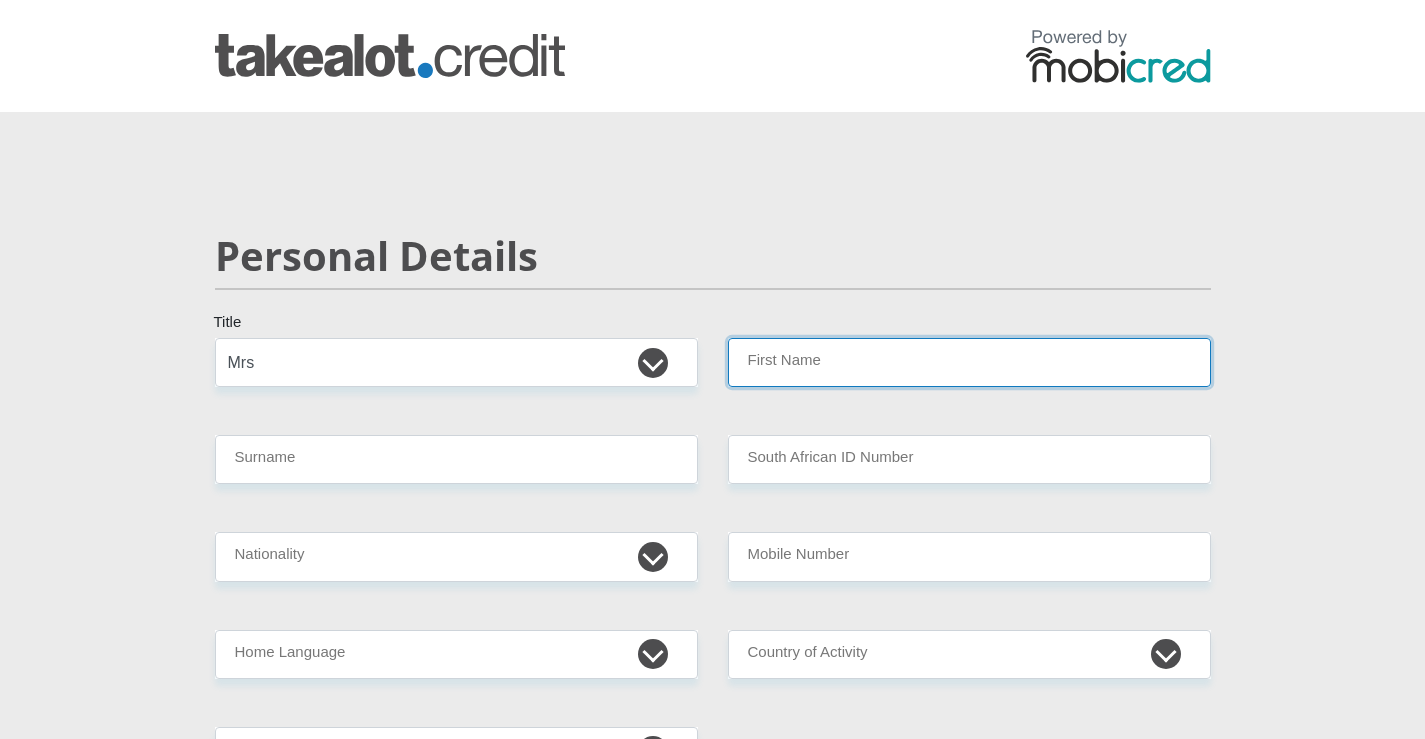 click on "First Name" at bounding box center [969, 362] 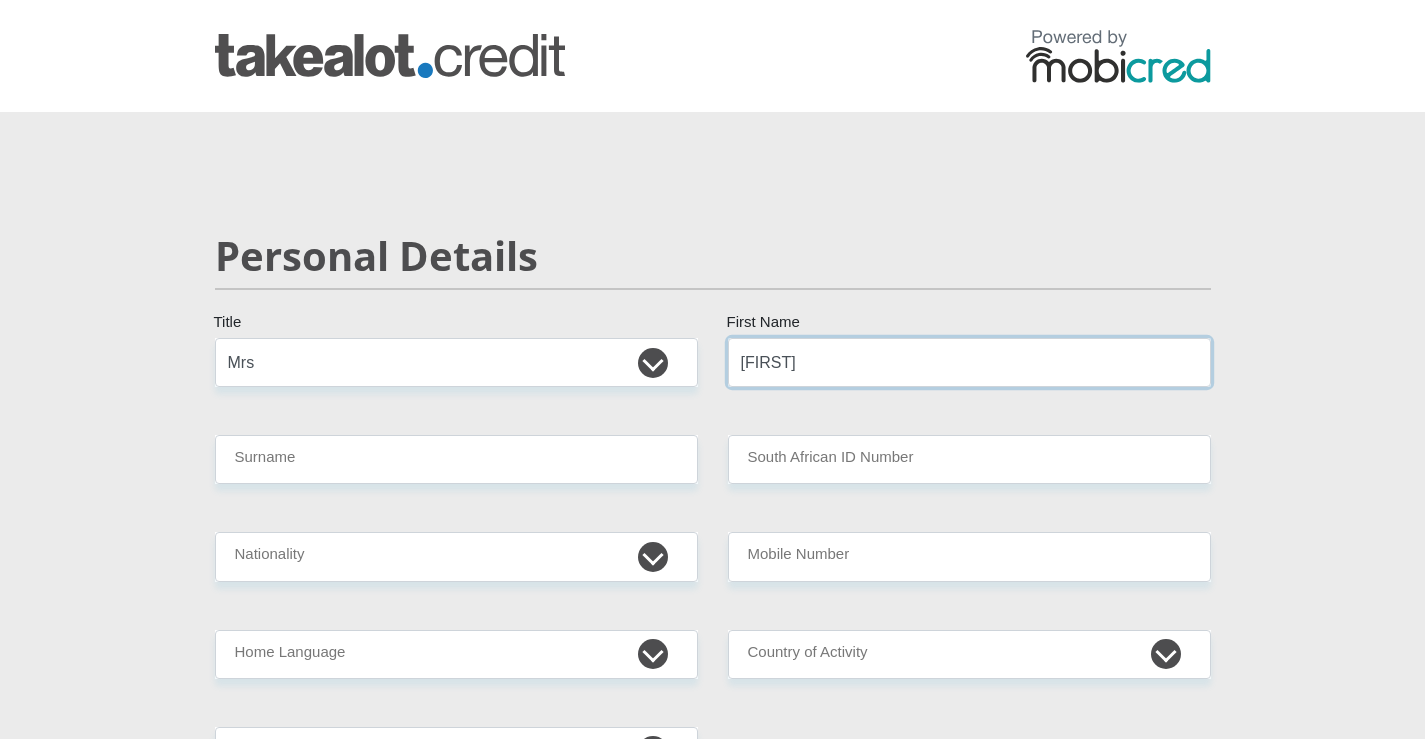 type on "[FIRST]" 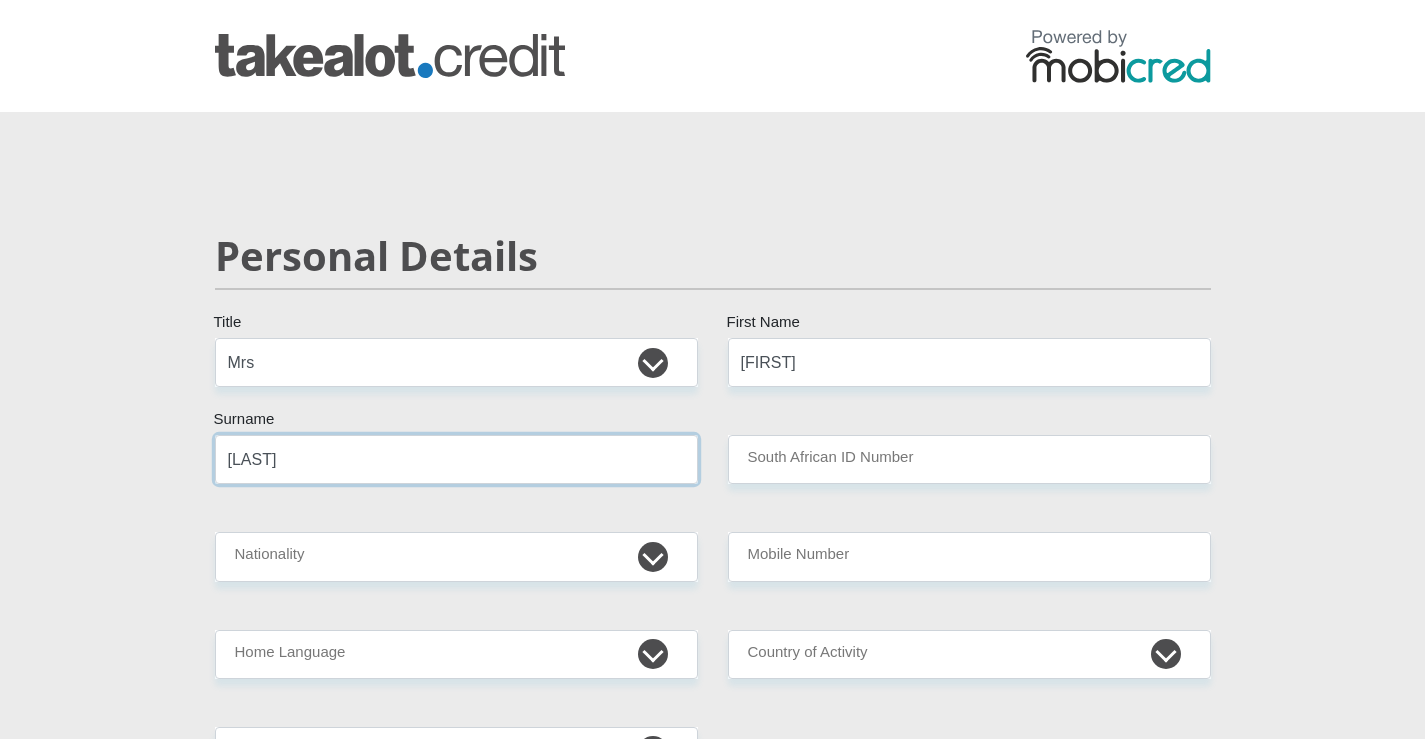 type on "[LAST]" 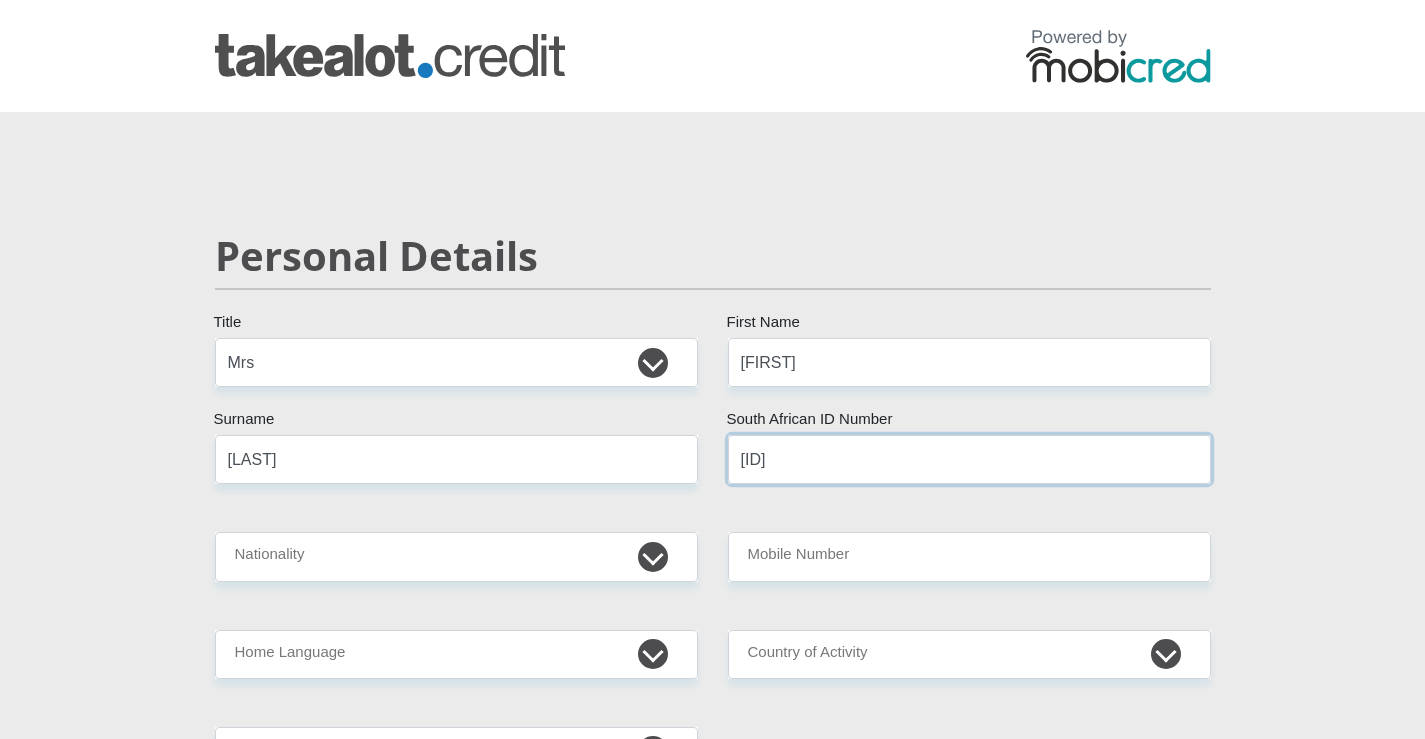 type on "[ID]" 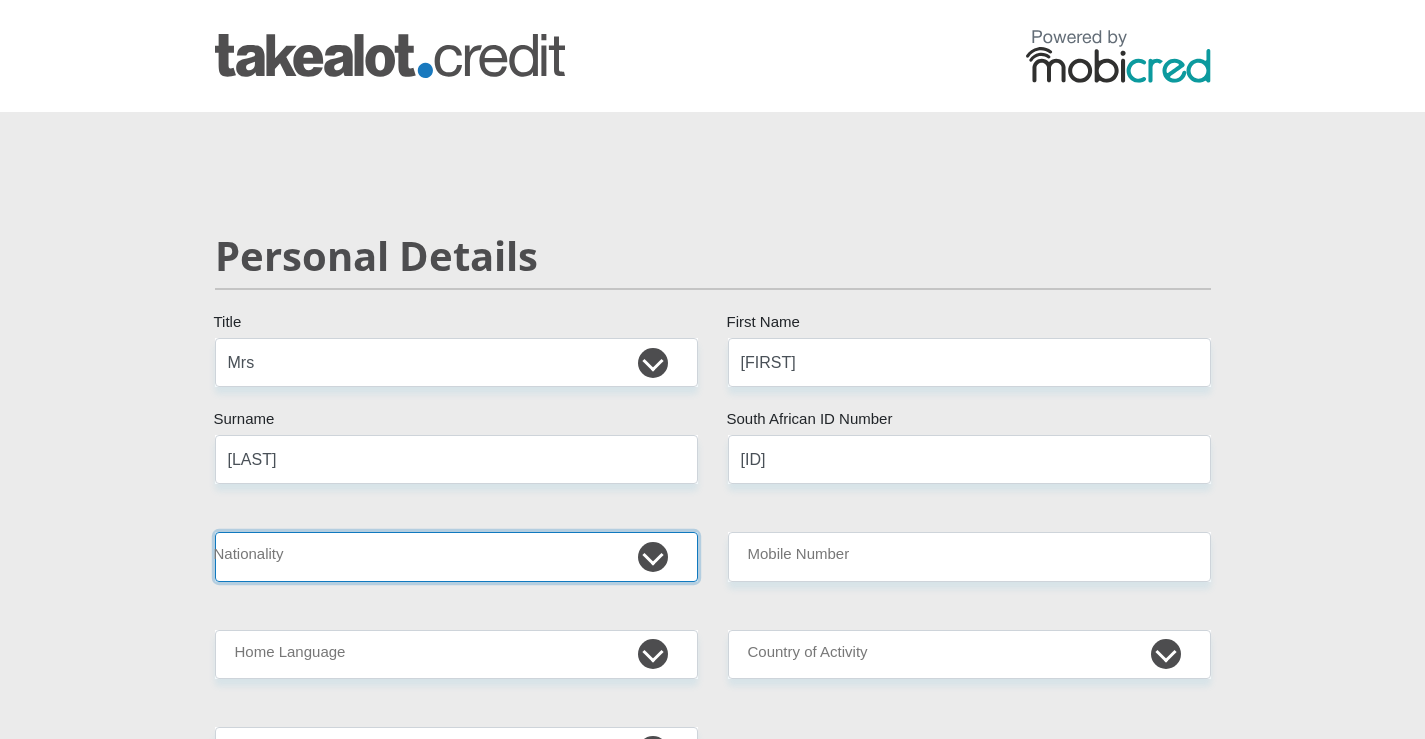 click on "South Africa
Afghanistan
Aland Islands
Albania
Algeria
America Samoa
American Virgin Islands
Andorra
Angola
Anguilla
Antarctica
Antigua and Barbuda
Argentina
Armenia
Aruba
Ascension Island
Australia
Austria
Azerbaijan
Bahamas
Bahrain
Bangladesh
Barbados
Chad" at bounding box center (456, 556) 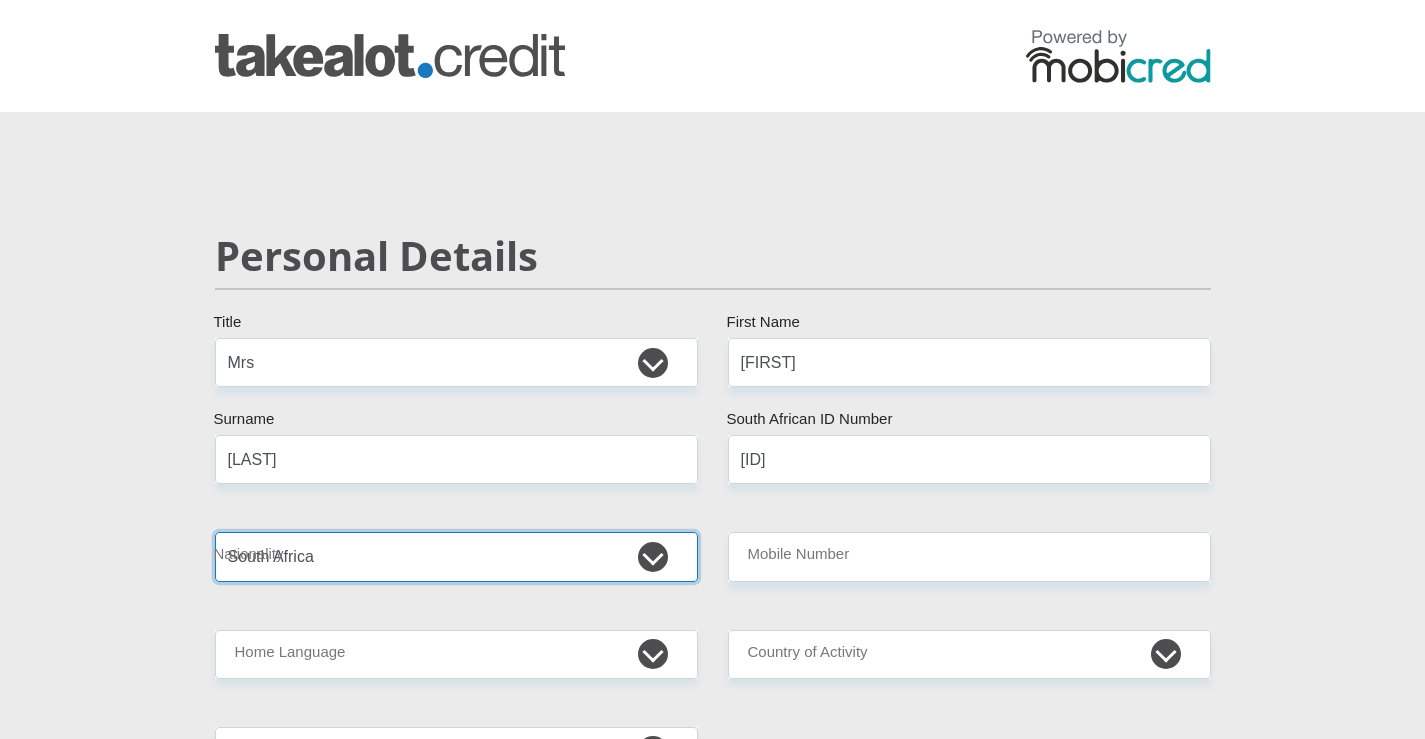 click on "South Africa
Afghanistan
Aland Islands
Albania
Algeria
America Samoa
American Virgin Islands
Andorra
Angola
Anguilla
Antarctica
Antigua and Barbuda
Argentina
Armenia
Aruba
Ascension Island
Australia
Austria
Azerbaijan
Bahamas
Bahrain
Bangladesh
Barbados
Chad" at bounding box center [456, 556] 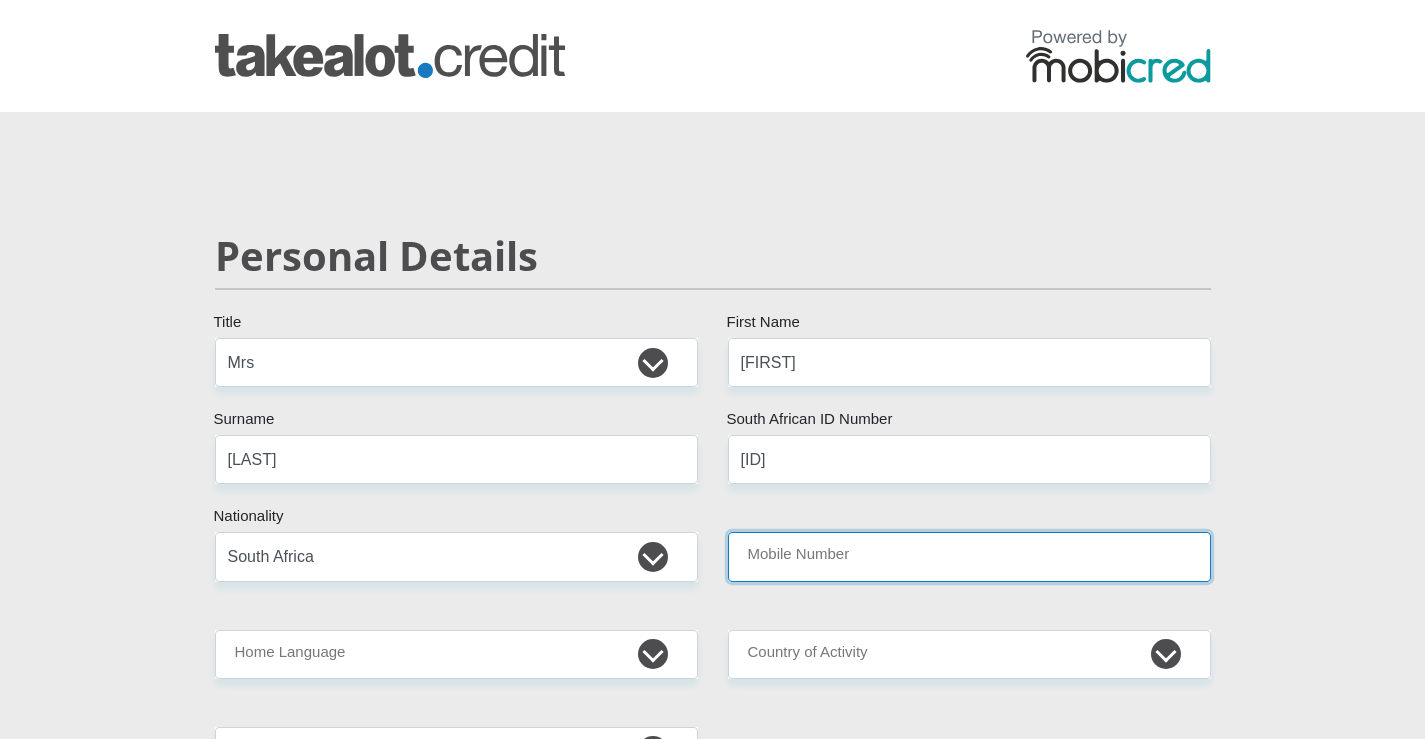 click on "Mobile Number" at bounding box center [969, 556] 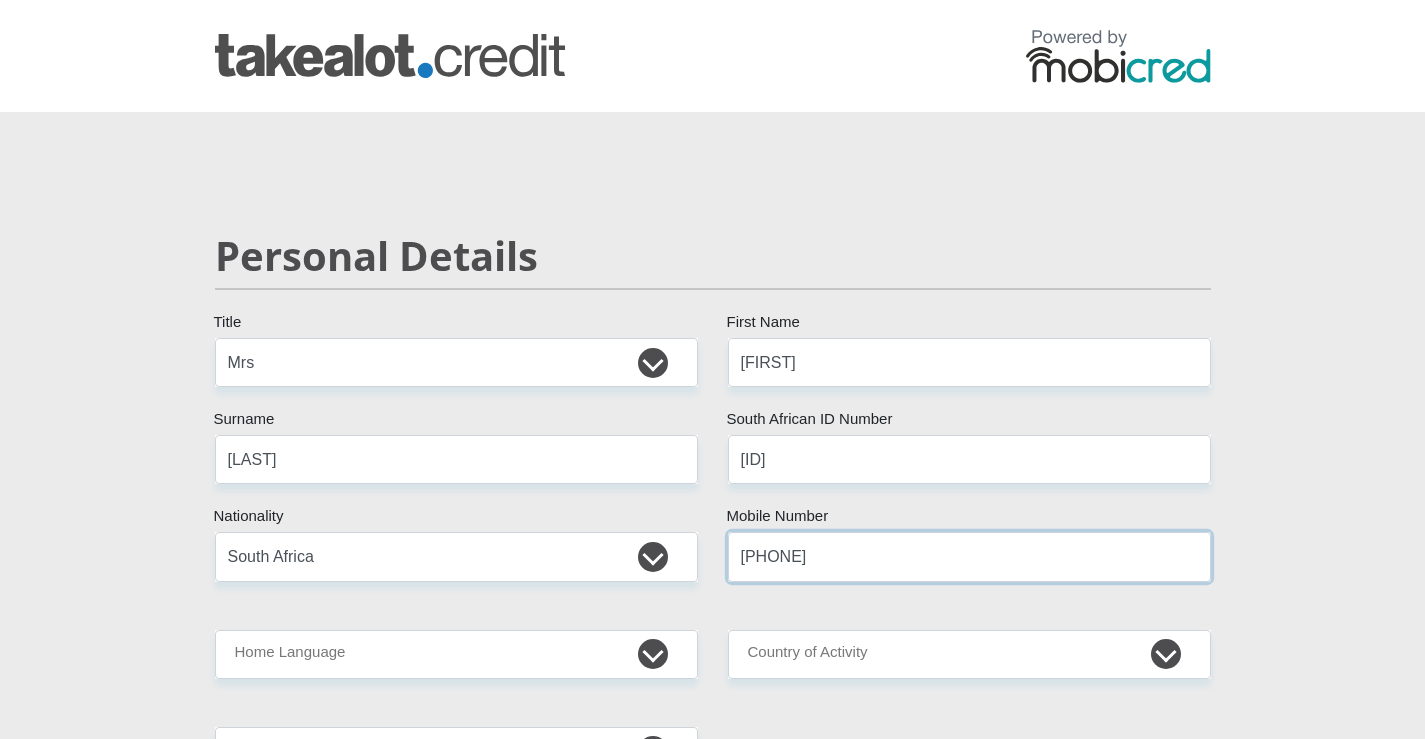 type on "[PHONE]" 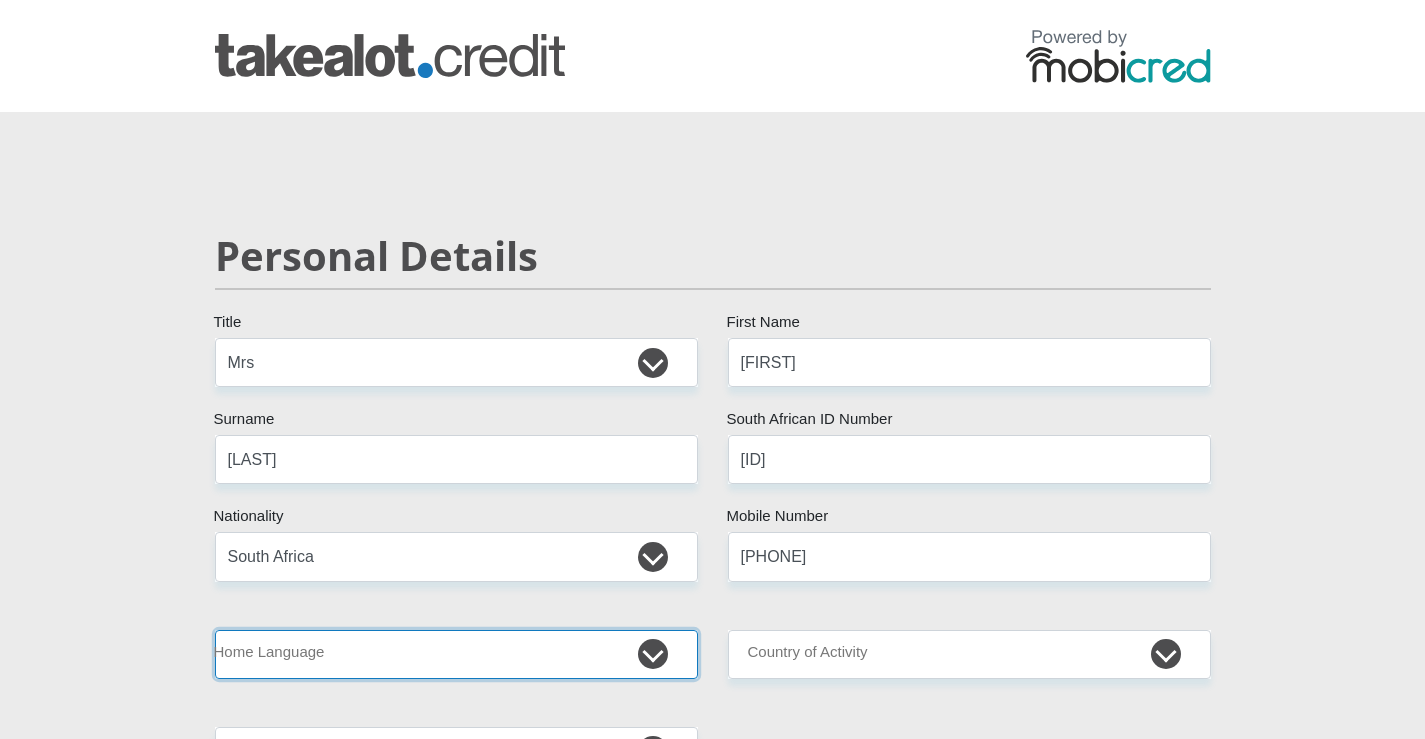 click on "Afrikaans
English
Sepedi
South Ndebele
Southern Sotho
Swati
Tsonga
Tswana
Venda
Xhosa
Zulu
Other" at bounding box center [456, 654] 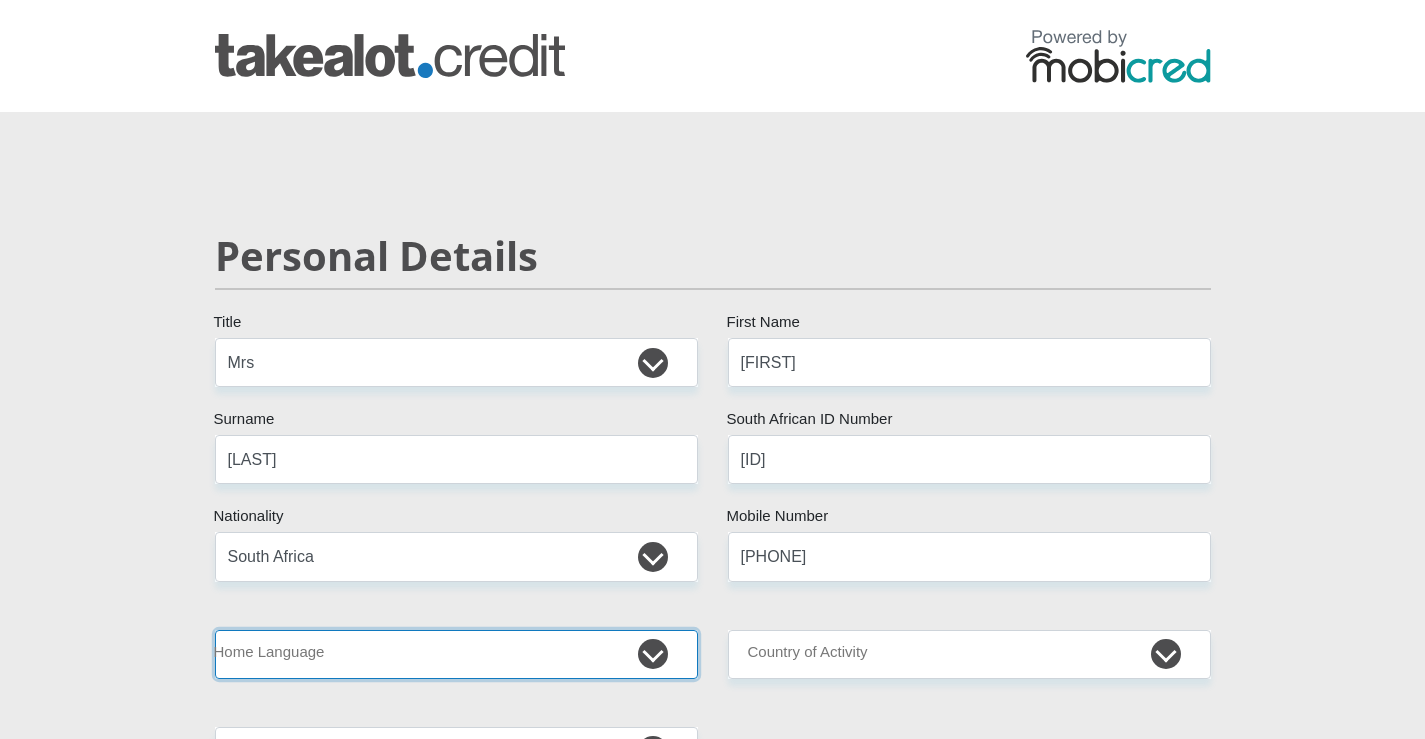 select on "afr" 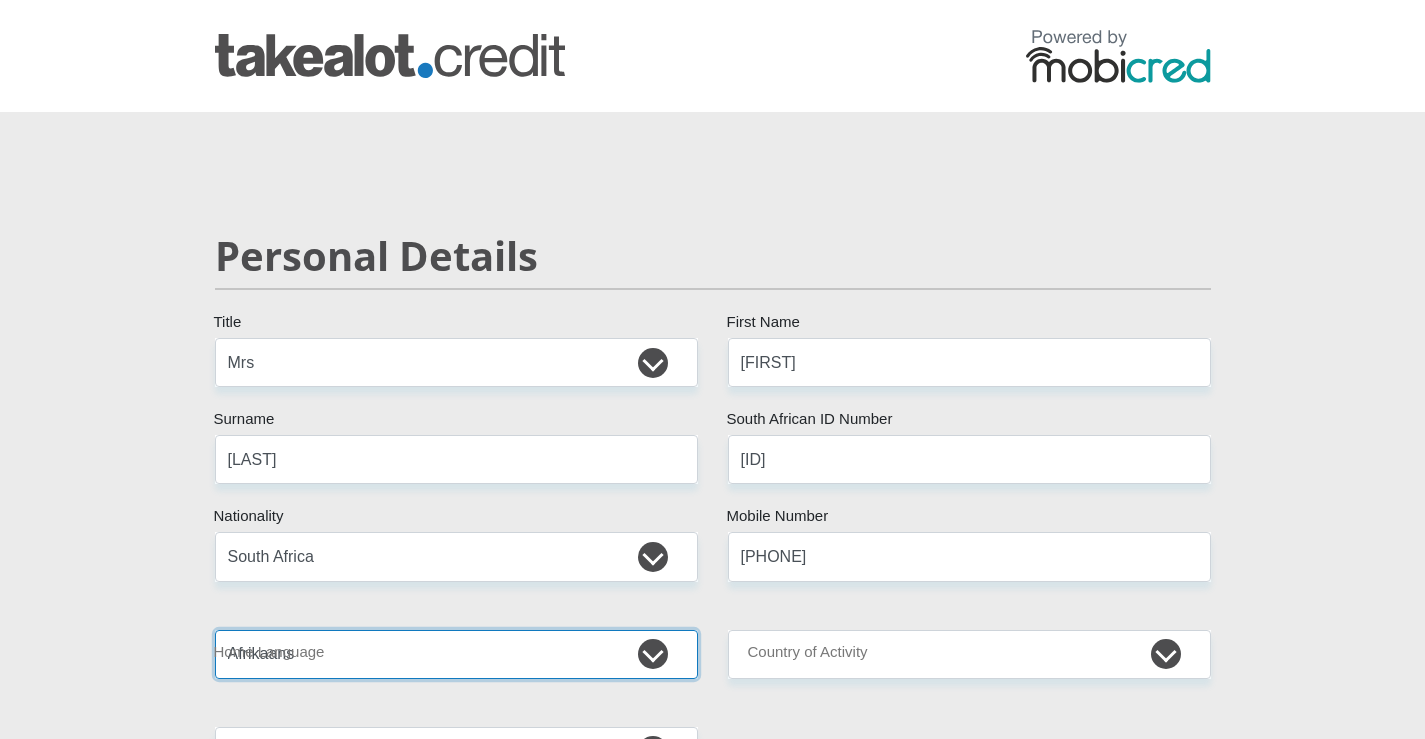 click on "Afrikaans
English
Sepedi
South Ndebele
Southern Sotho
Swati
Tsonga
Tswana
Venda
Xhosa
Zulu
Other" at bounding box center (456, 654) 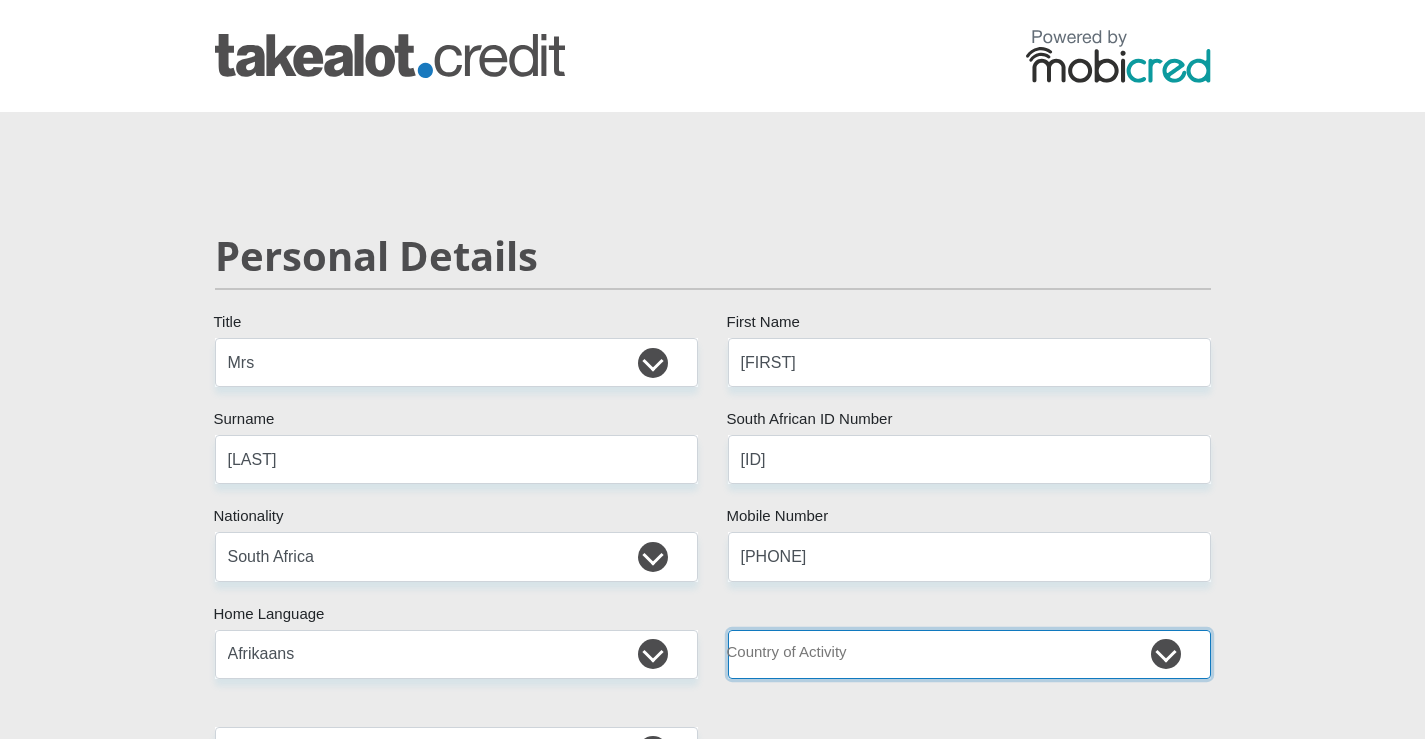 click on "South Africa
Afghanistan
Aland Islands
Albania
Algeria
America Samoa
American Virgin Islands
Andorra
Angola
Anguilla
Antarctica
Antigua and Barbuda
Argentina
Armenia
Aruba
Ascension Island
Australia
Austria
Azerbaijan
Chad" at bounding box center (969, 654) 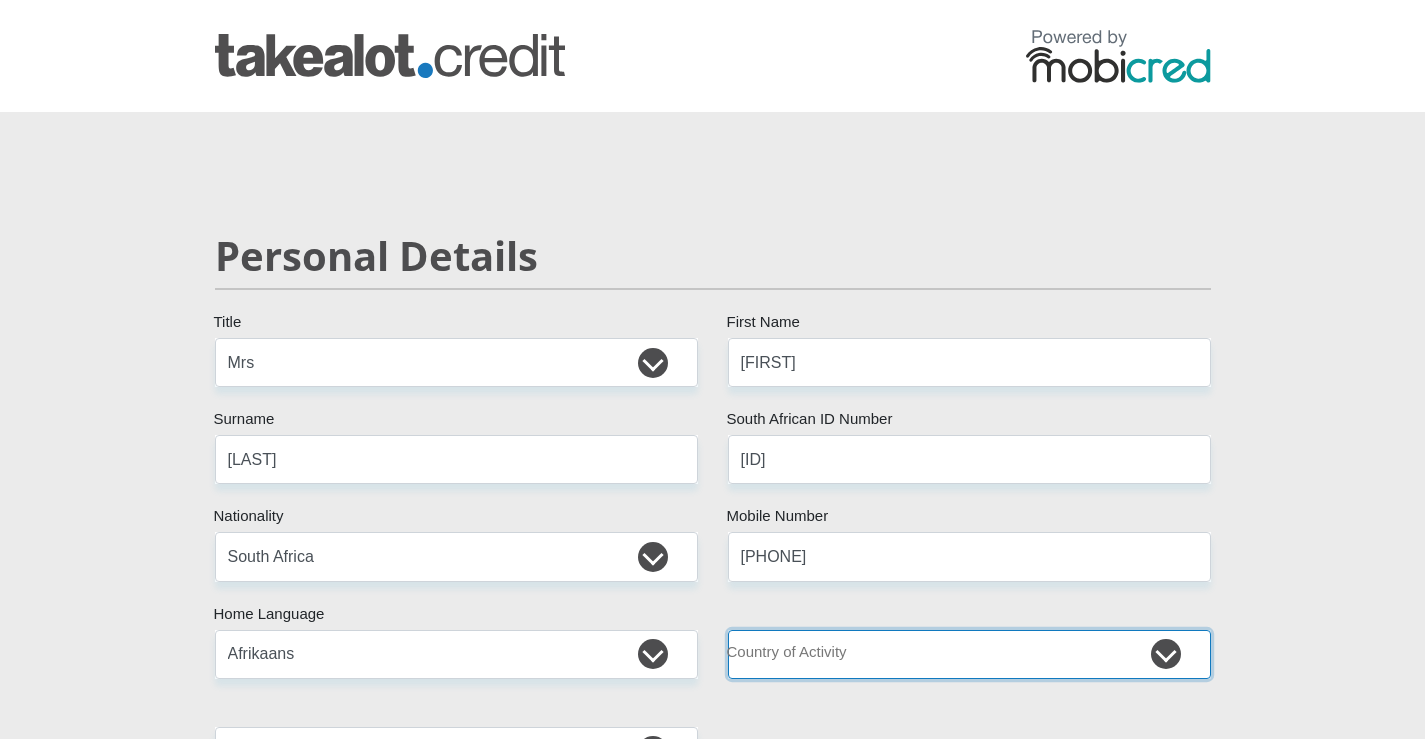 select on "ZAF" 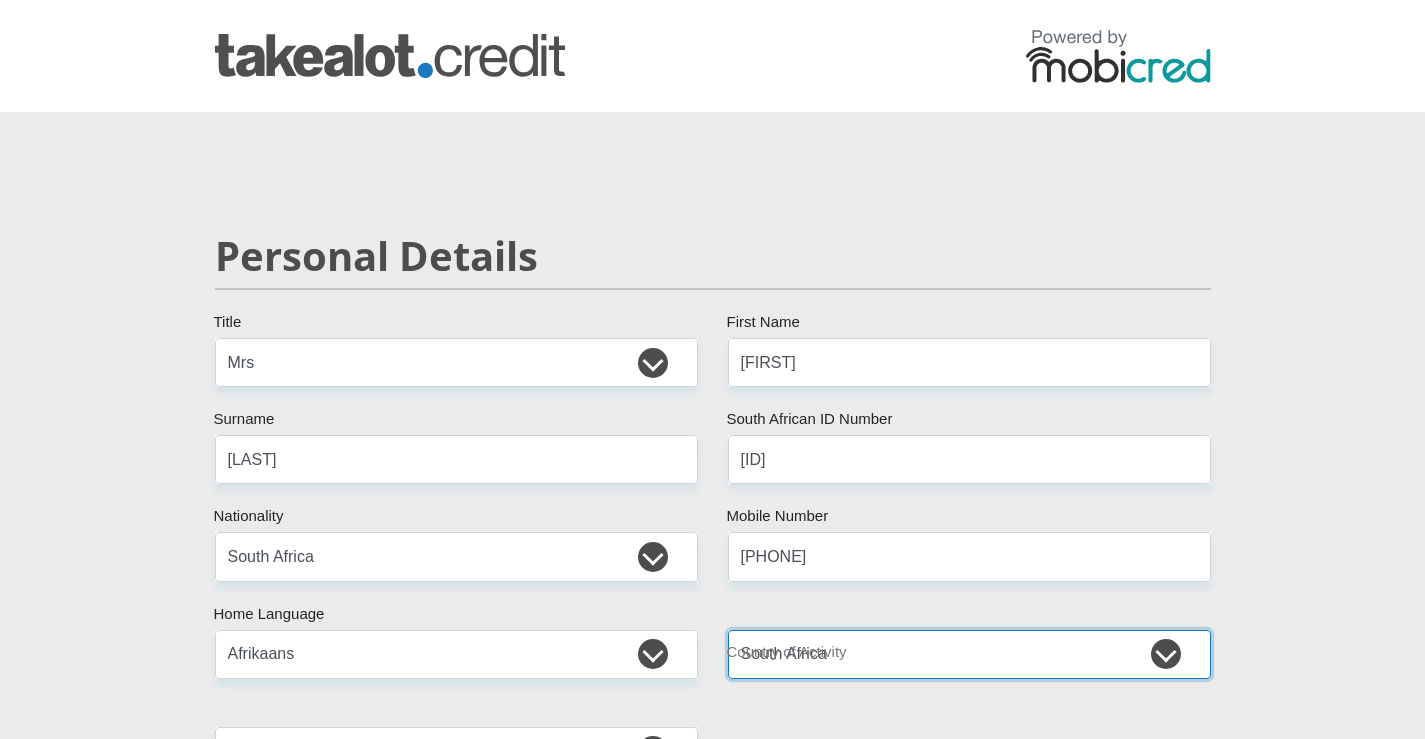 click on "South Africa
Afghanistan
Aland Islands
Albania
Algeria
America Samoa
American Virgin Islands
Andorra
Angola
Anguilla
Antarctica
Antigua and Barbuda
Argentina
Armenia
Aruba
Ascension Island
Australia
Austria
Azerbaijan
Chad" at bounding box center (969, 654) 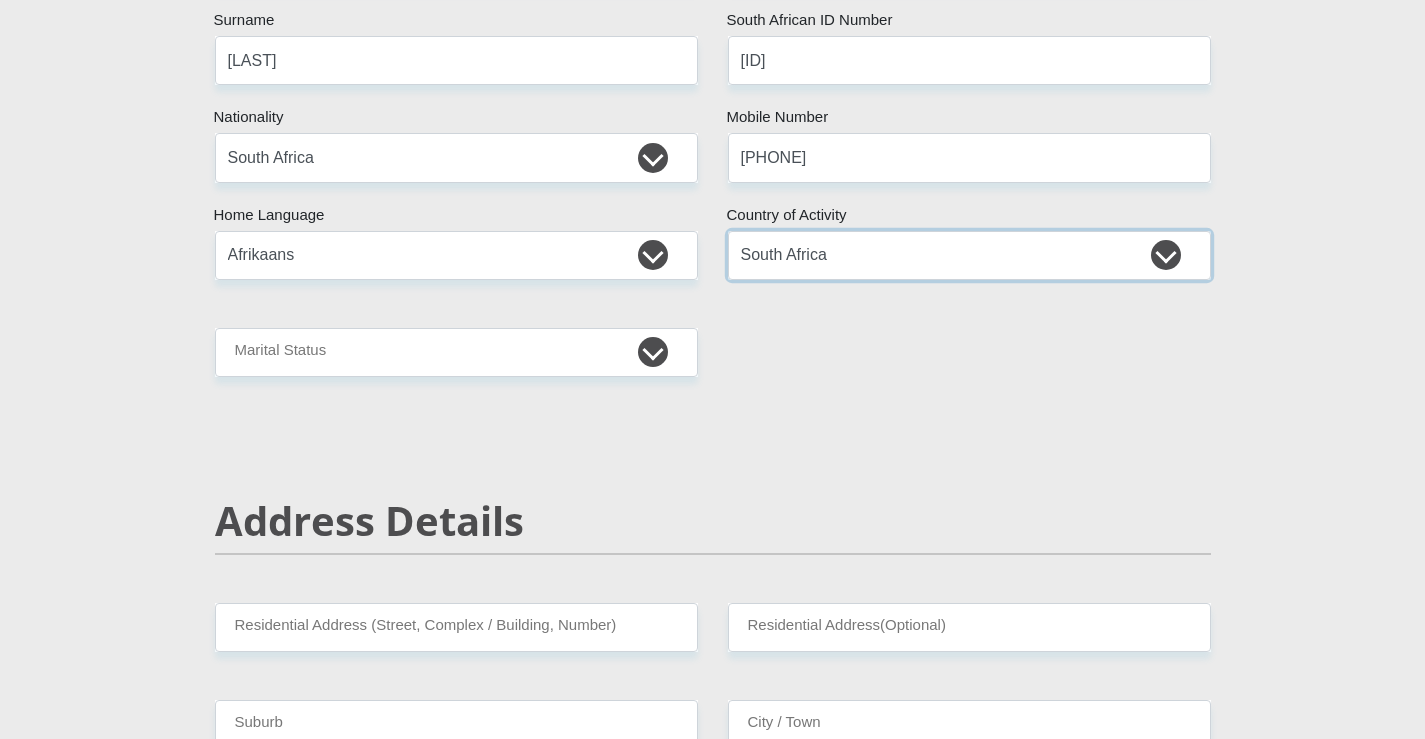 scroll, scrollTop: 400, scrollLeft: 0, axis: vertical 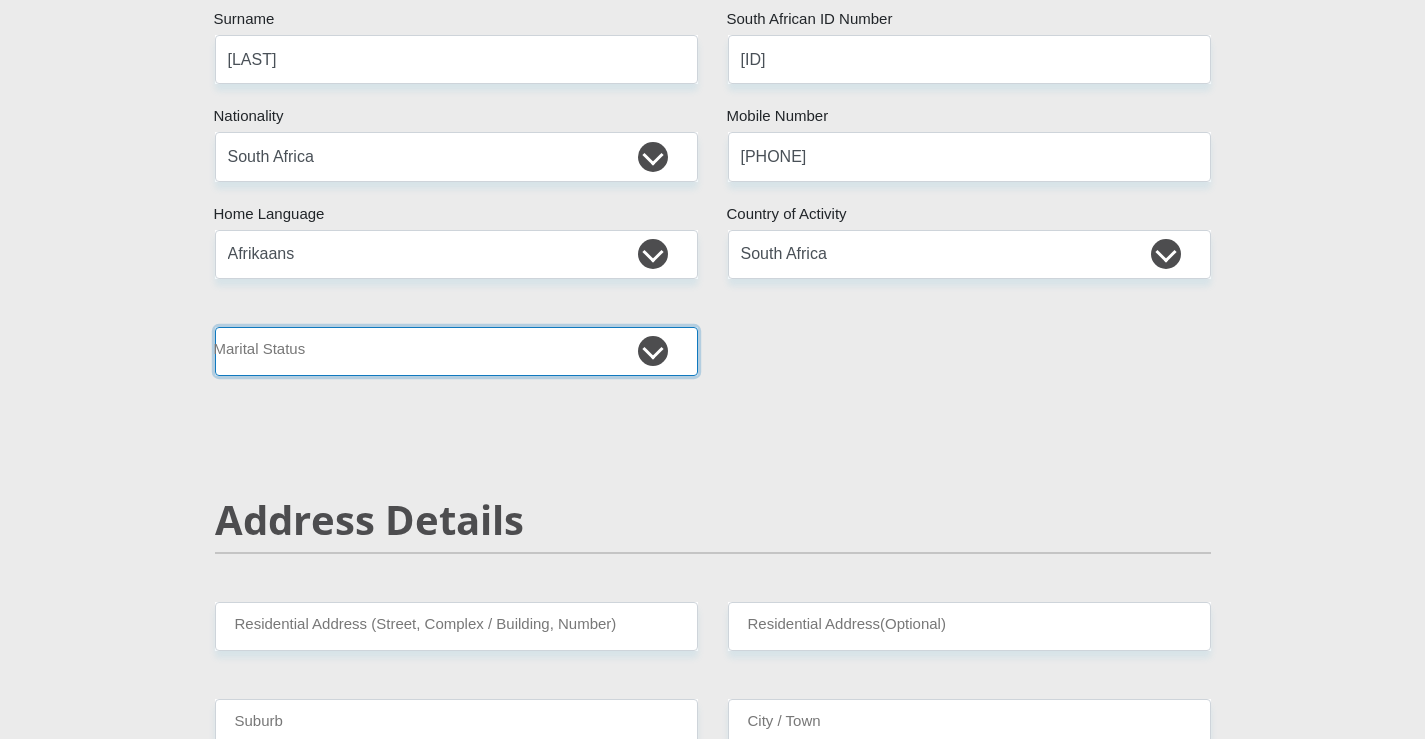 click on "Married ANC
Single
Divorced
Widowed
Married COP or Customary Law" at bounding box center (456, 351) 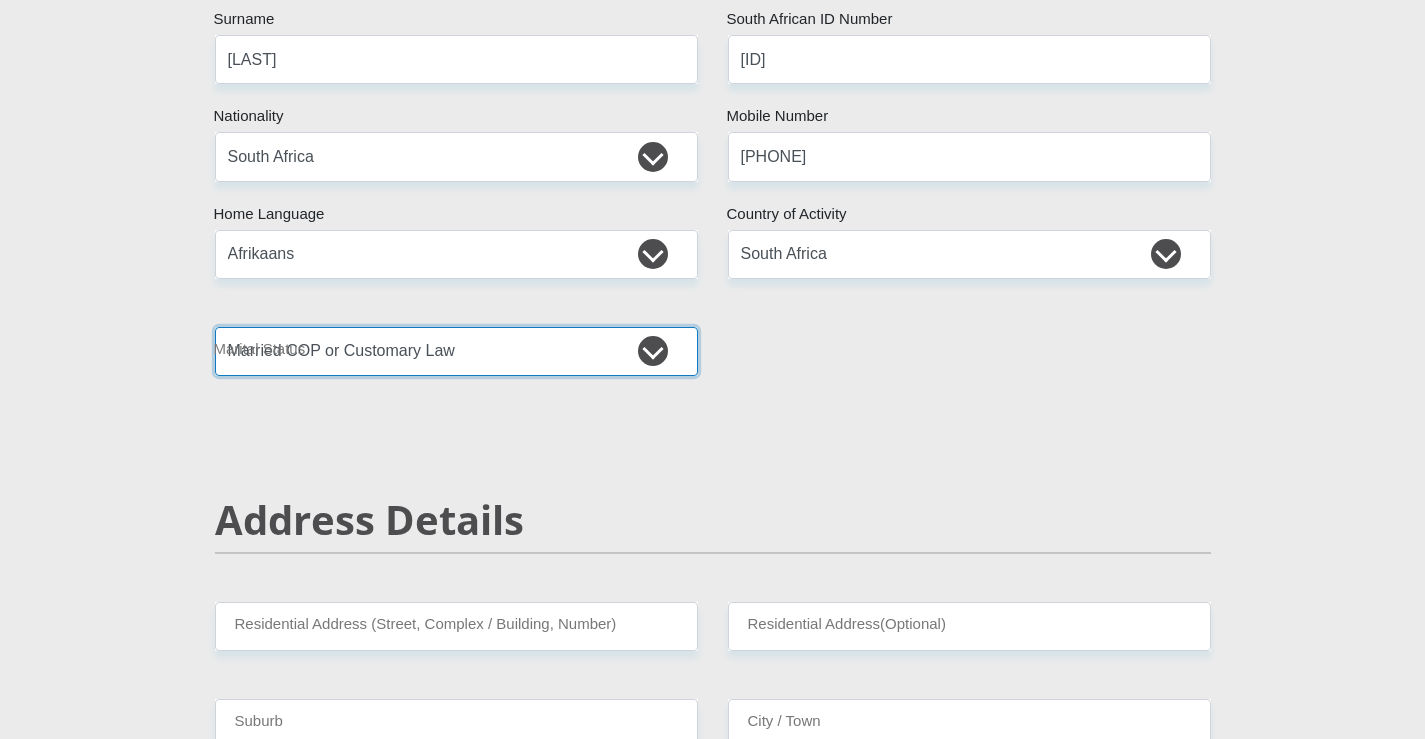 click on "Married ANC
Single
Divorced
Widowed
Married COP or Customary Law" at bounding box center [456, 351] 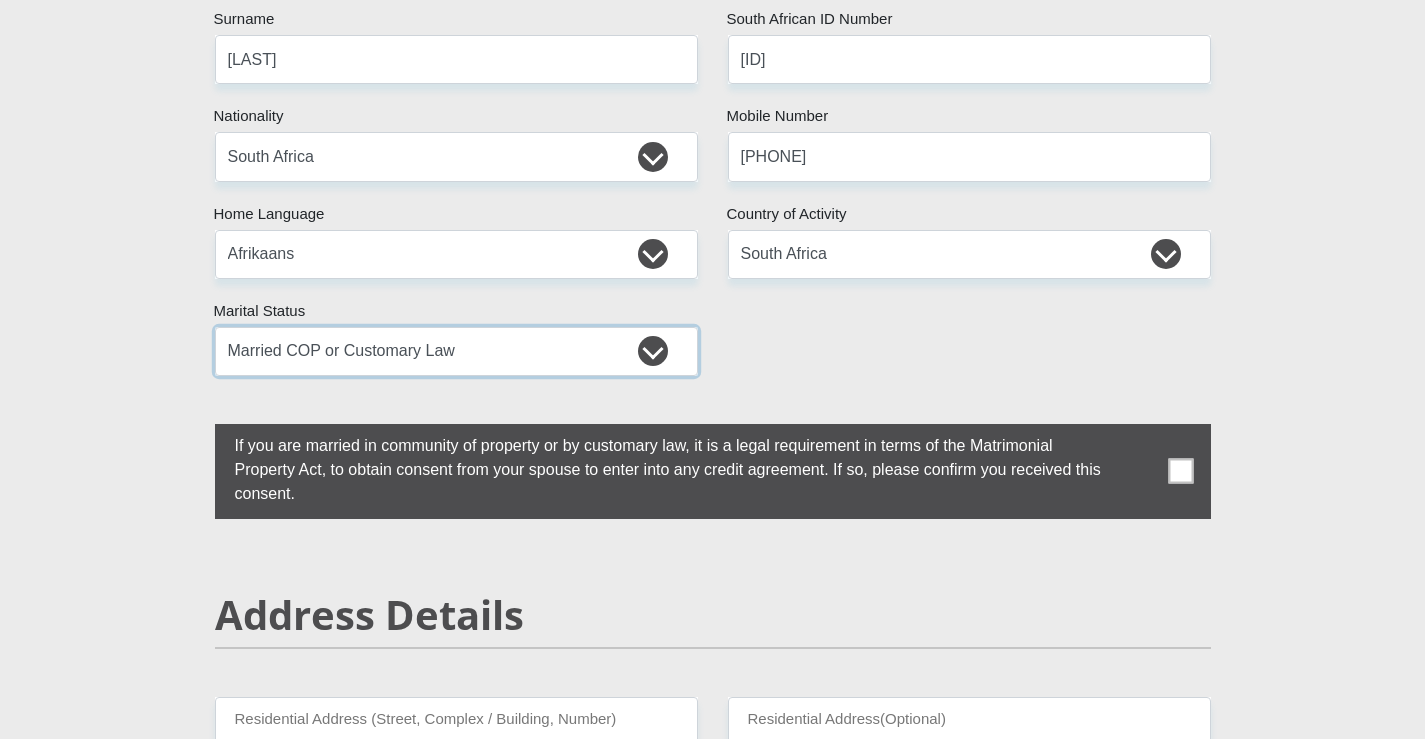 click on "Married ANC
Single
Divorced
Widowed
Married COP or Customary Law" at bounding box center (456, 351) 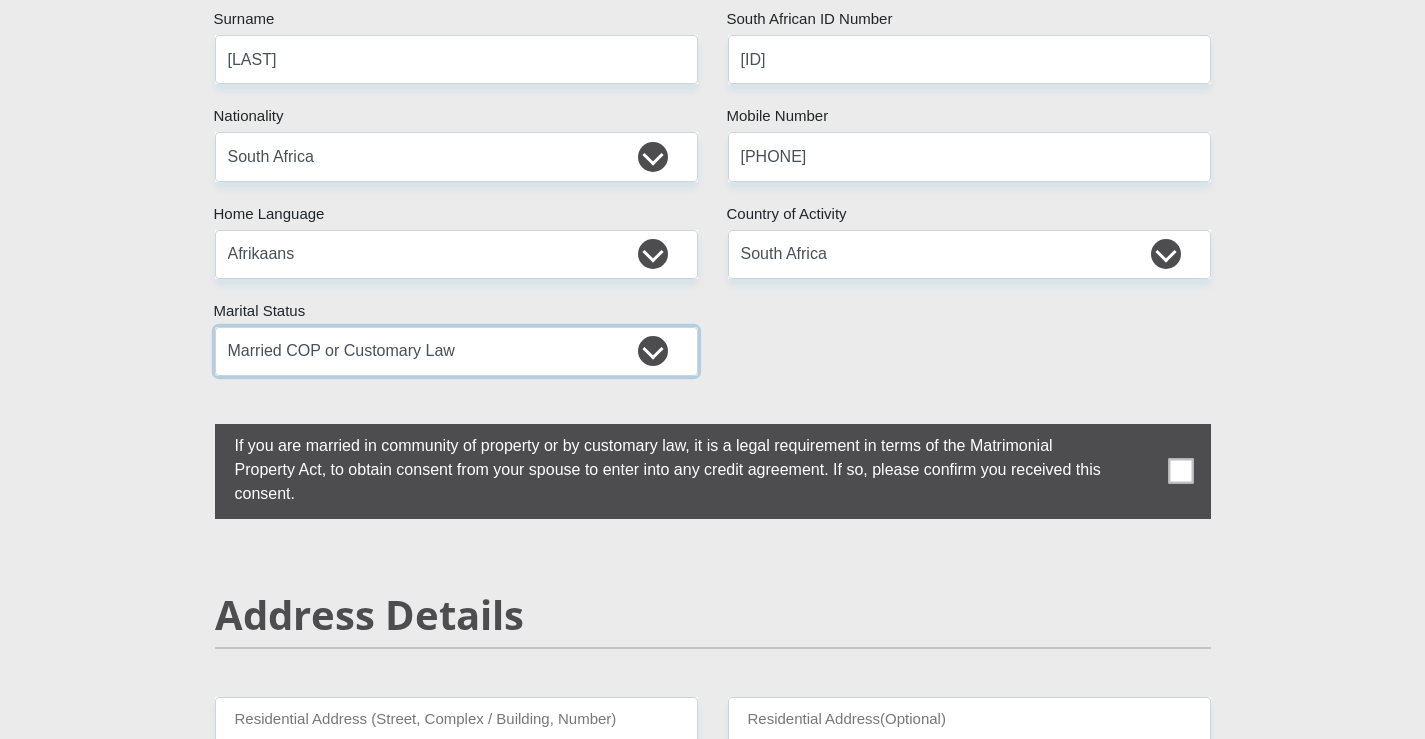 select on "1" 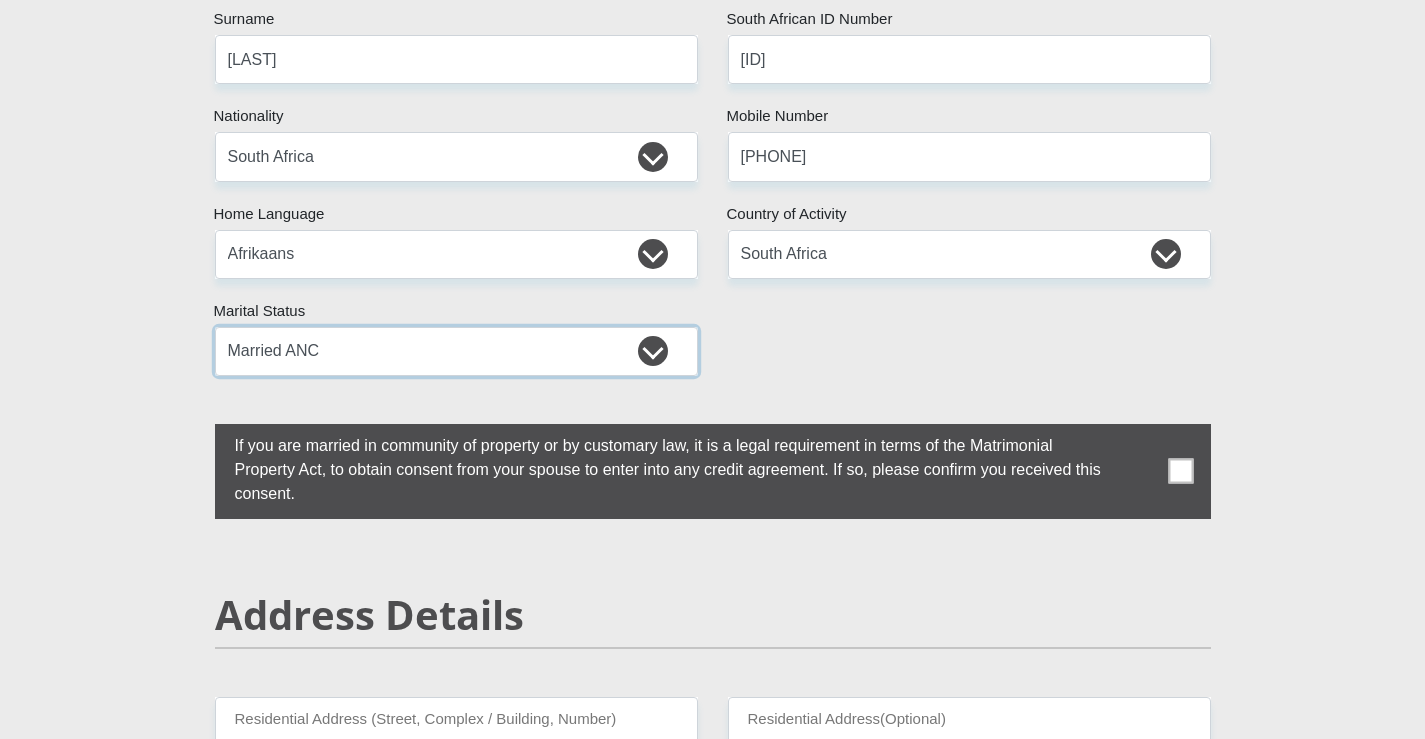 click on "Married ANC
Single
Divorced
Widowed
Married COP or Customary Law" at bounding box center [456, 351] 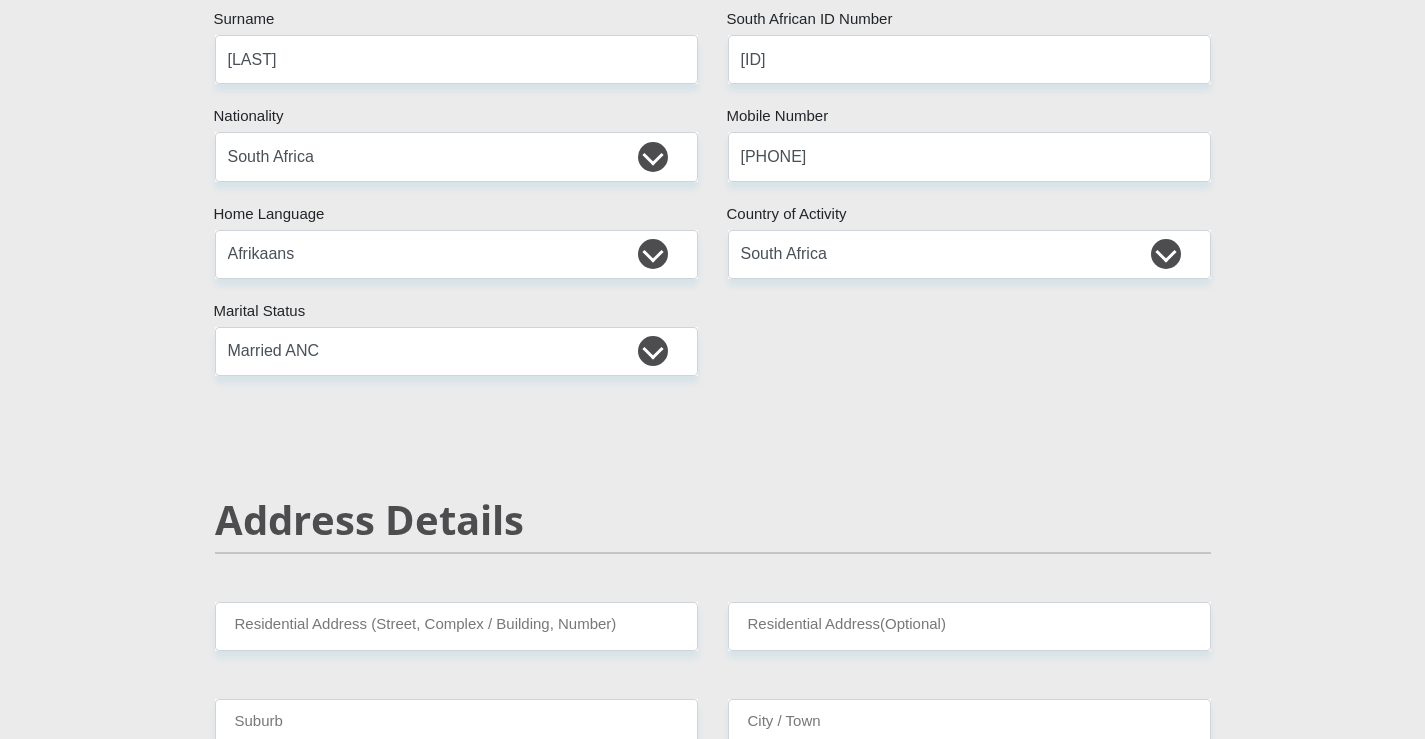 click on "[FIRST] [ID]" at bounding box center (713, 2778) 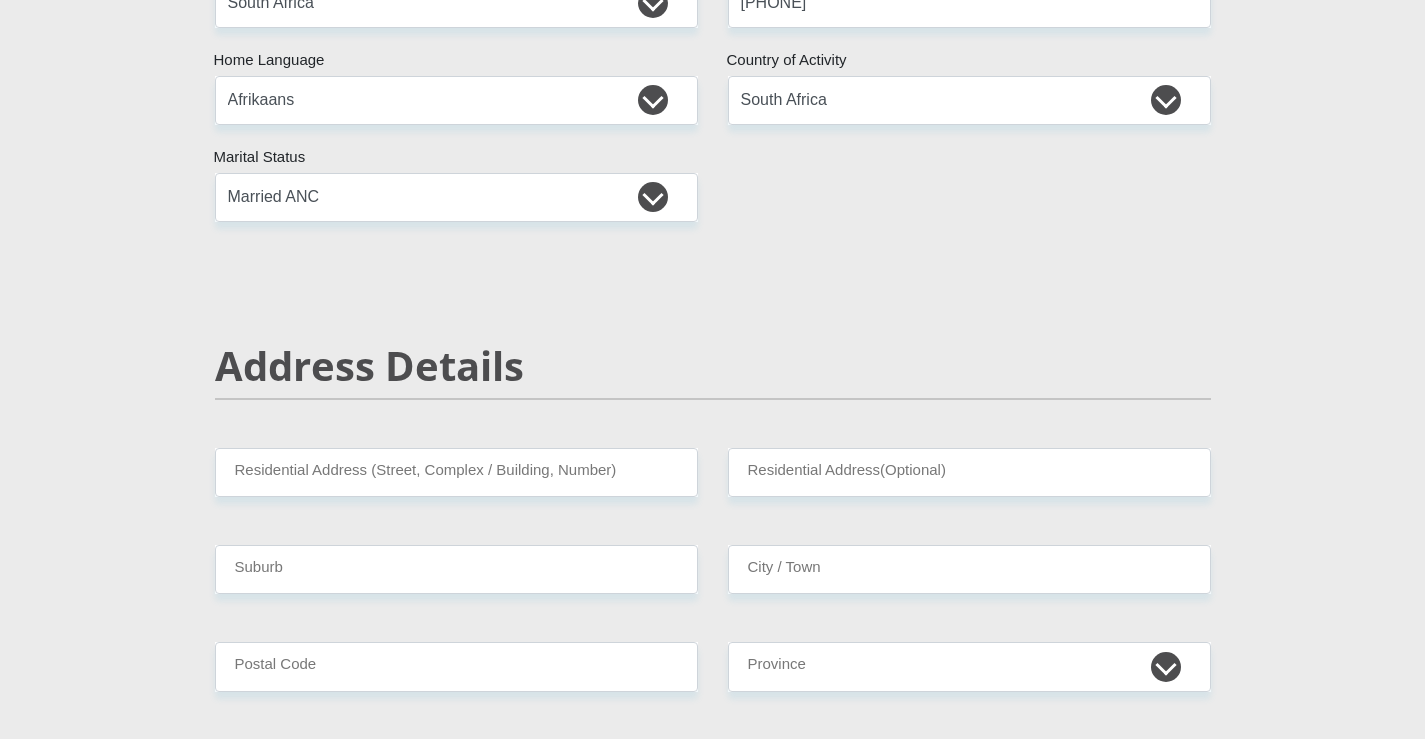 scroll, scrollTop: 600, scrollLeft: 0, axis: vertical 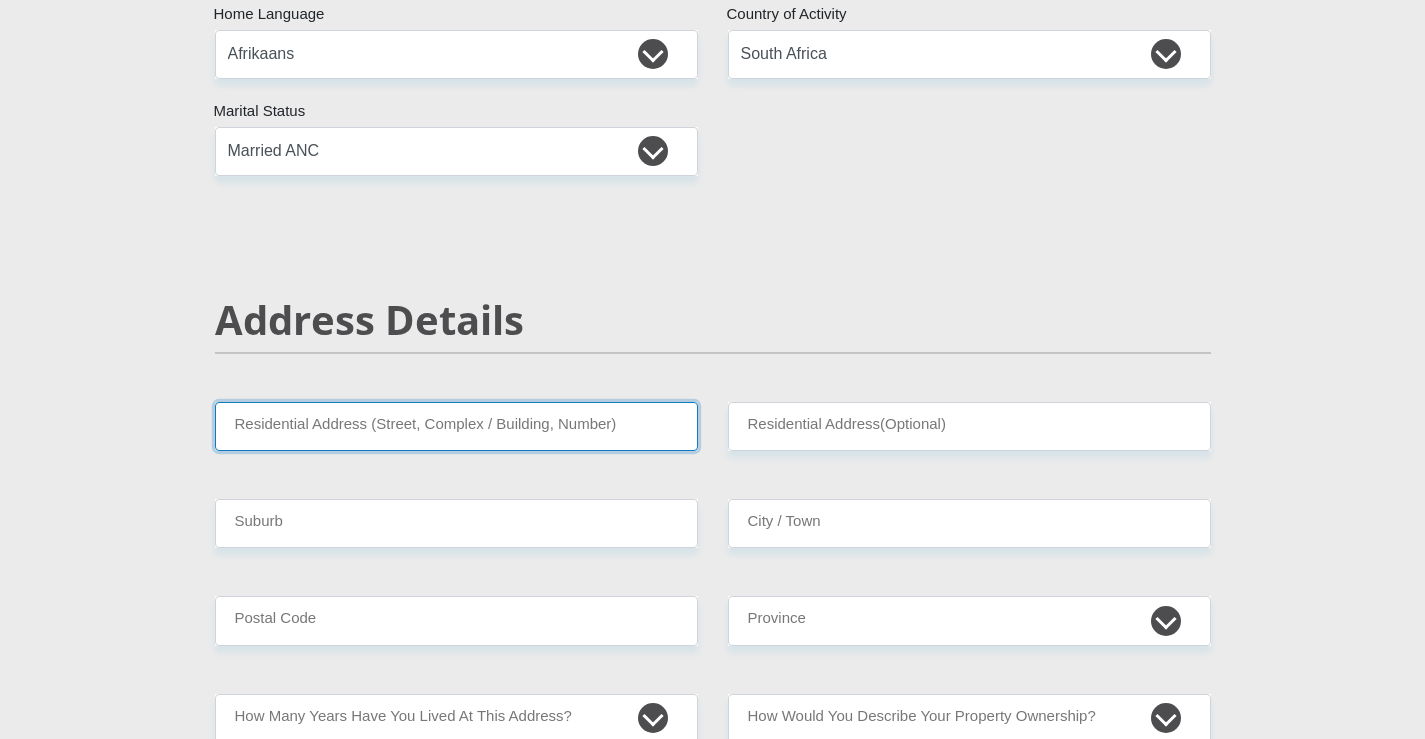 click on "Residential Address (Street, Complex / Building, Number)" at bounding box center [456, 426] 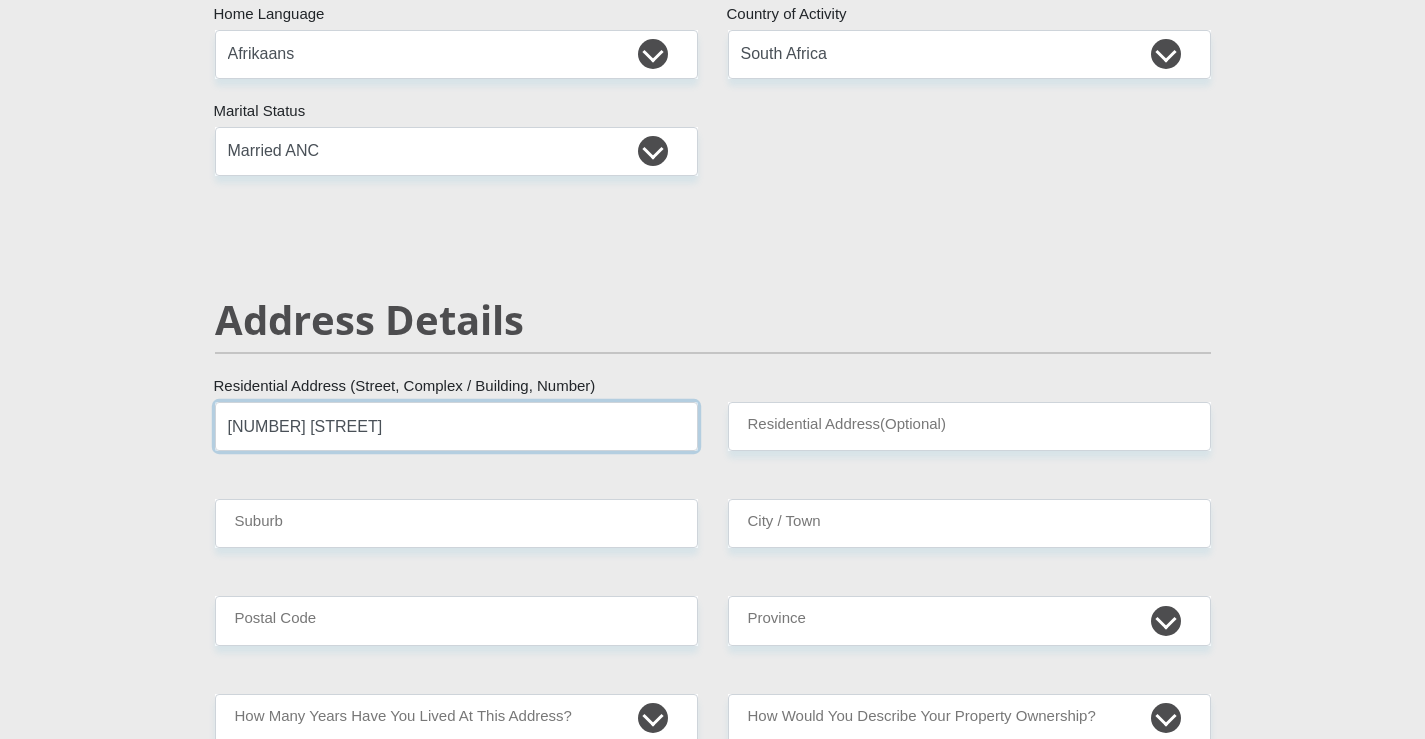 type on "[NUMBER] [STREET]" 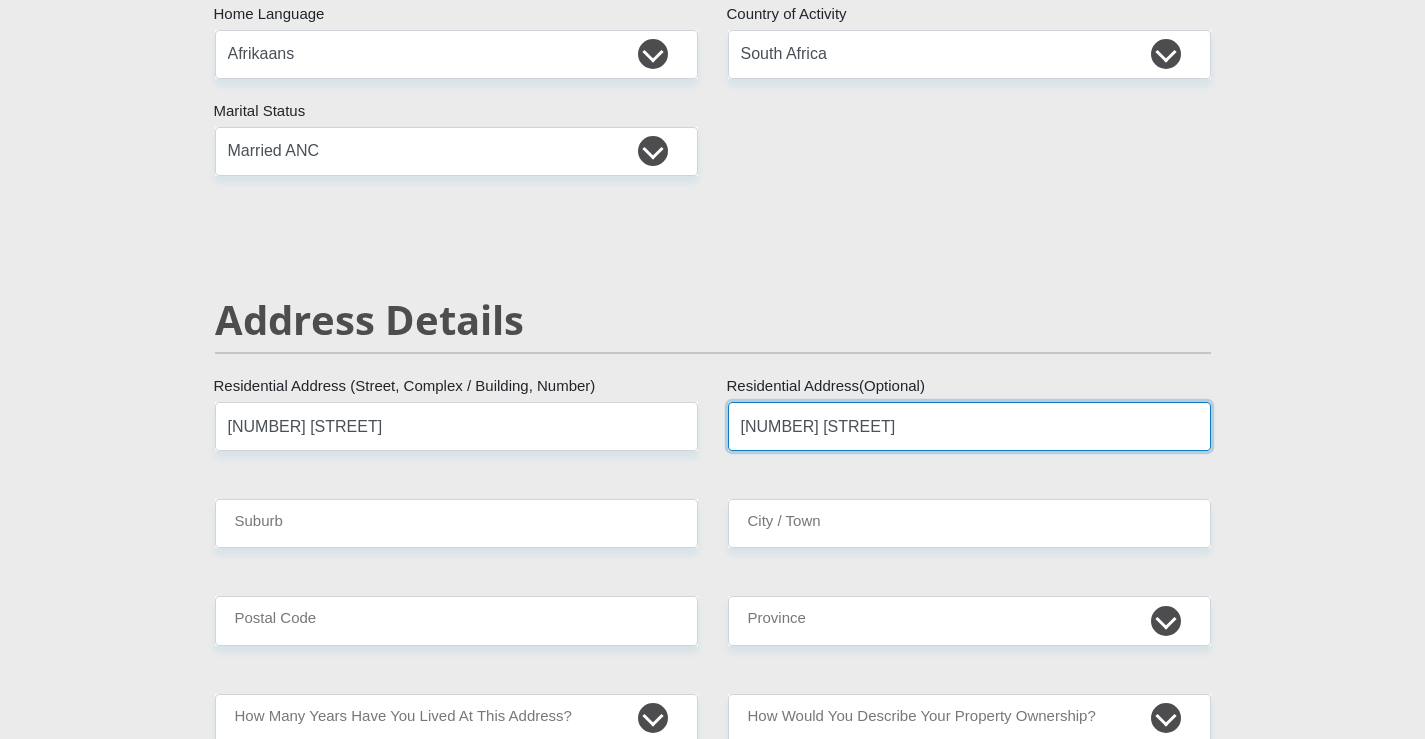 type on "[NUMBER] [STREET]" 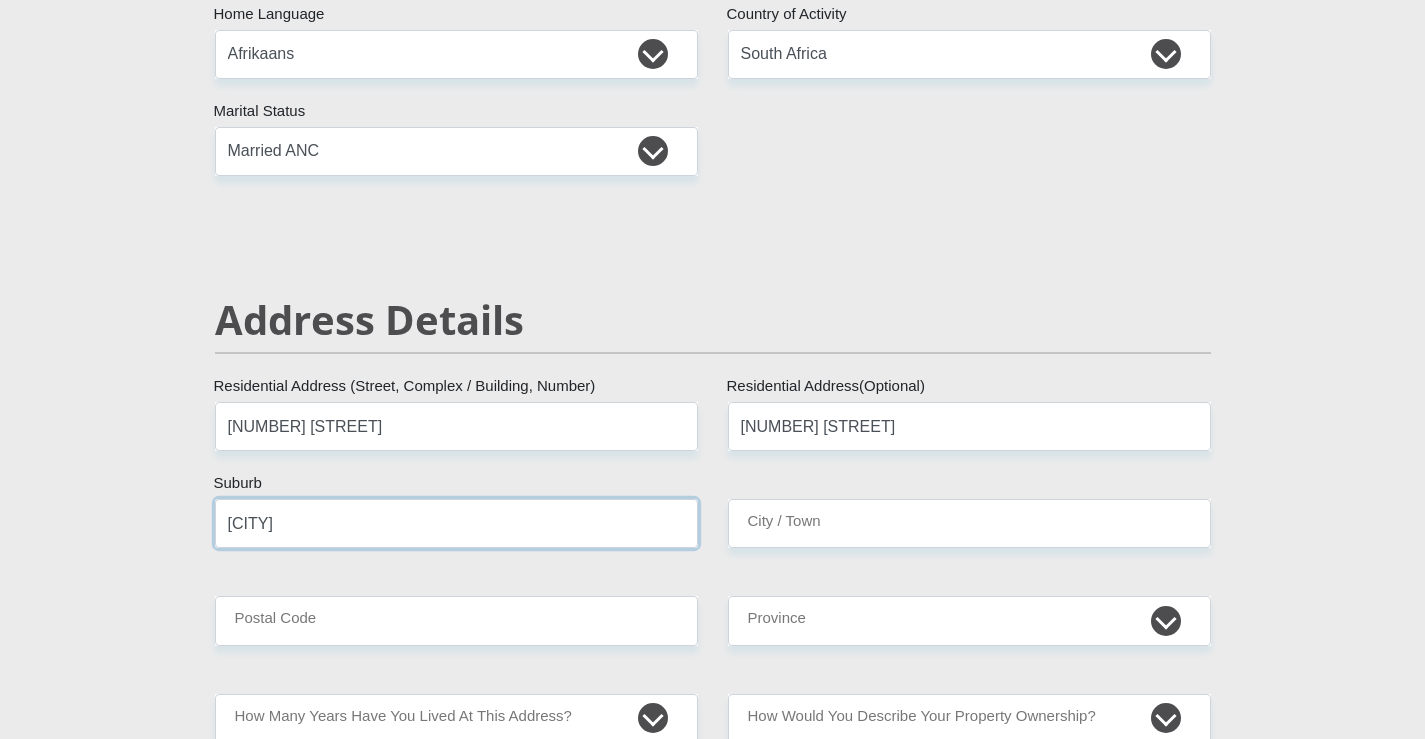 type on "[CITY]" 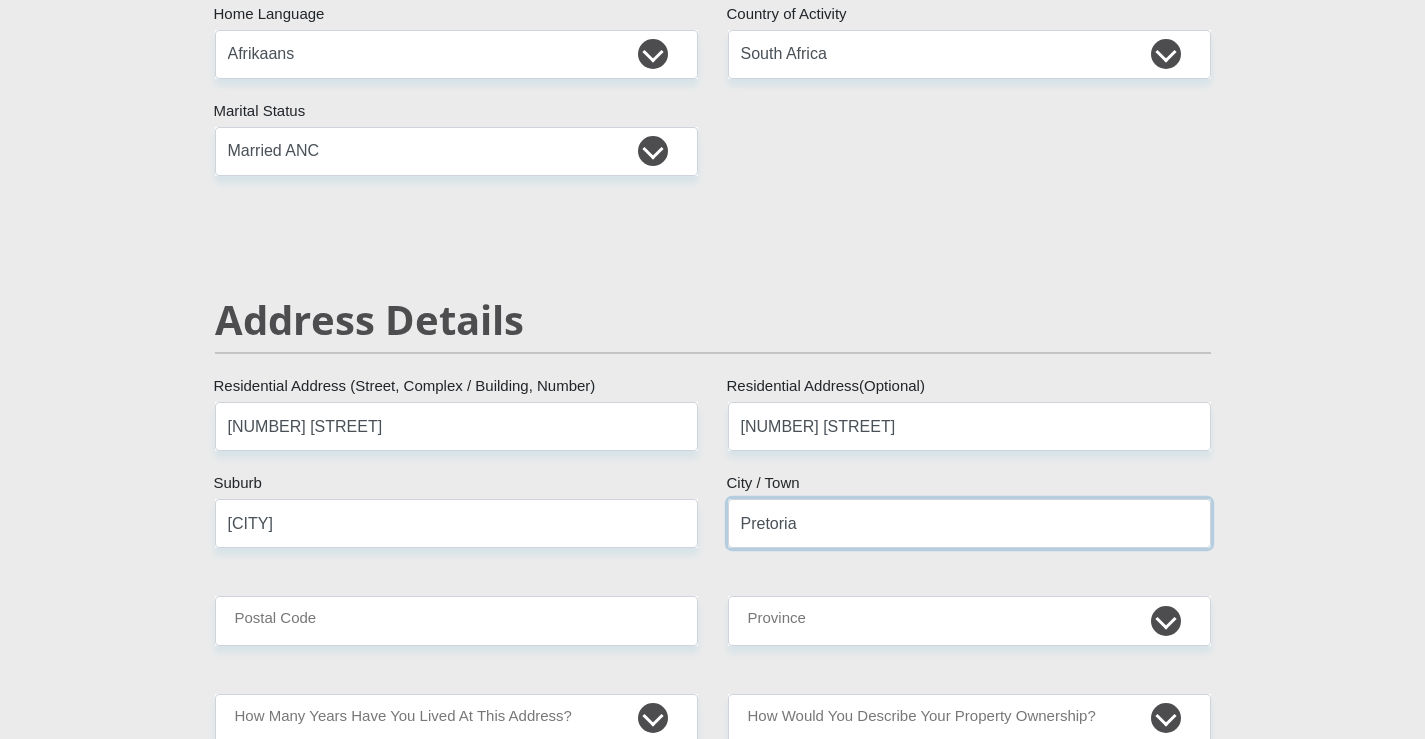 type on "Pretoria" 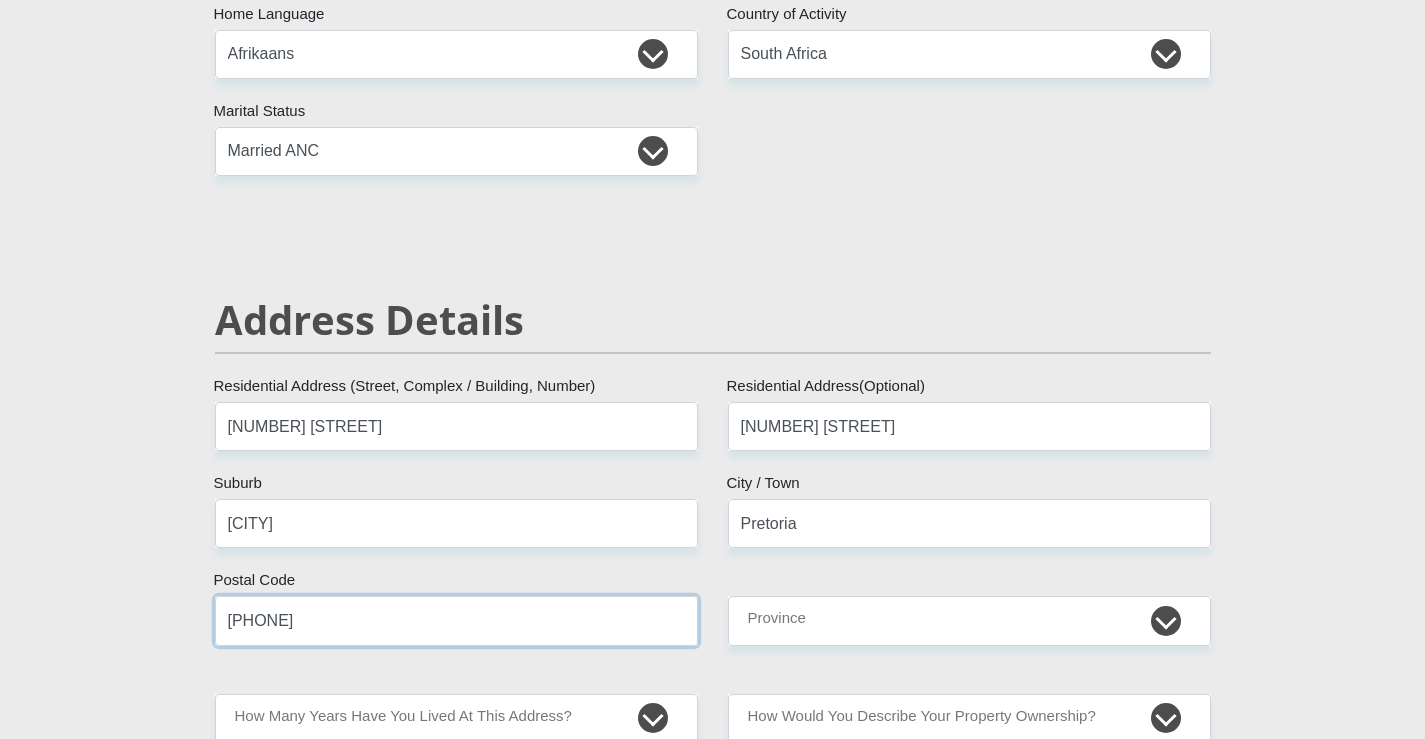 type on "[PHONE]" 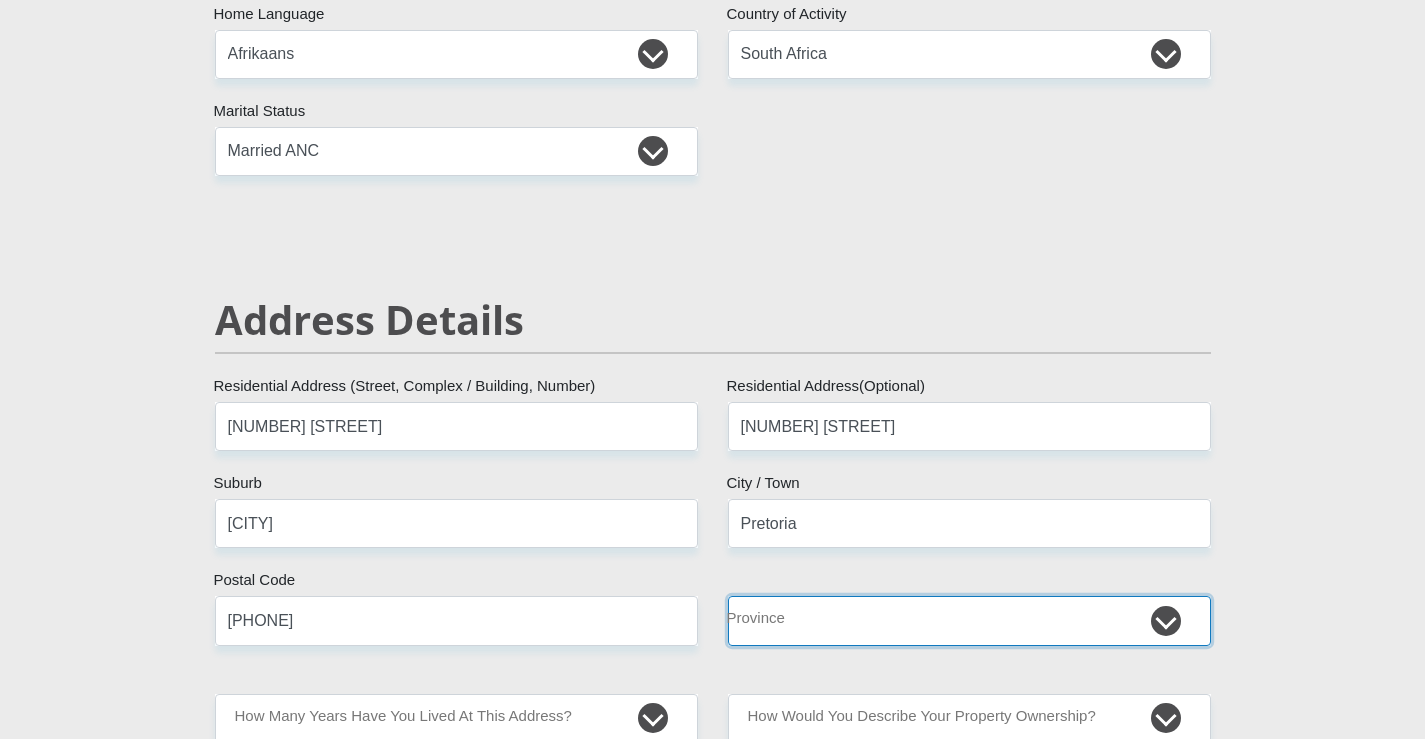 click on "Eastern Cape
Free State
Gauteng
KwaZulu-Natal
Limpopo
Mpumalanga
Northern Cape
North West
Western Cape" at bounding box center [969, 620] 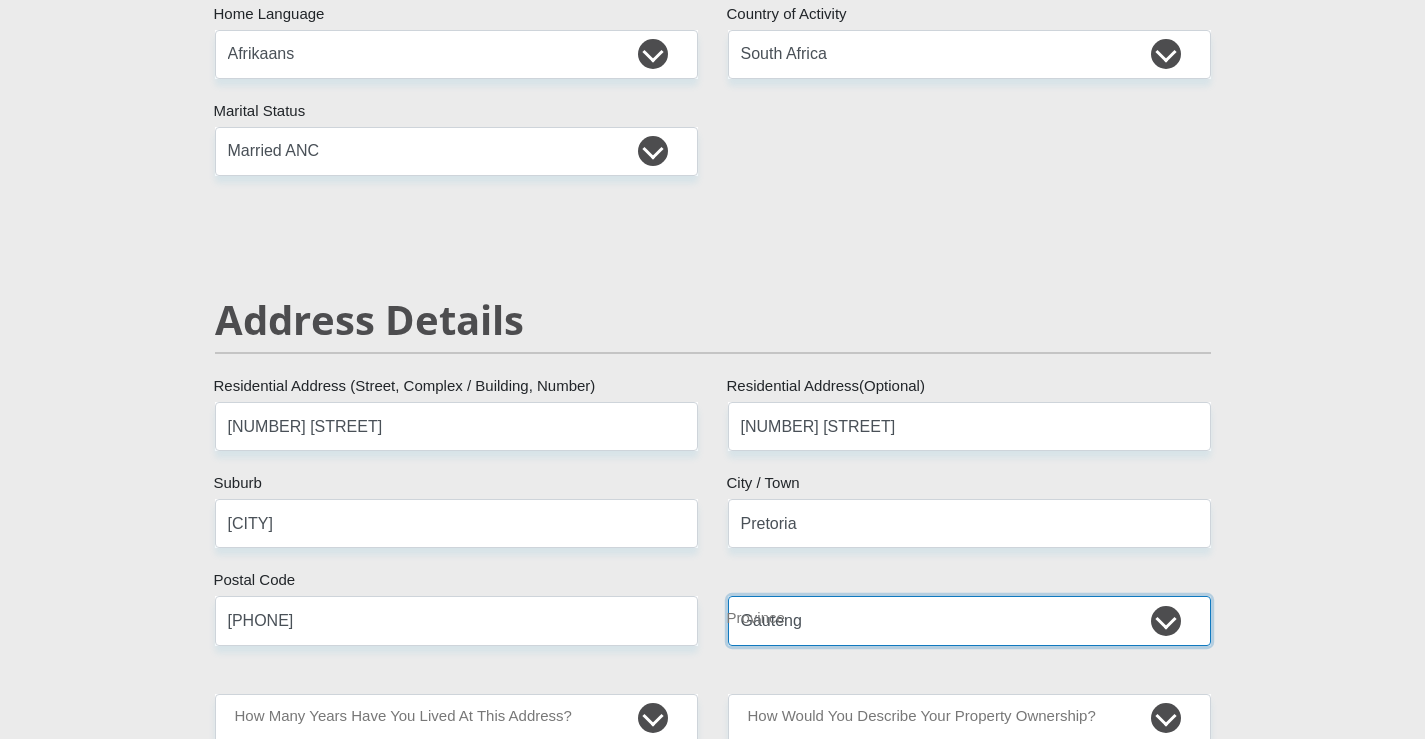 click on "Eastern Cape
Free State
Gauteng
KwaZulu-Natal
Limpopo
Mpumalanga
Northern Cape
North West
Western Cape" at bounding box center [969, 620] 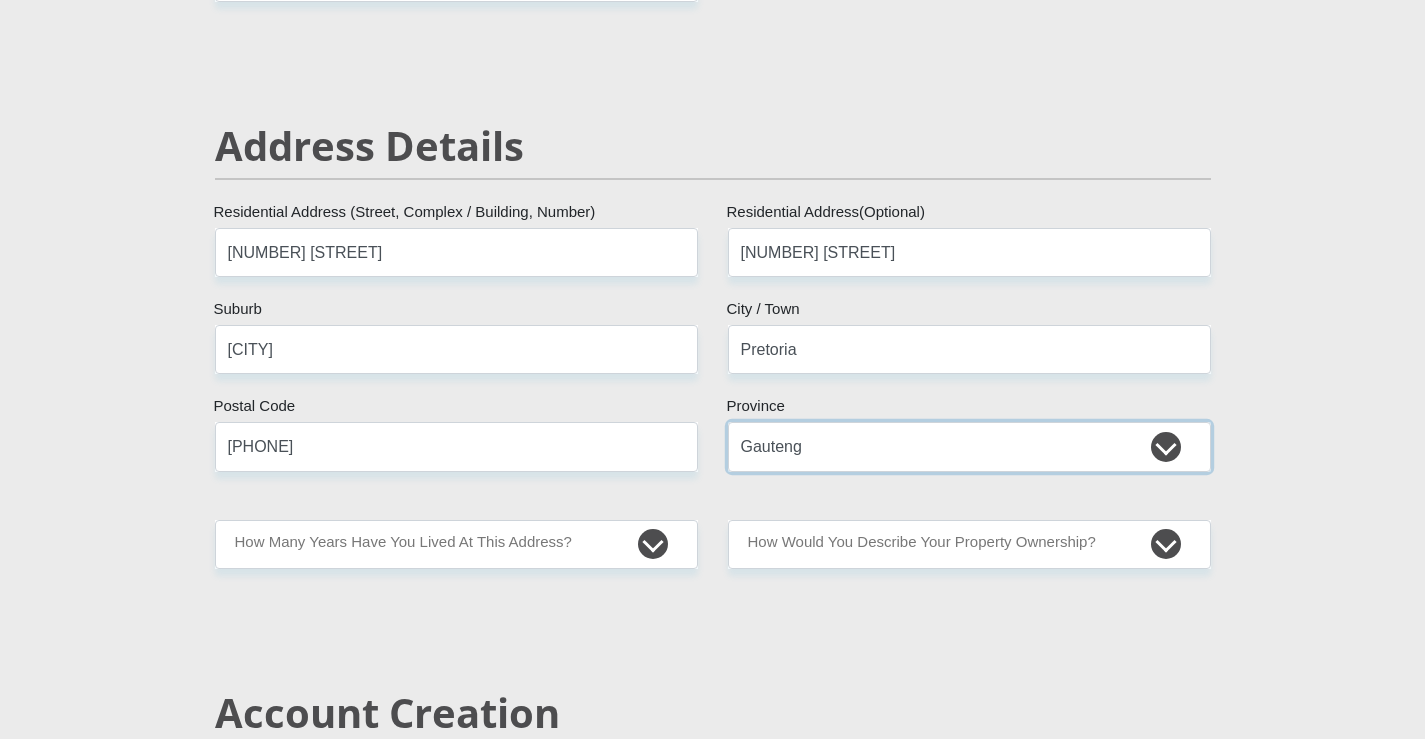 scroll, scrollTop: 800, scrollLeft: 0, axis: vertical 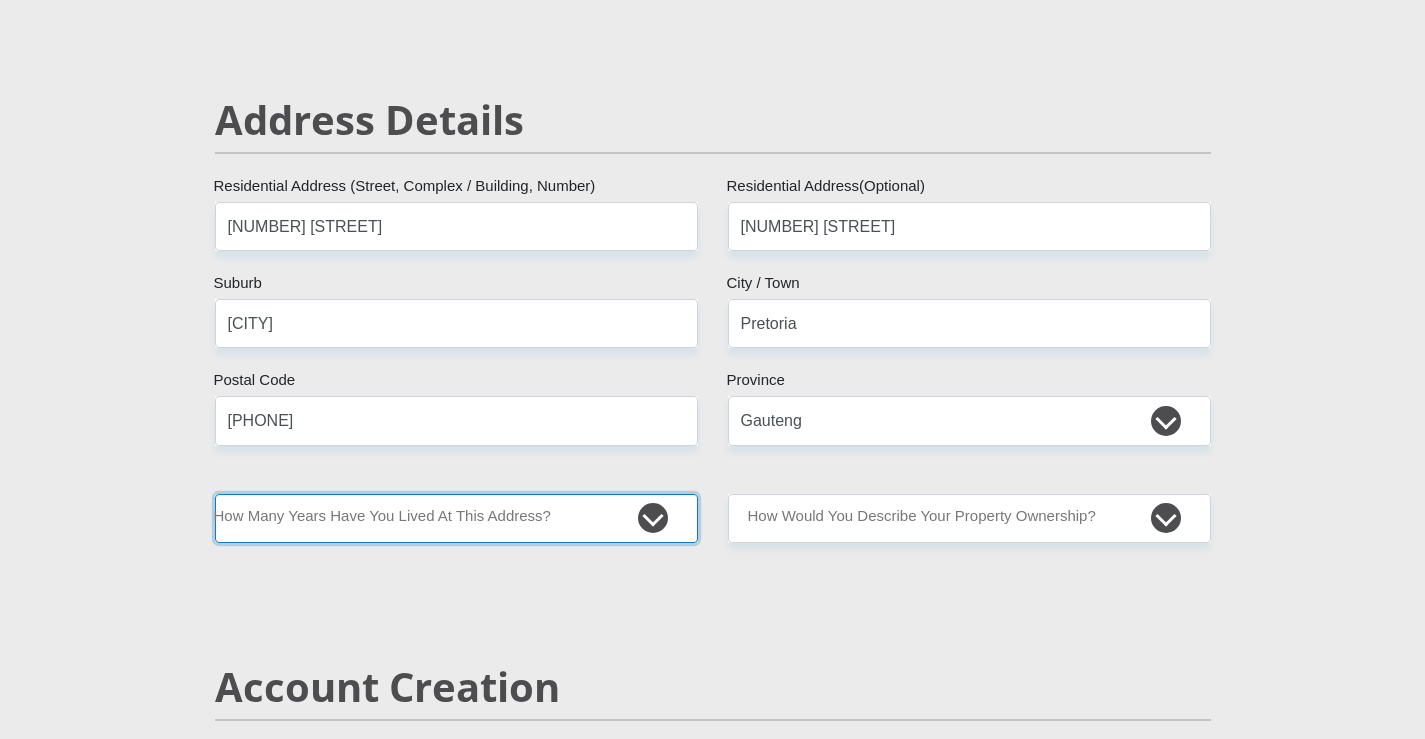 click on "less than 1 year
1-3 years
3-5 years
5+ years" at bounding box center [456, 518] 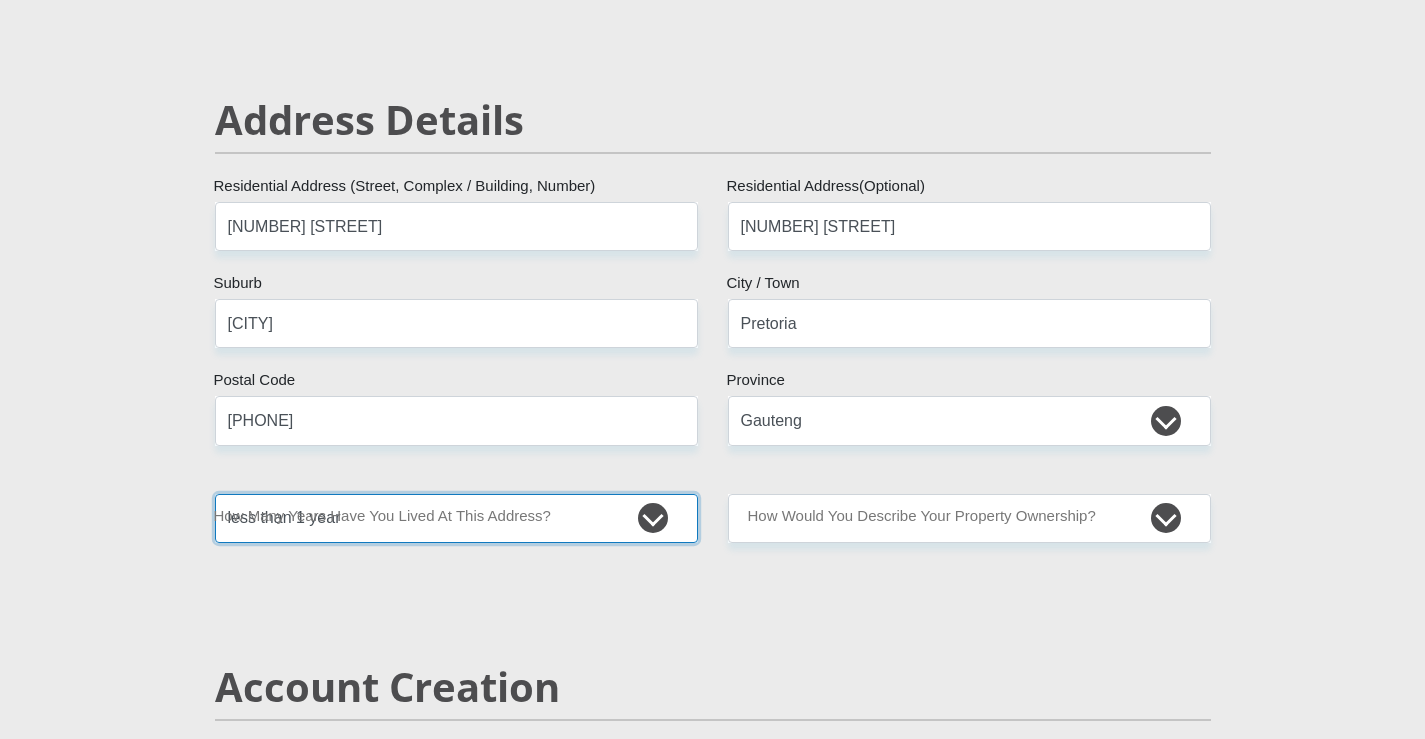 click on "less than 1 year
1-3 years
3-5 years
5+ years" at bounding box center (456, 518) 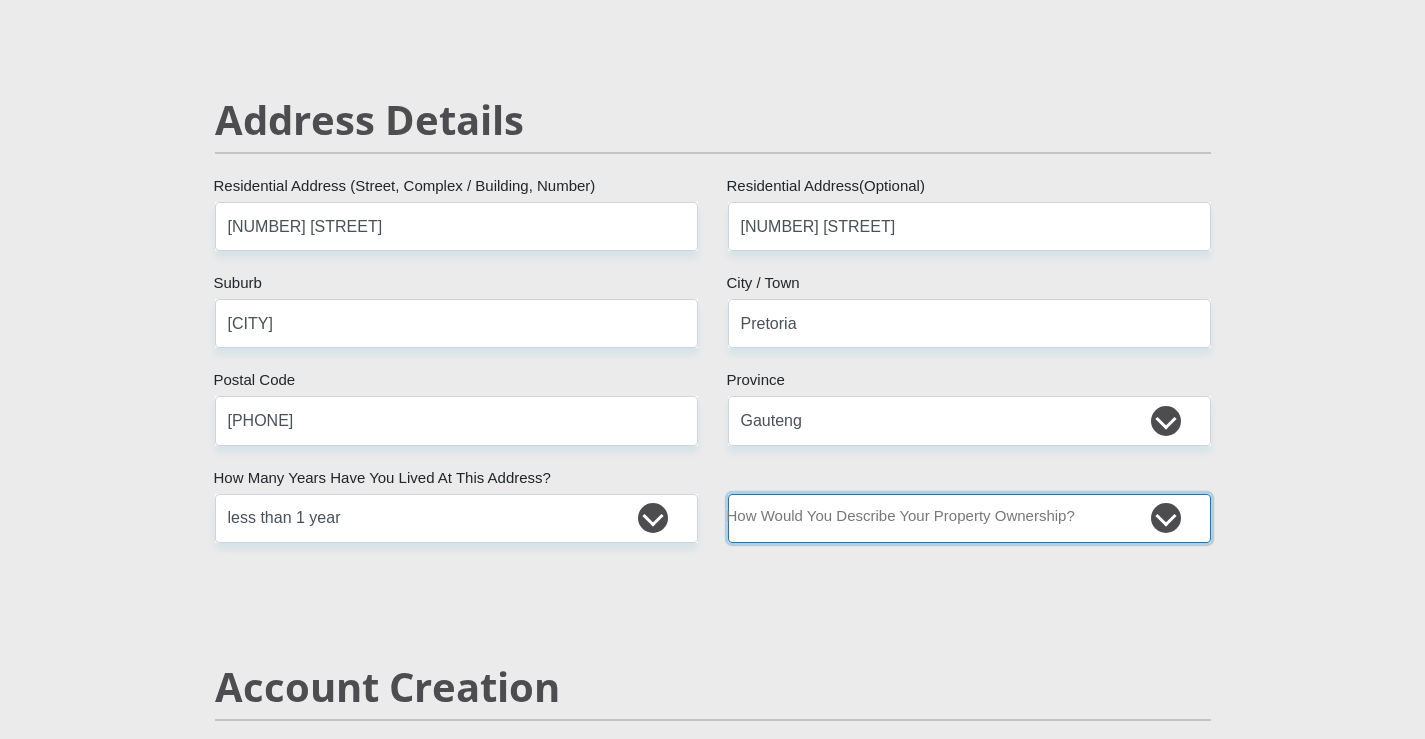 click on "Owned
Rented
Family Owned
Company Dwelling" at bounding box center (969, 518) 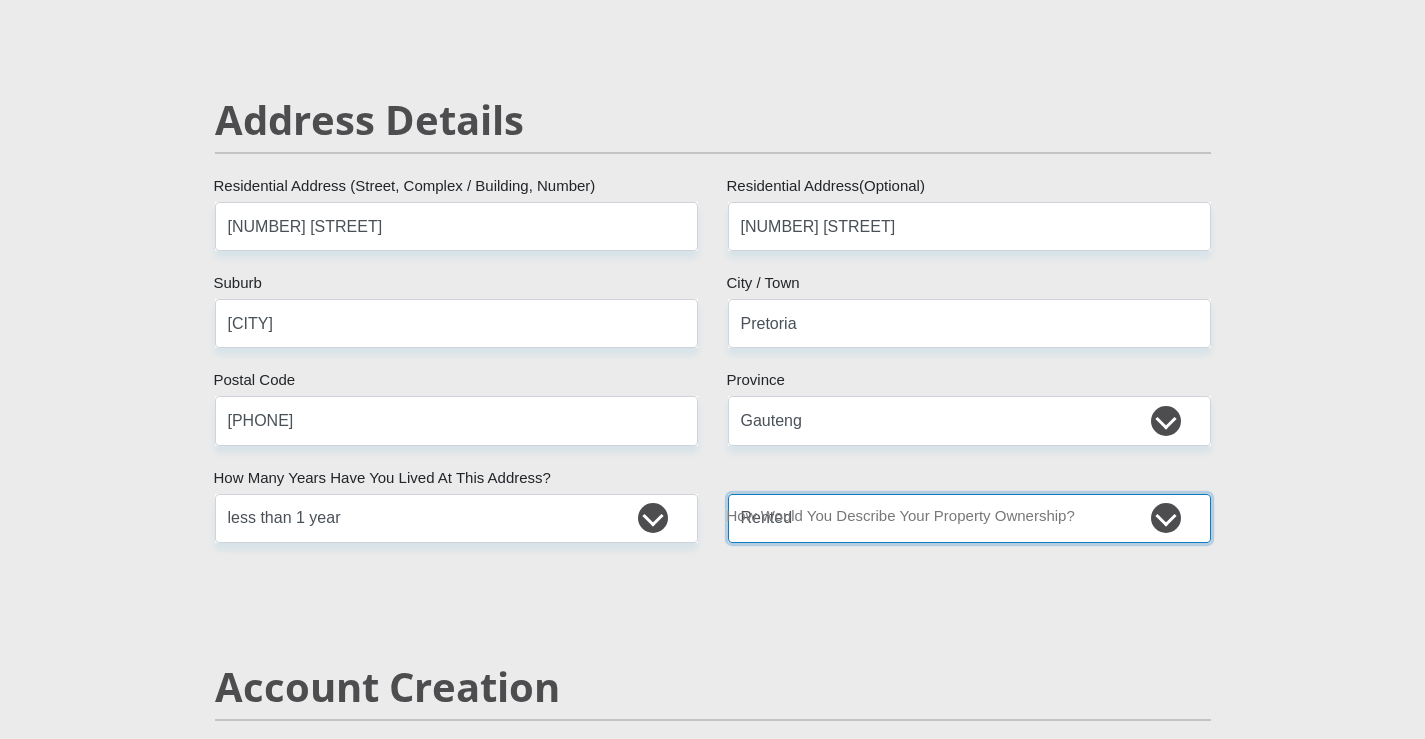 click on "Owned
Rented
Family Owned
Company Dwelling" at bounding box center [969, 518] 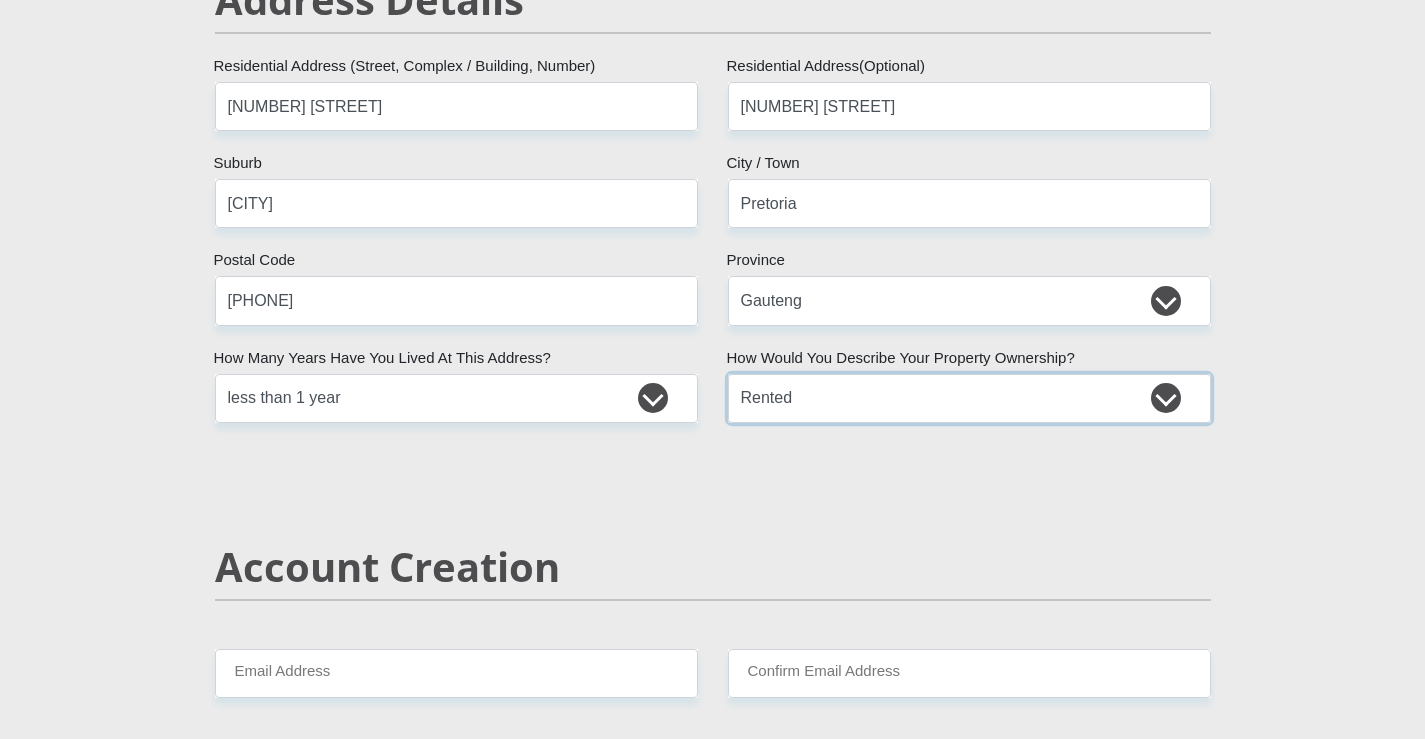 scroll, scrollTop: 1200, scrollLeft: 0, axis: vertical 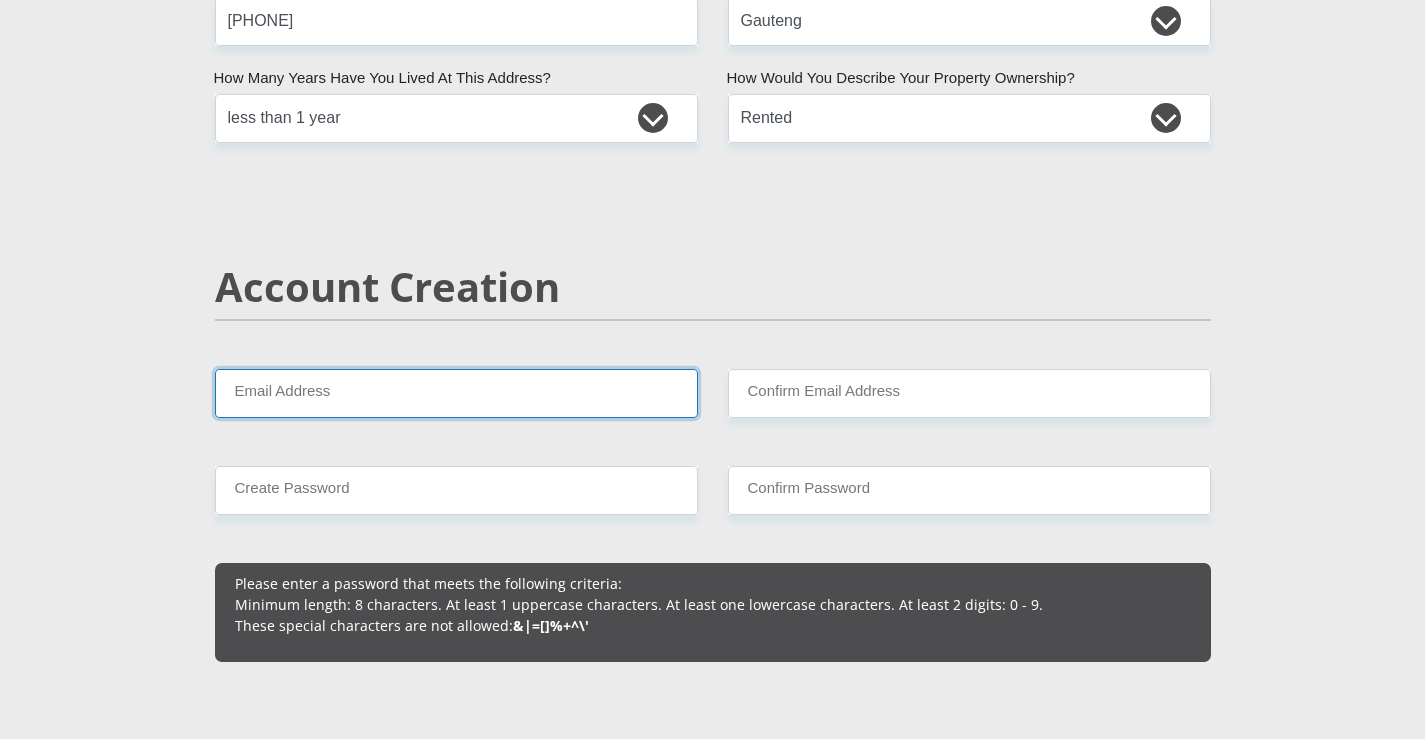 click on "Email Address" at bounding box center (456, 393) 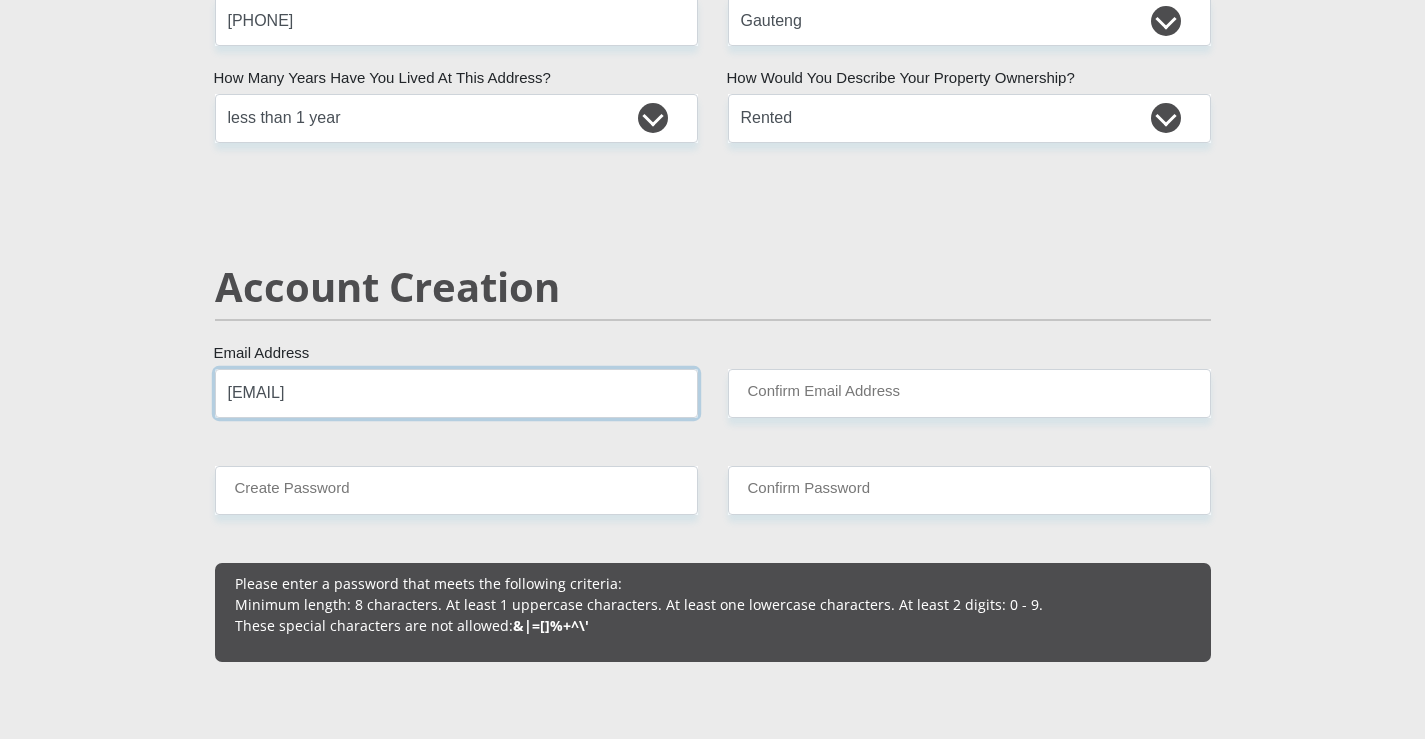 type on "[EMAIL]" 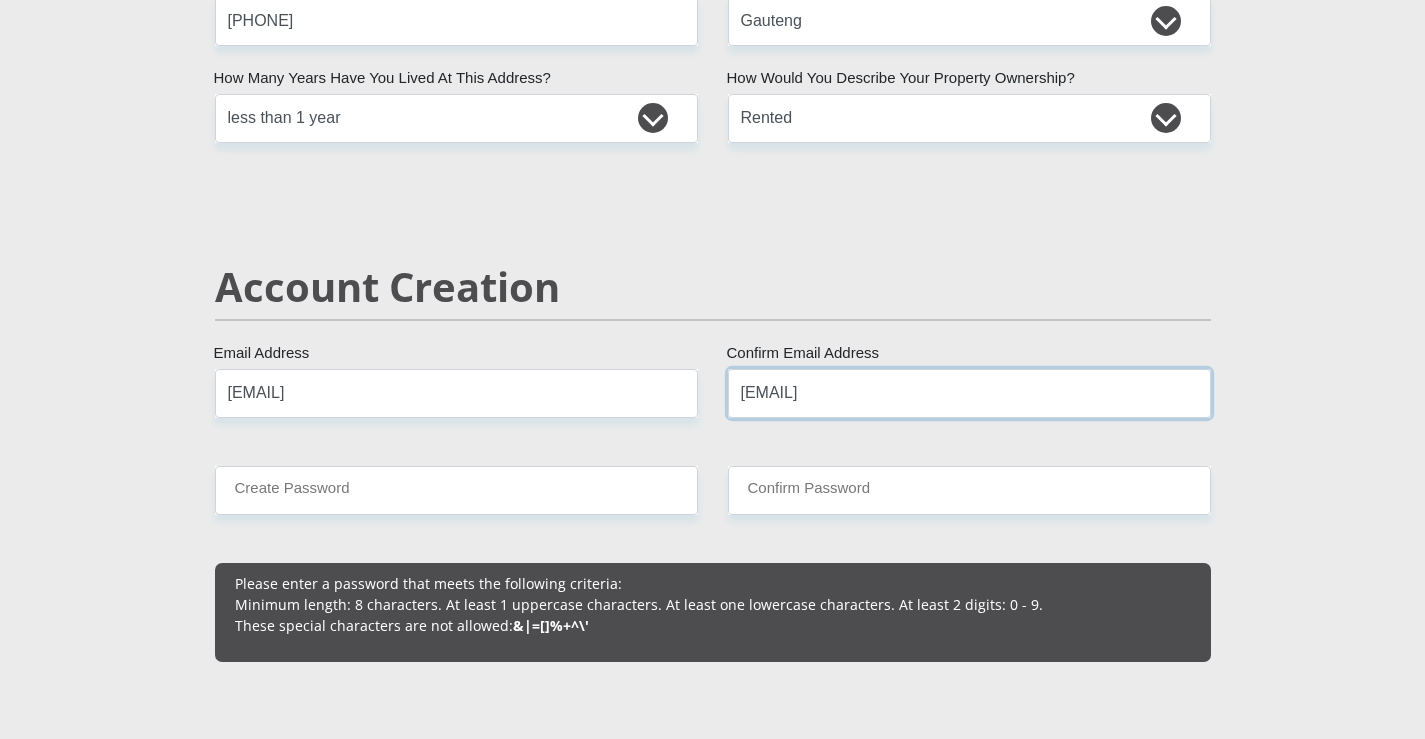 type on "[EMAIL]" 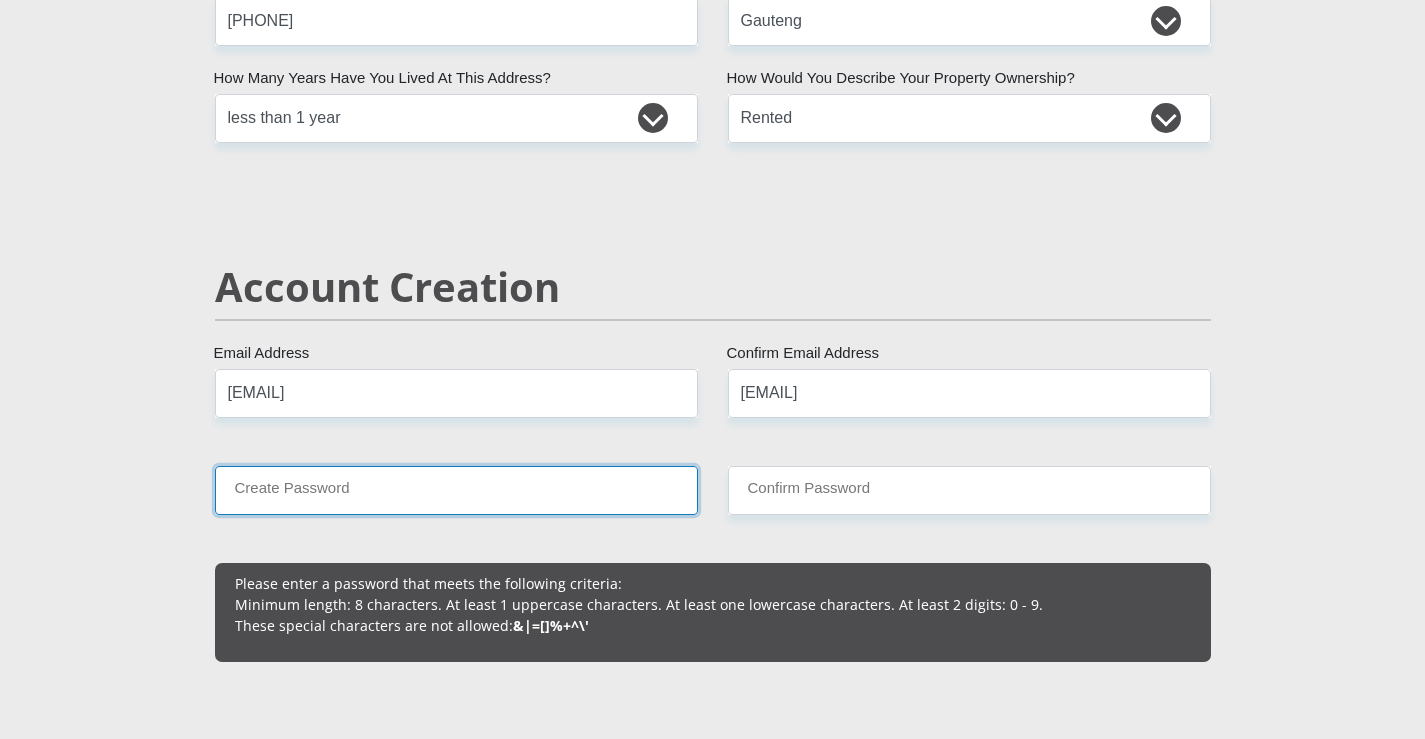 click on "Create Password" at bounding box center (456, 490) 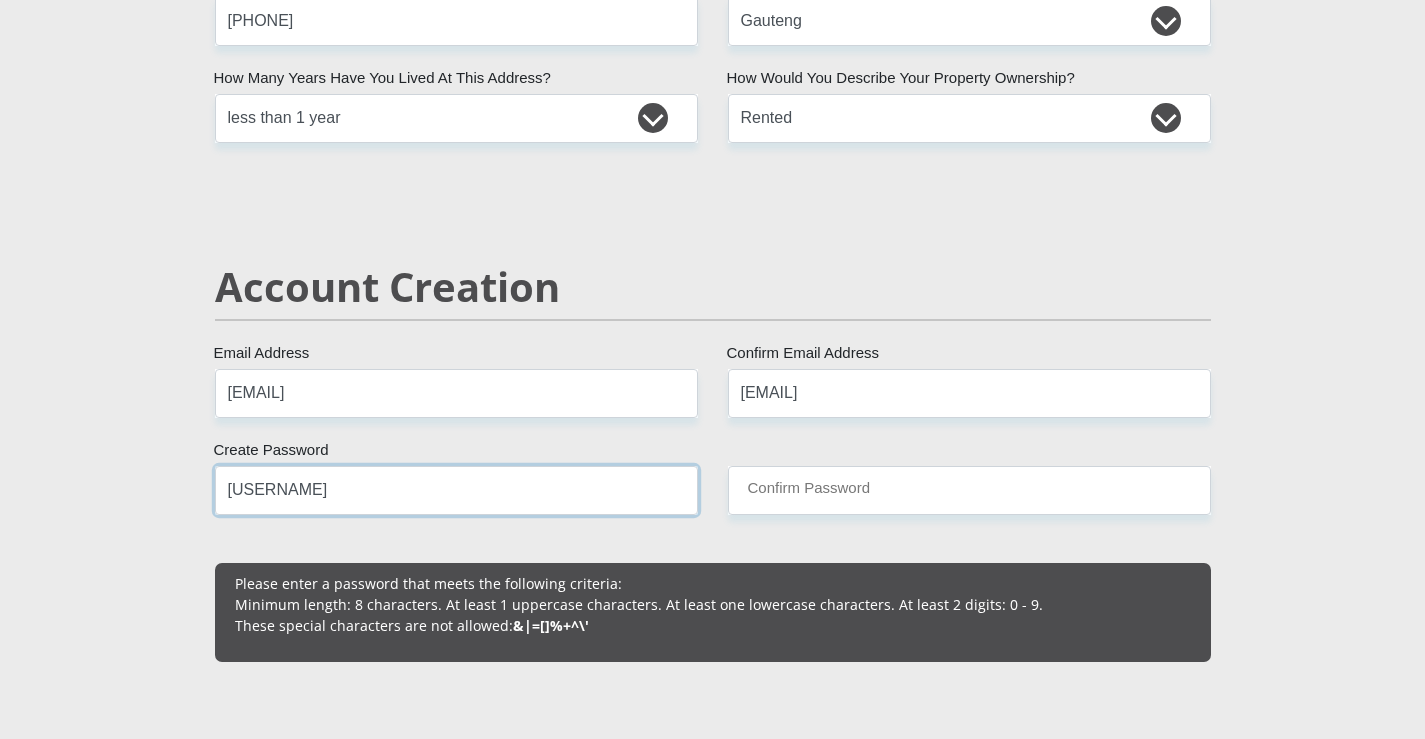 type on "[USERNAME]" 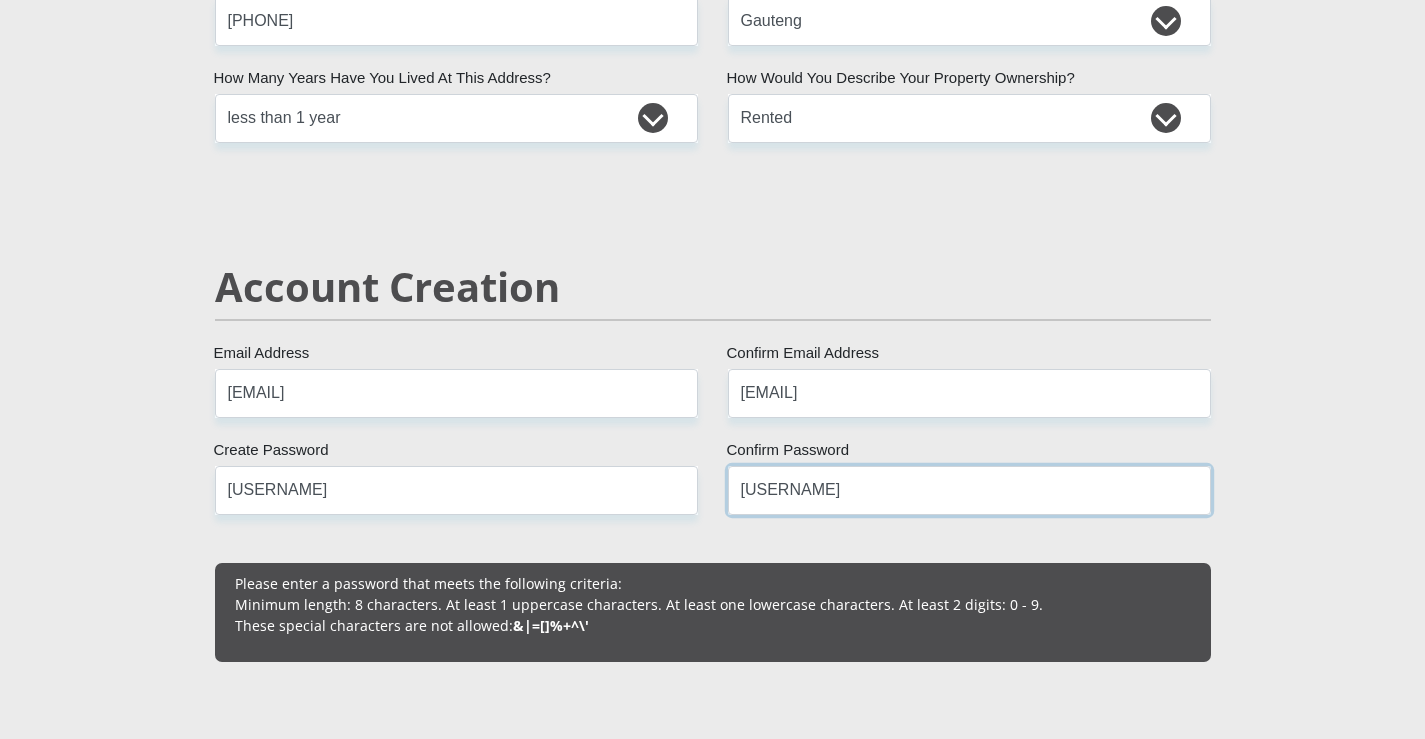 type on "[USERNAME]" 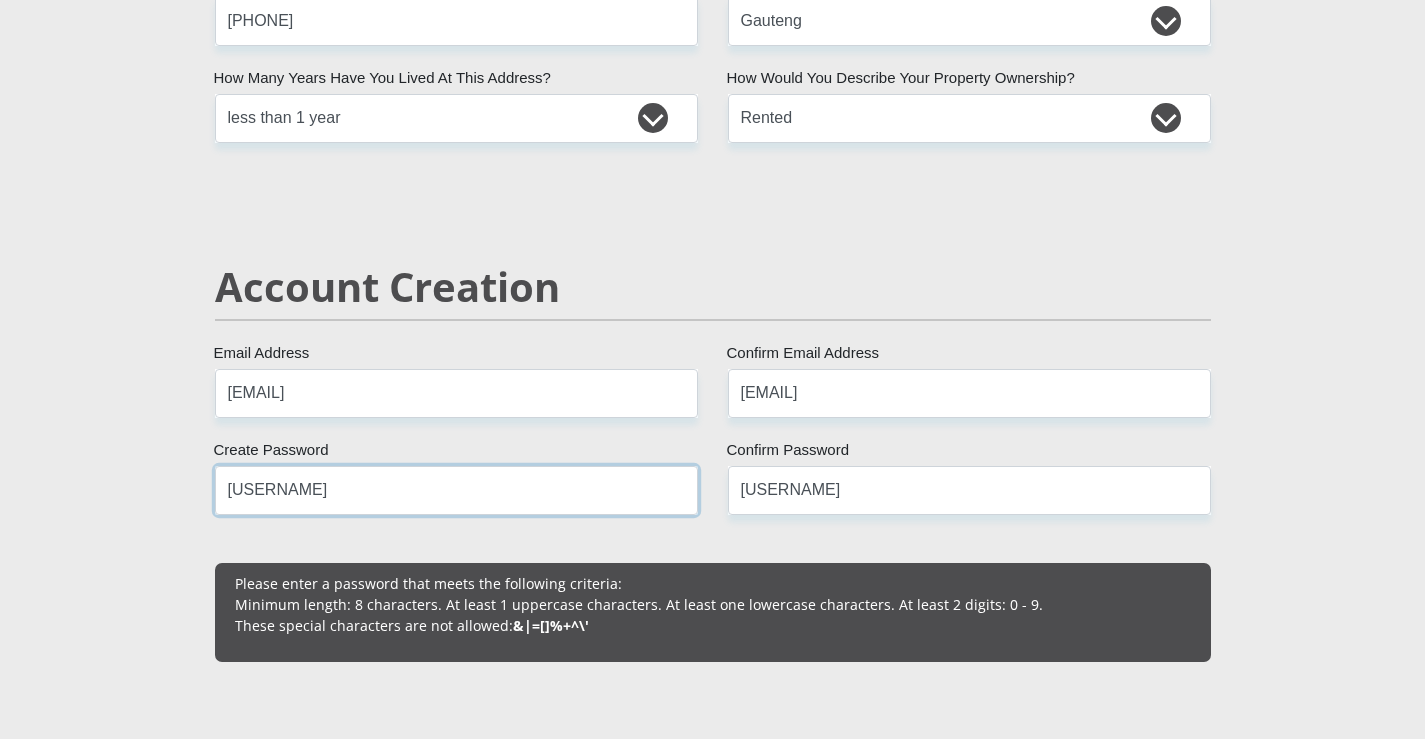 click on "[USERNAME]" at bounding box center (456, 490) 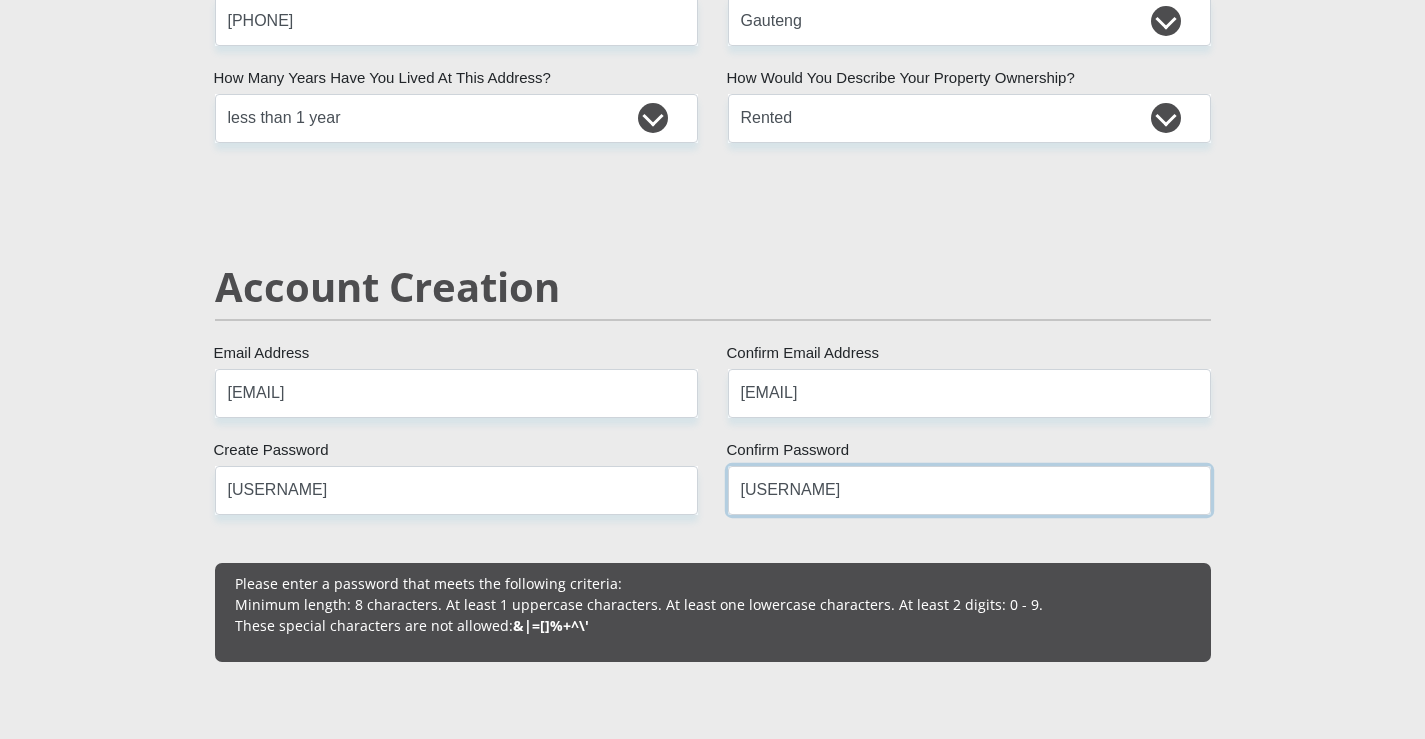 drag, startPoint x: 787, startPoint y: 490, endPoint x: 812, endPoint y: 501, distance: 27.313 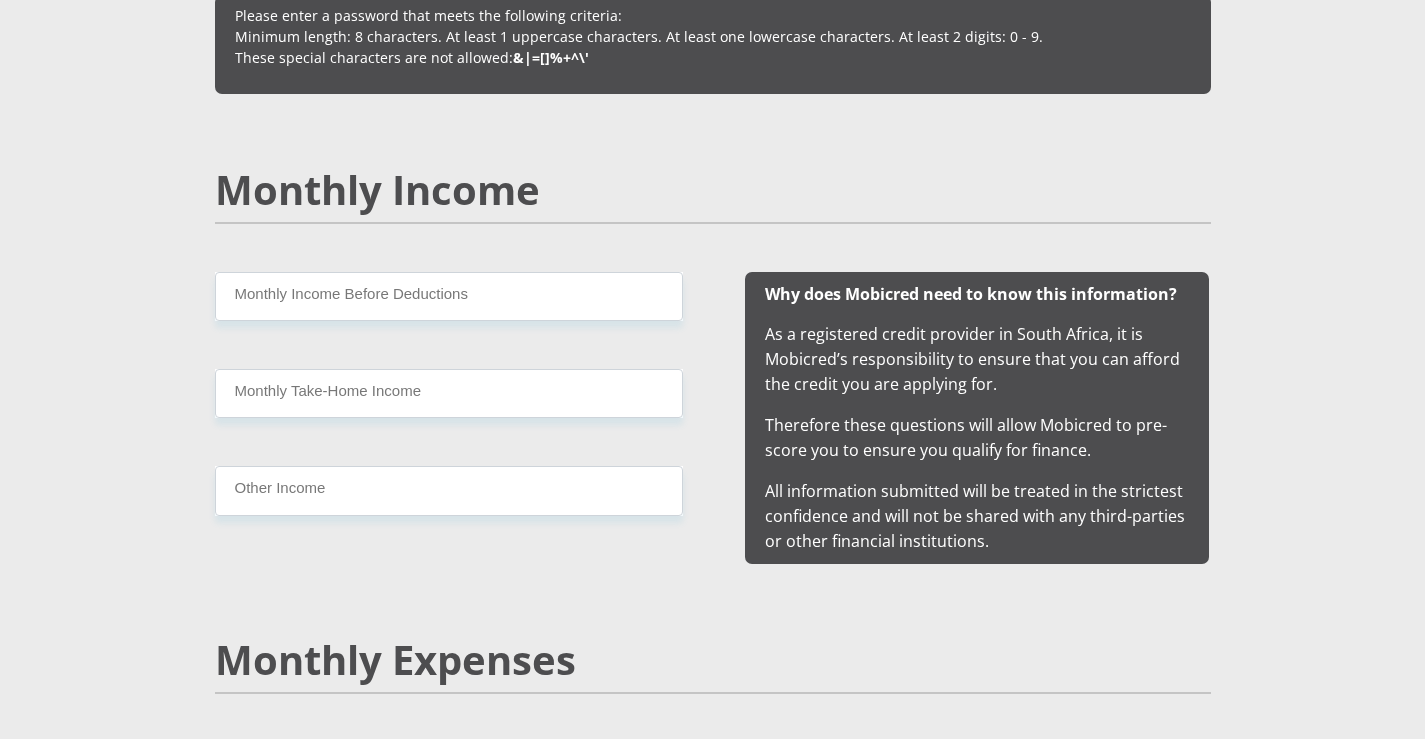 scroll, scrollTop: 1800, scrollLeft: 0, axis: vertical 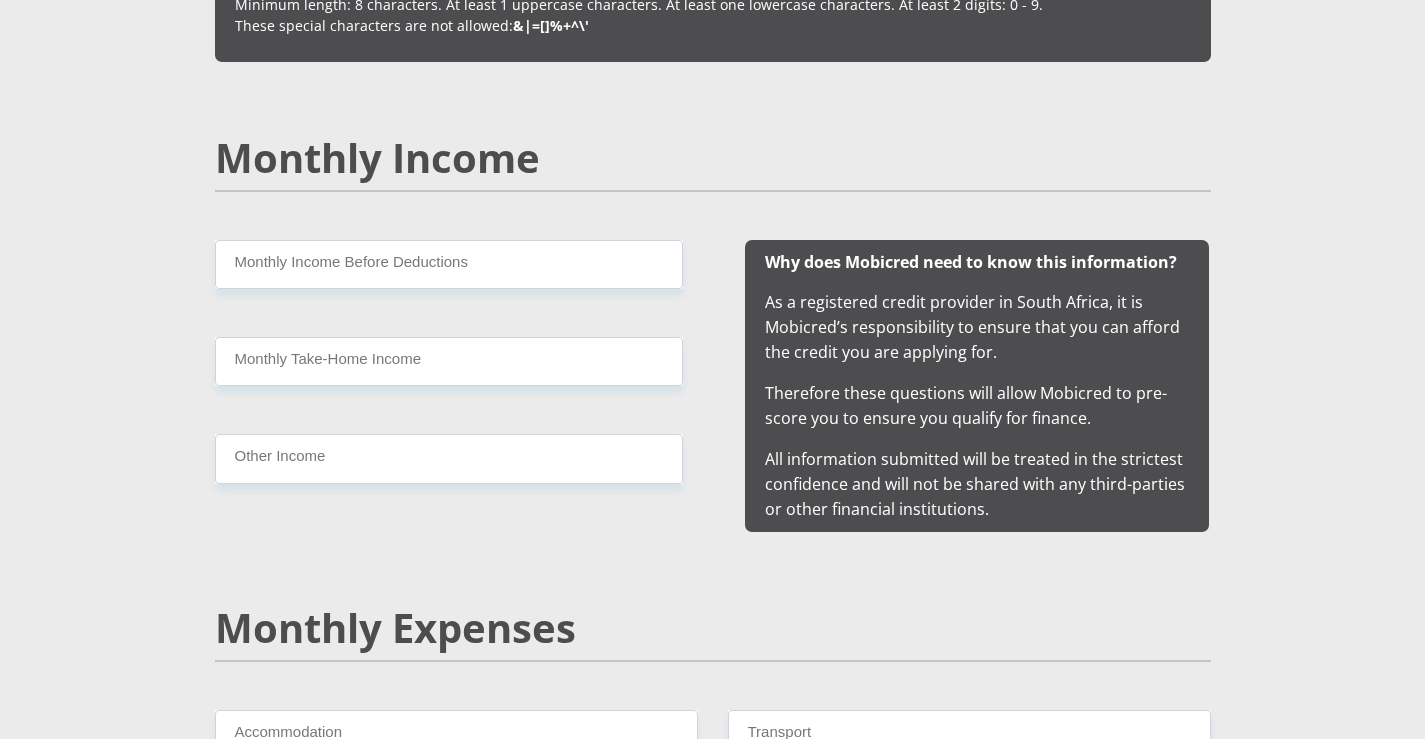 type on "[USERNAME]" 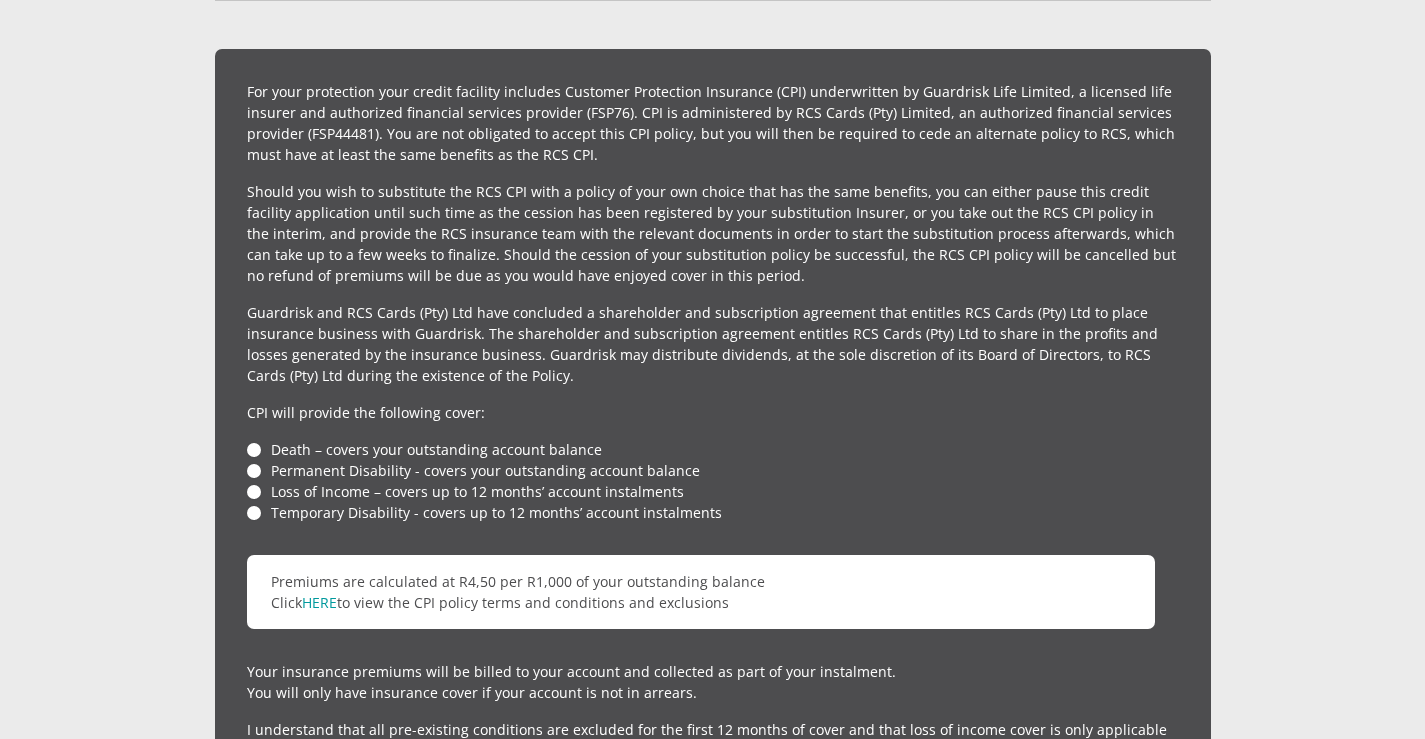 scroll, scrollTop: 4800, scrollLeft: 0, axis: vertical 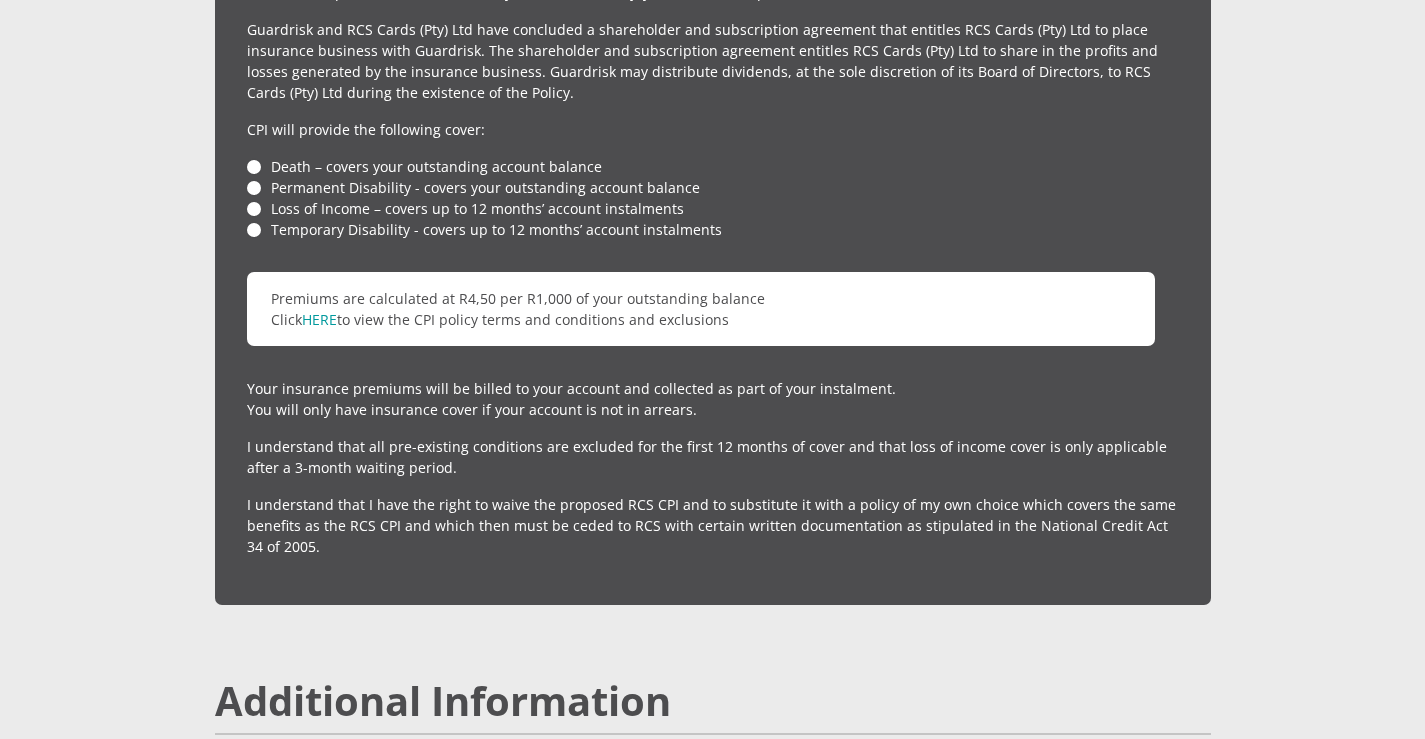 click on "Temporary Disability - covers up to 12 months’ account instalments" at bounding box center (713, 229) 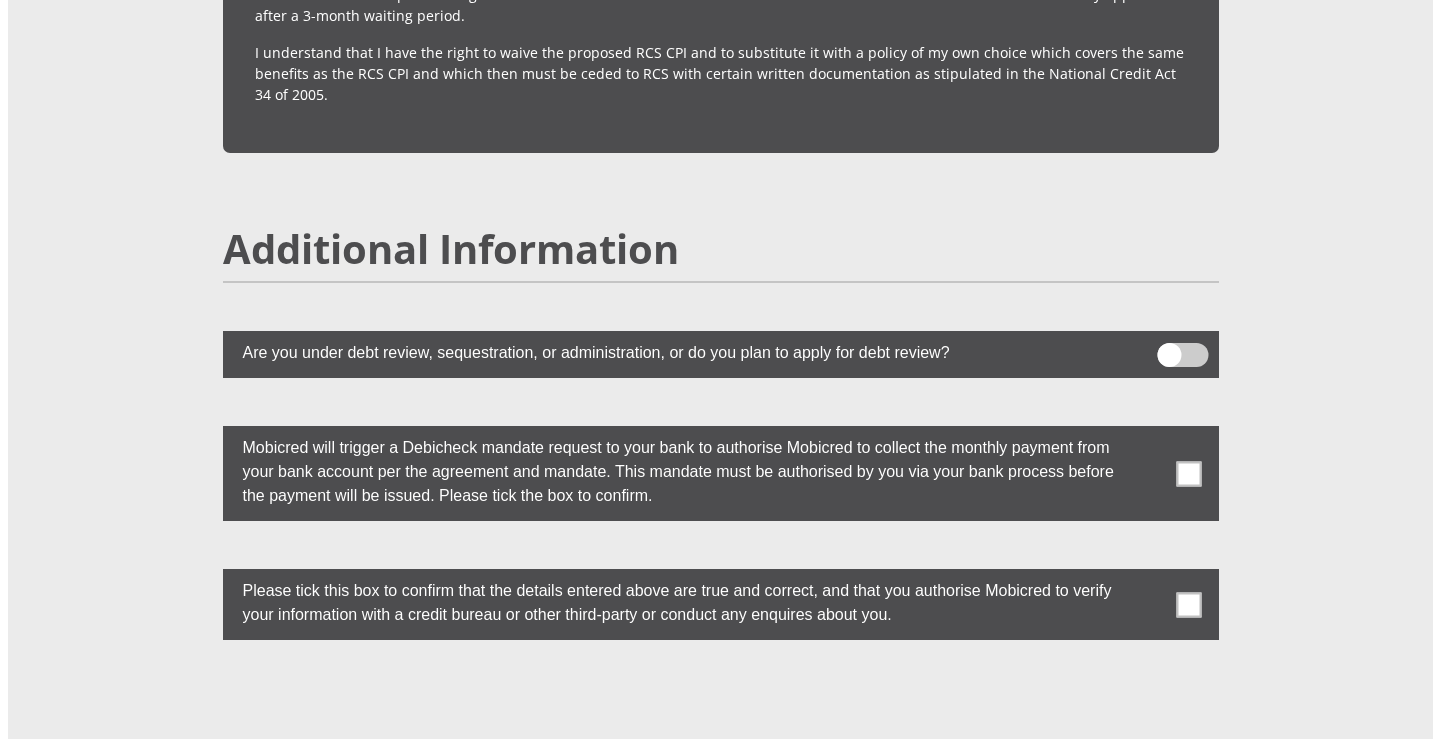 scroll, scrollTop: 5300, scrollLeft: 0, axis: vertical 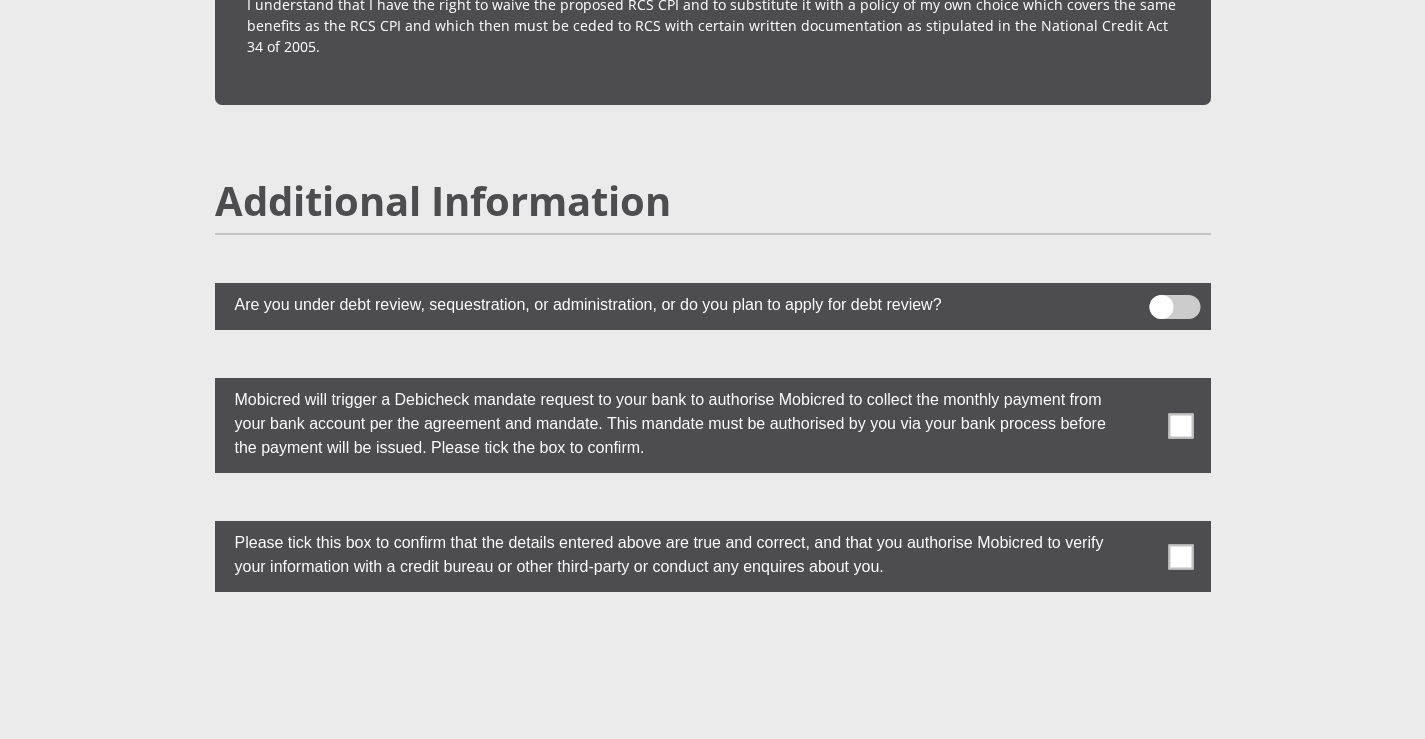 click at bounding box center (1174, 307) 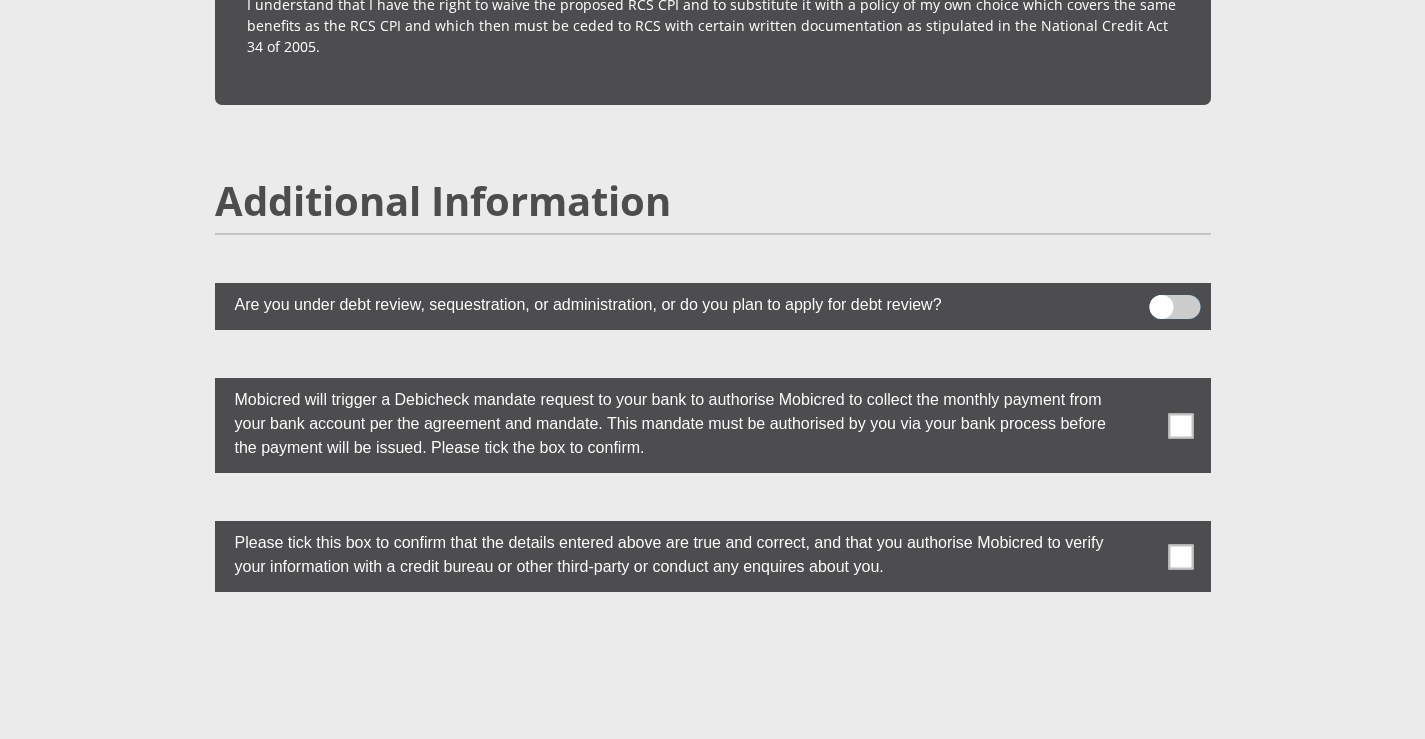 click at bounding box center (1161, 300) 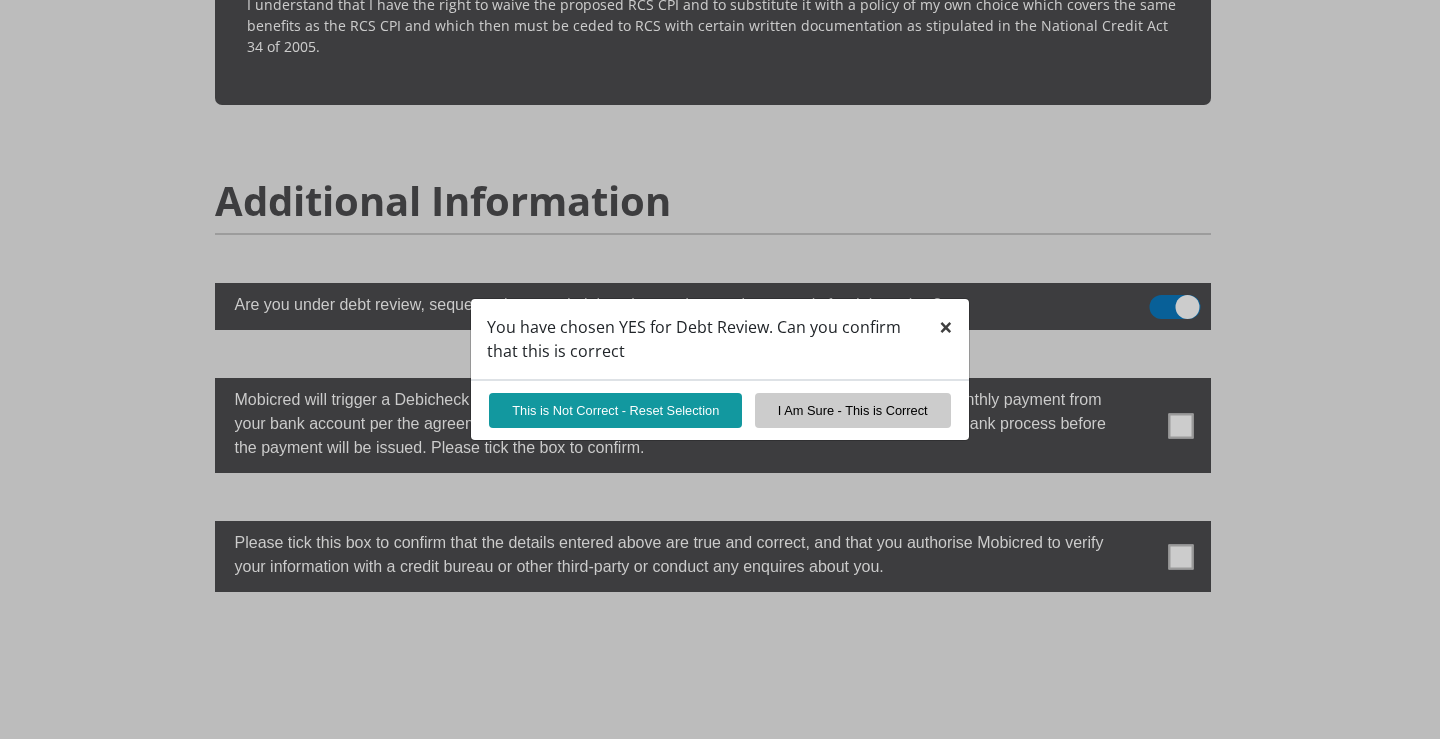 click on "×" at bounding box center [946, 326] 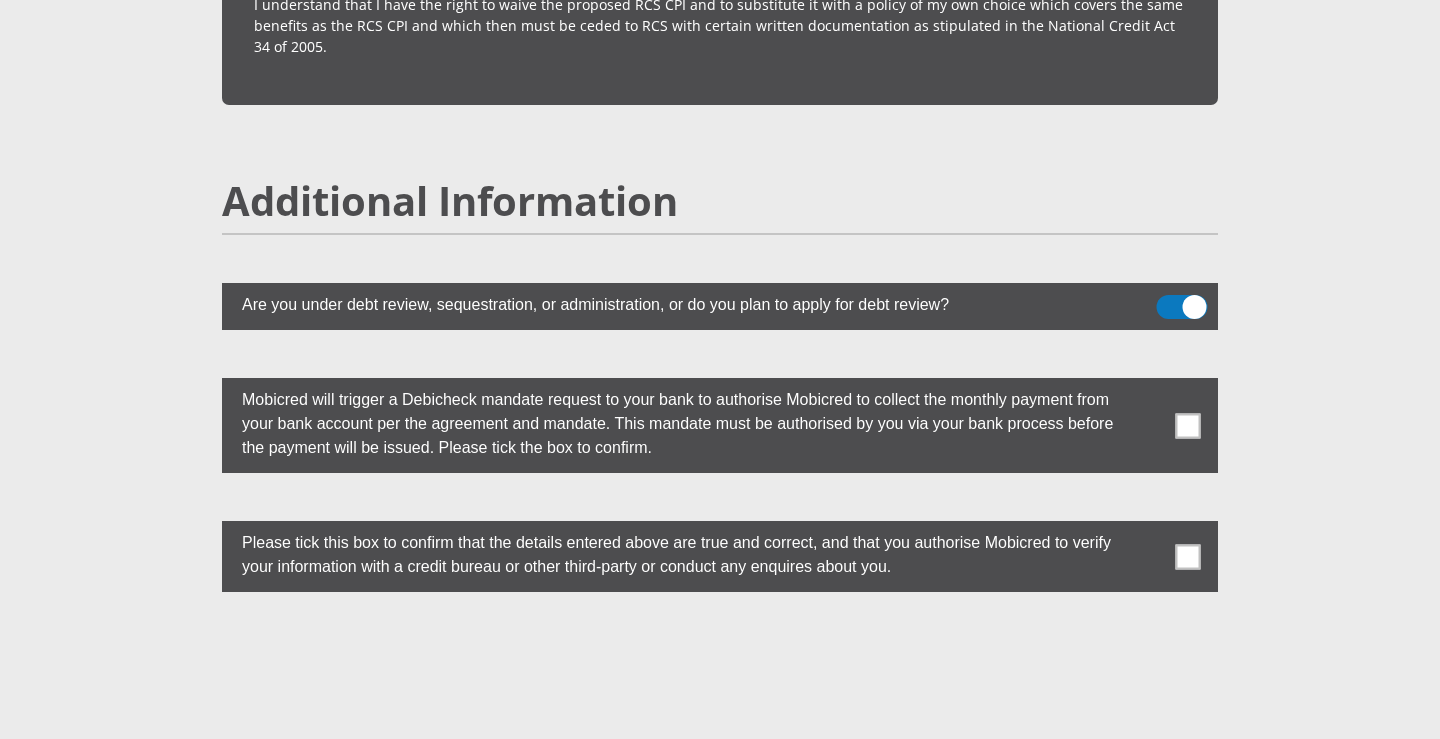 click at bounding box center (1182, 307) 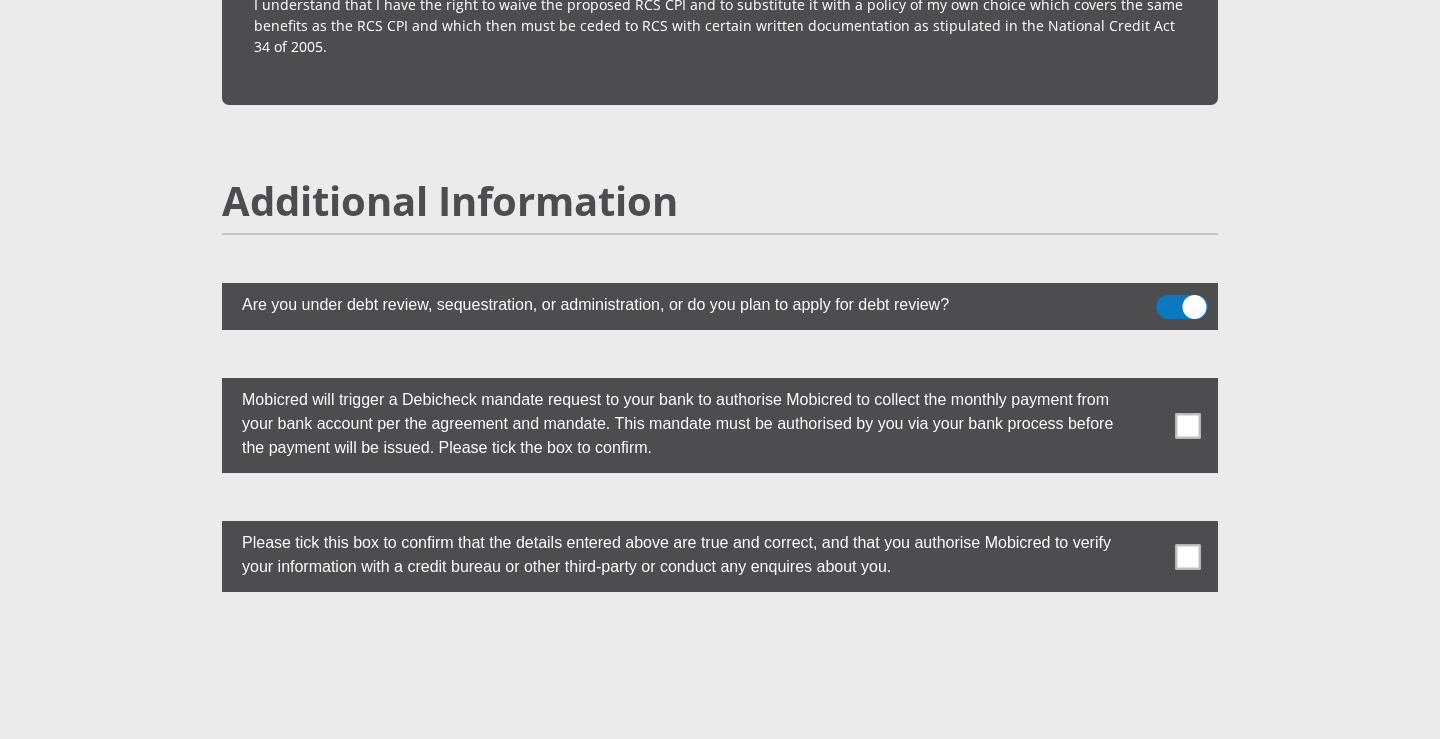 click at bounding box center [1168, 300] 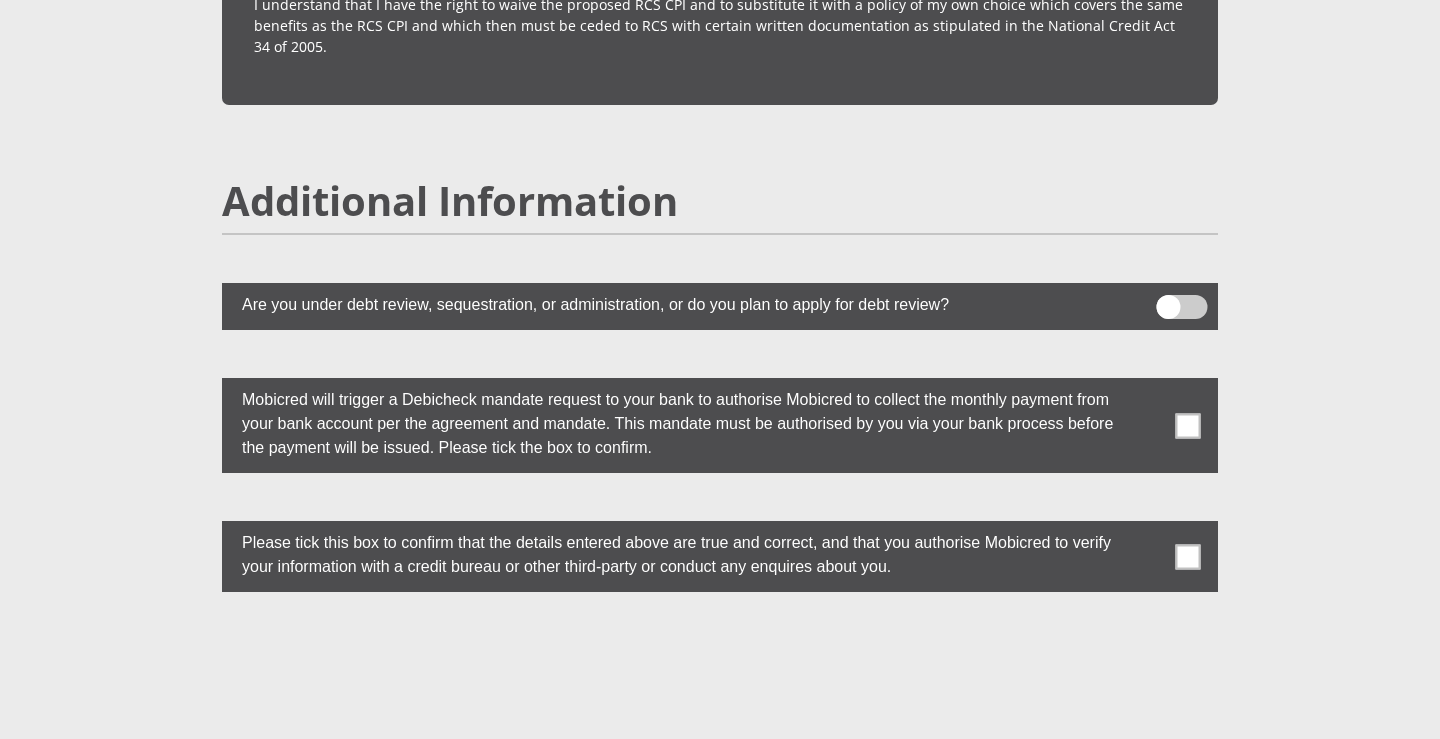 click on "[FIRST] [ID]" at bounding box center (720, -2108) 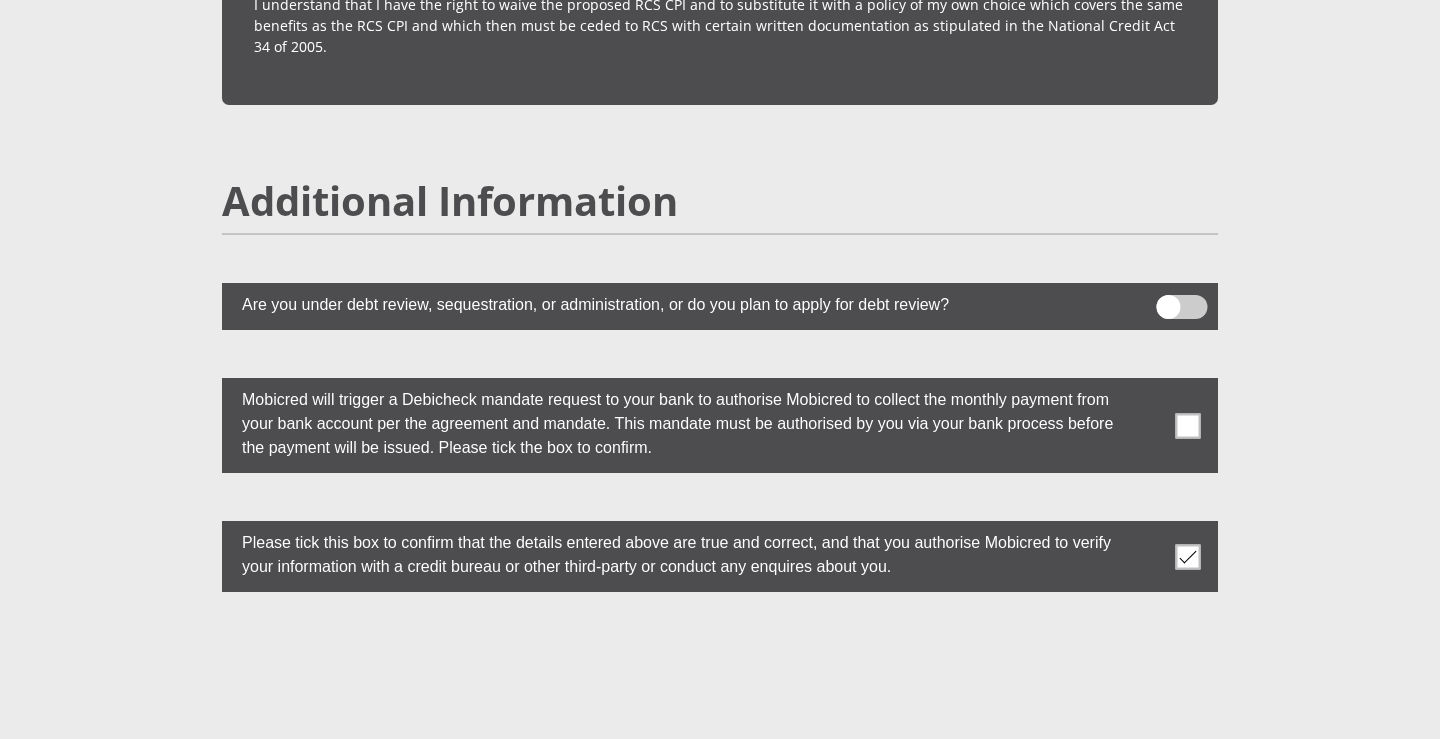 click at bounding box center [1188, 425] 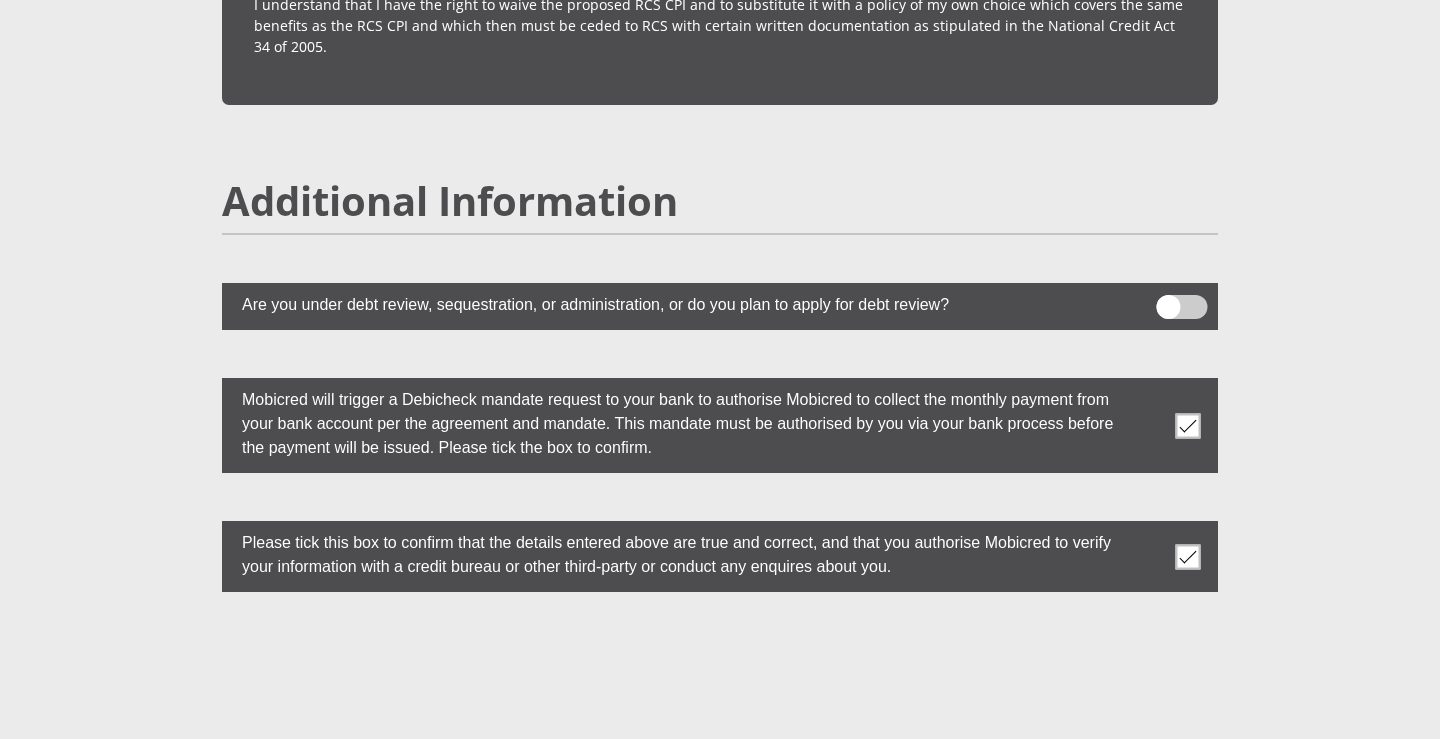 click at bounding box center (720, 679) 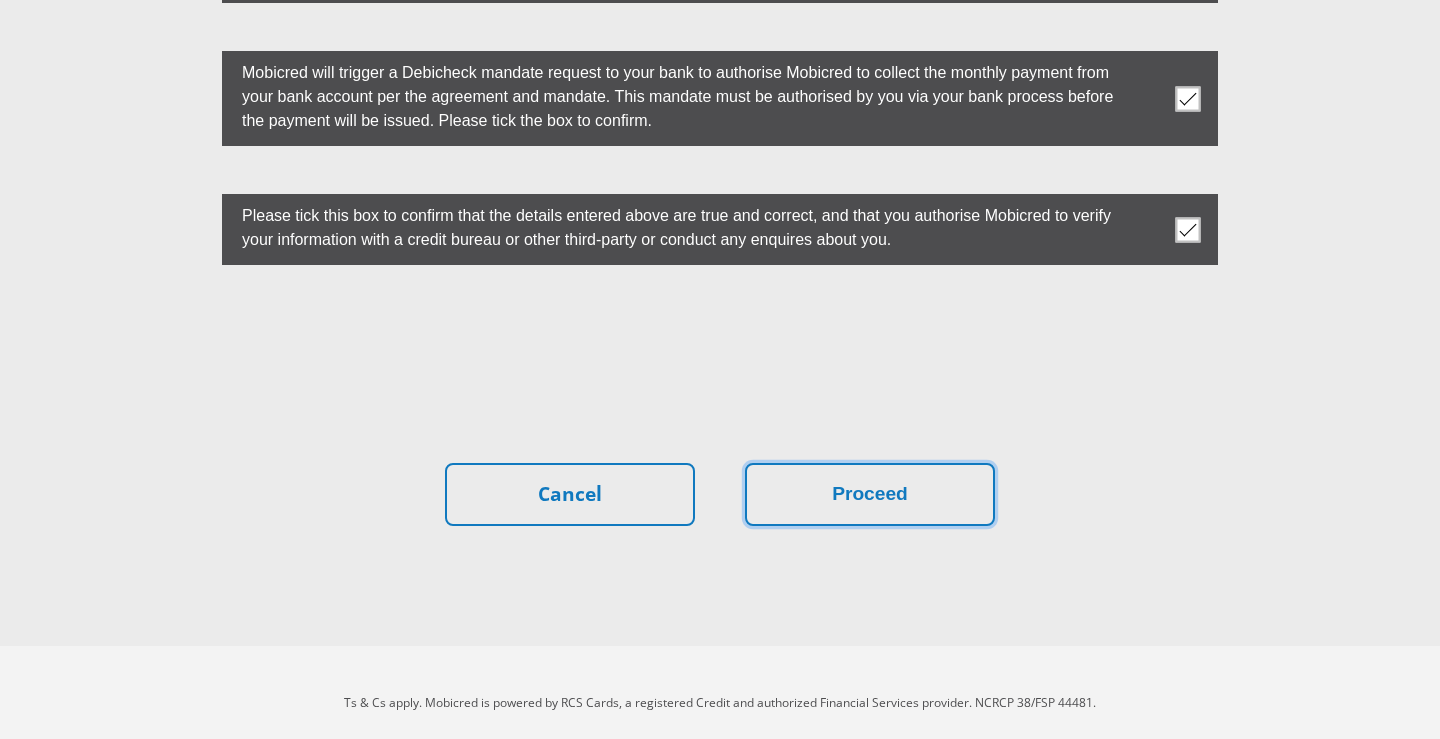 type 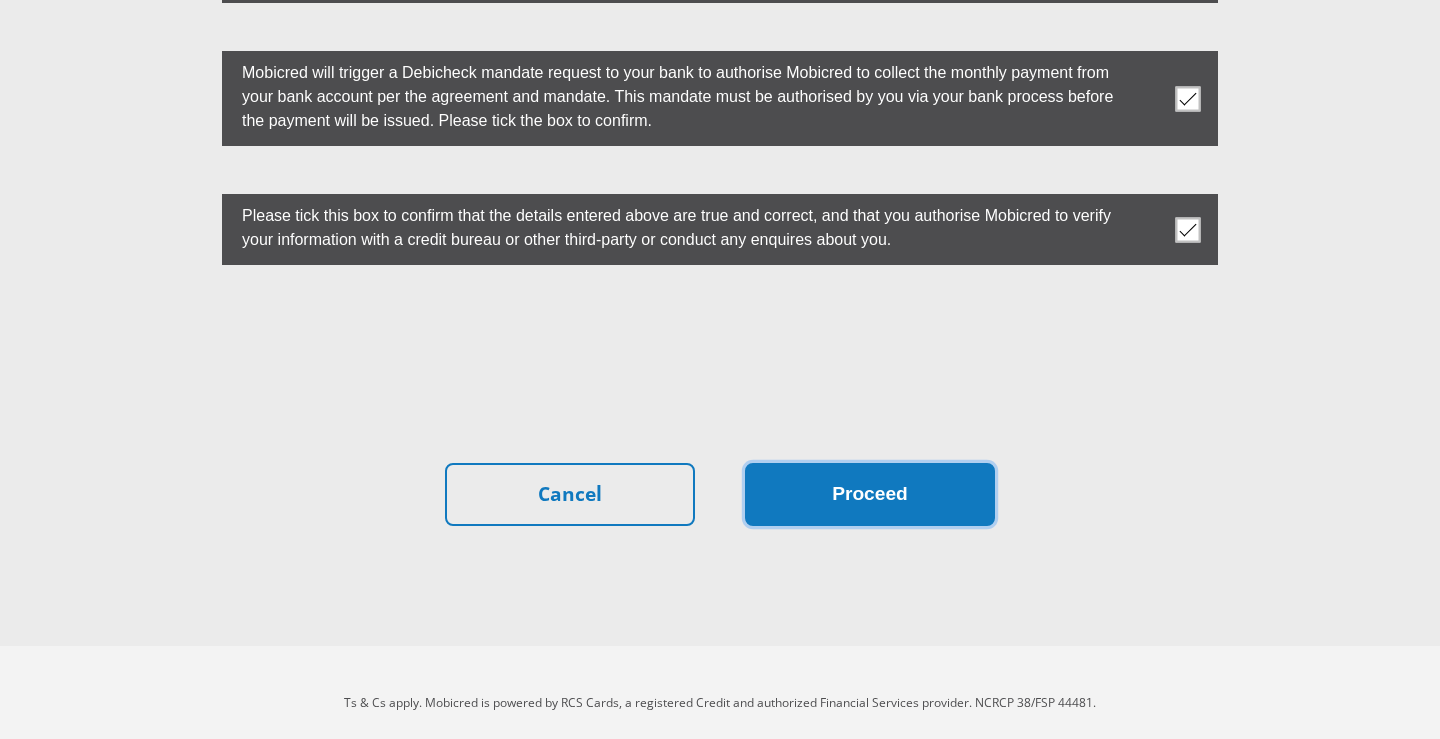 click on "Proceed" at bounding box center (870, 494) 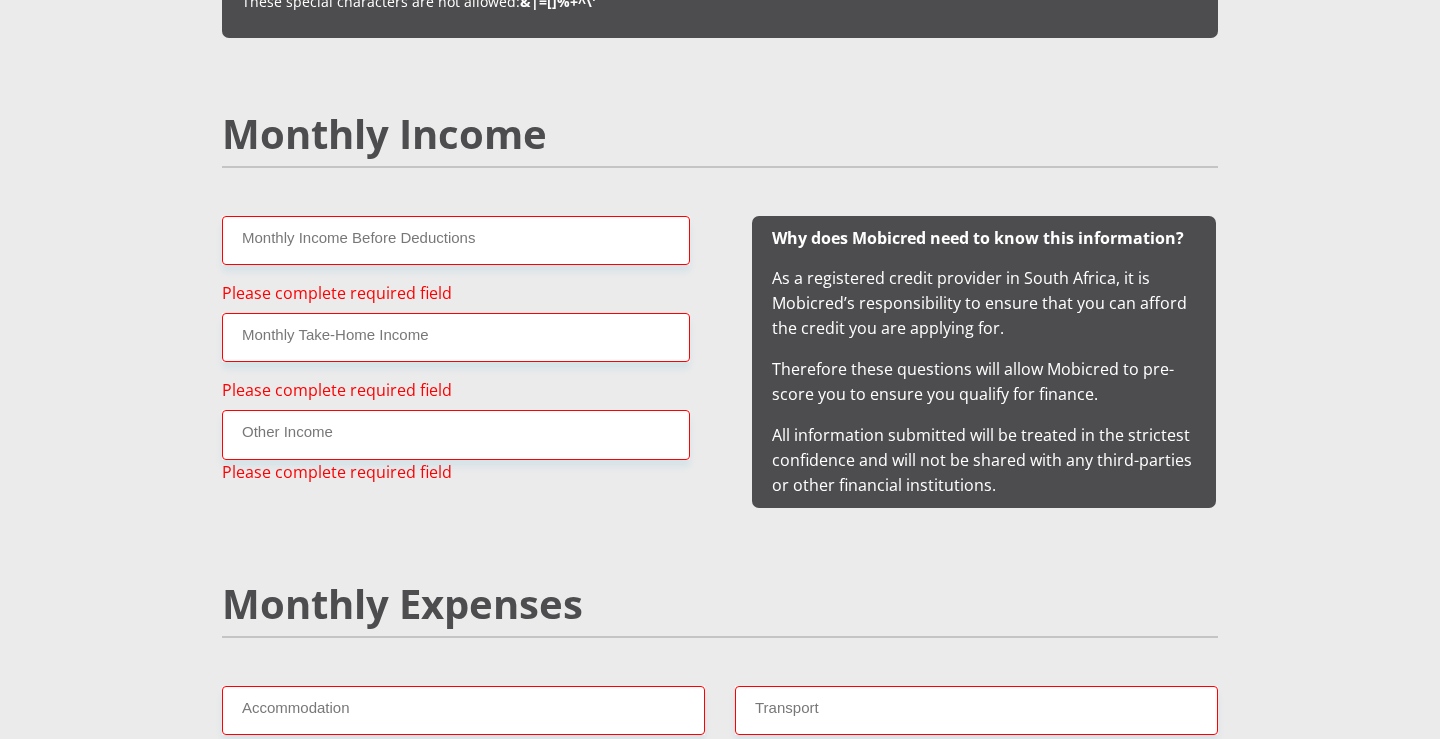 scroll, scrollTop: 1805, scrollLeft: 0, axis: vertical 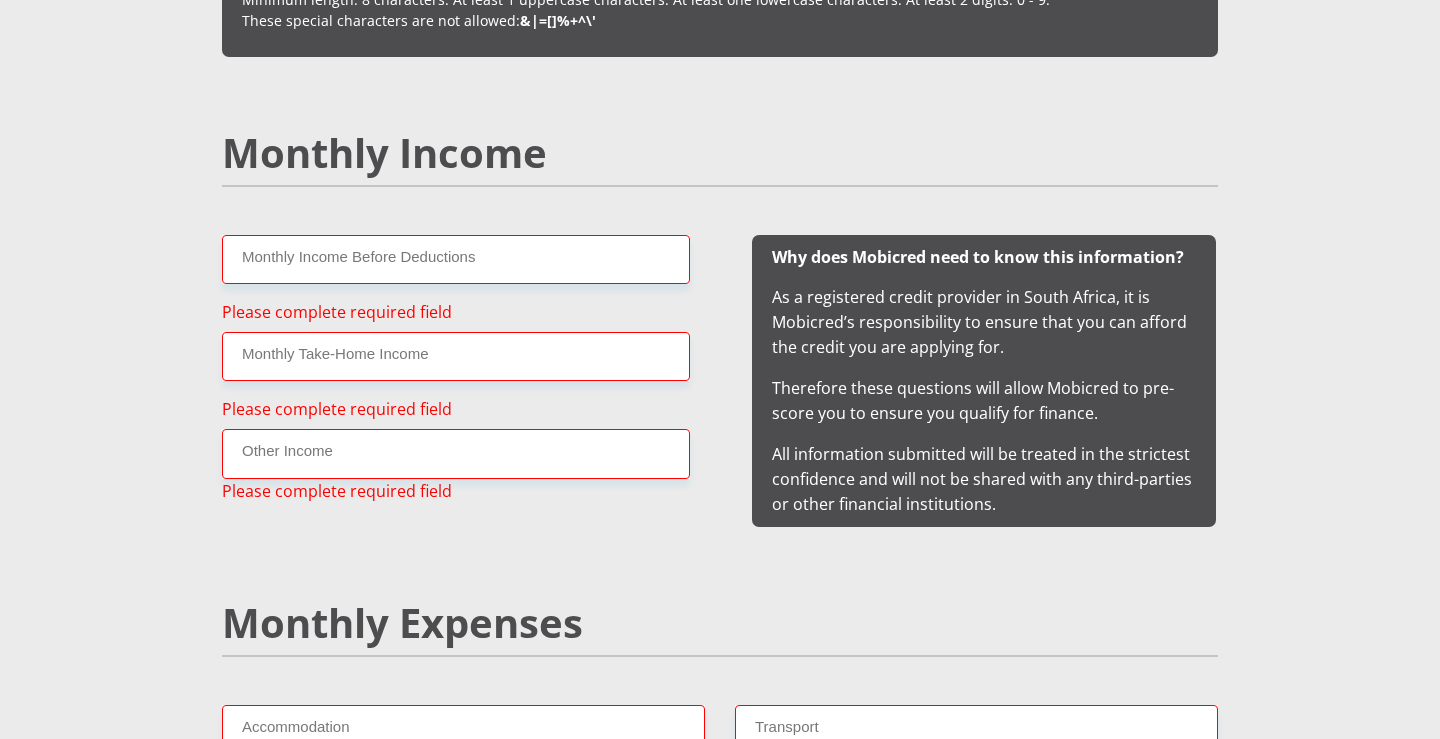click on "Monthly Income" at bounding box center (720, 182) 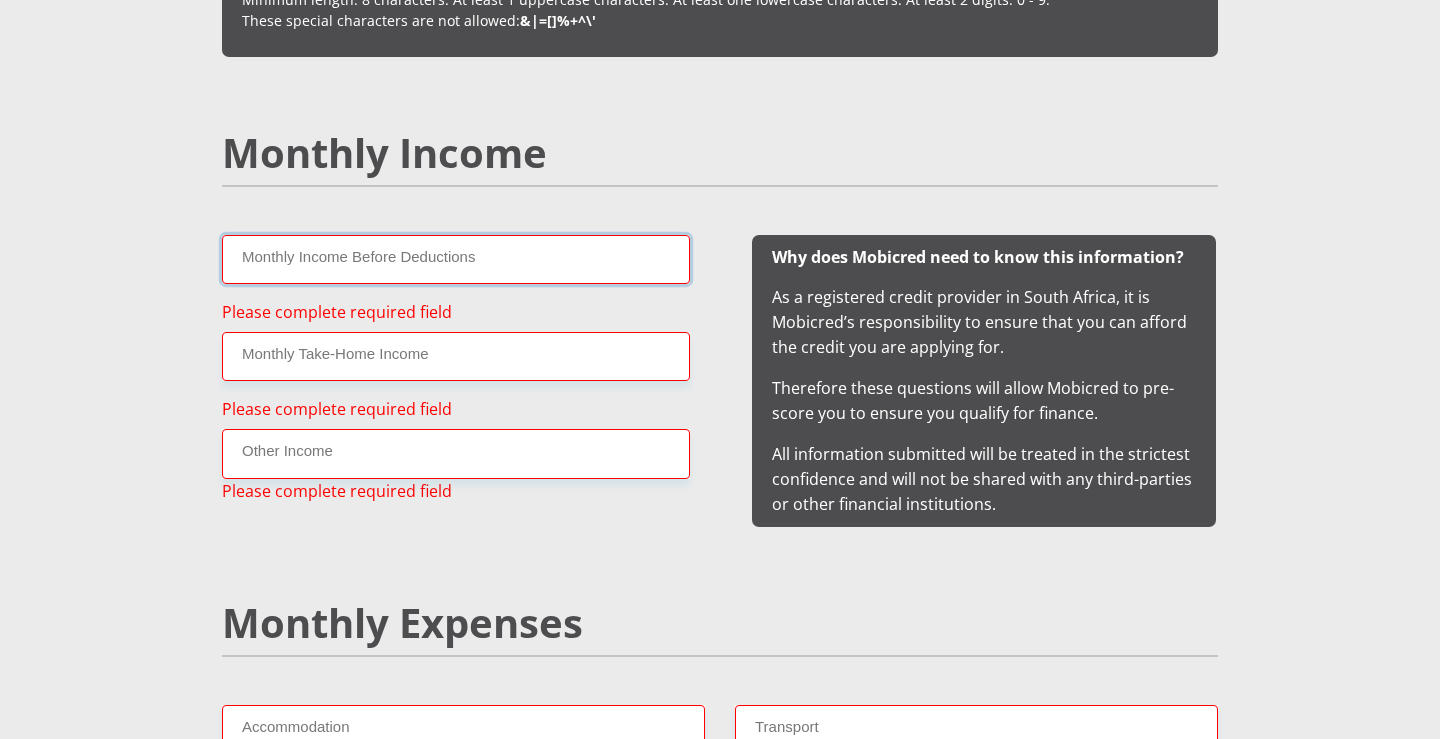 click on "Monthly Income Before Deductions" at bounding box center (456, 259) 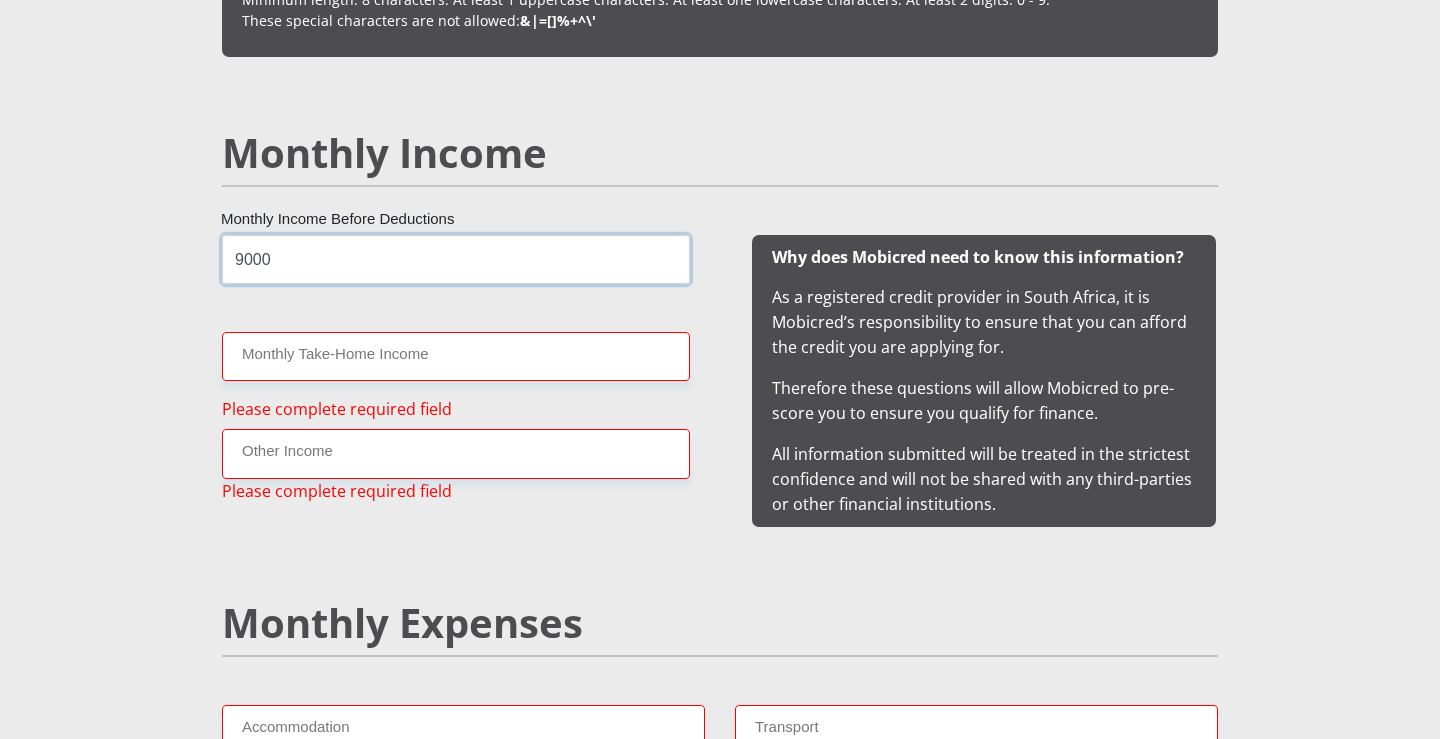type on "9000" 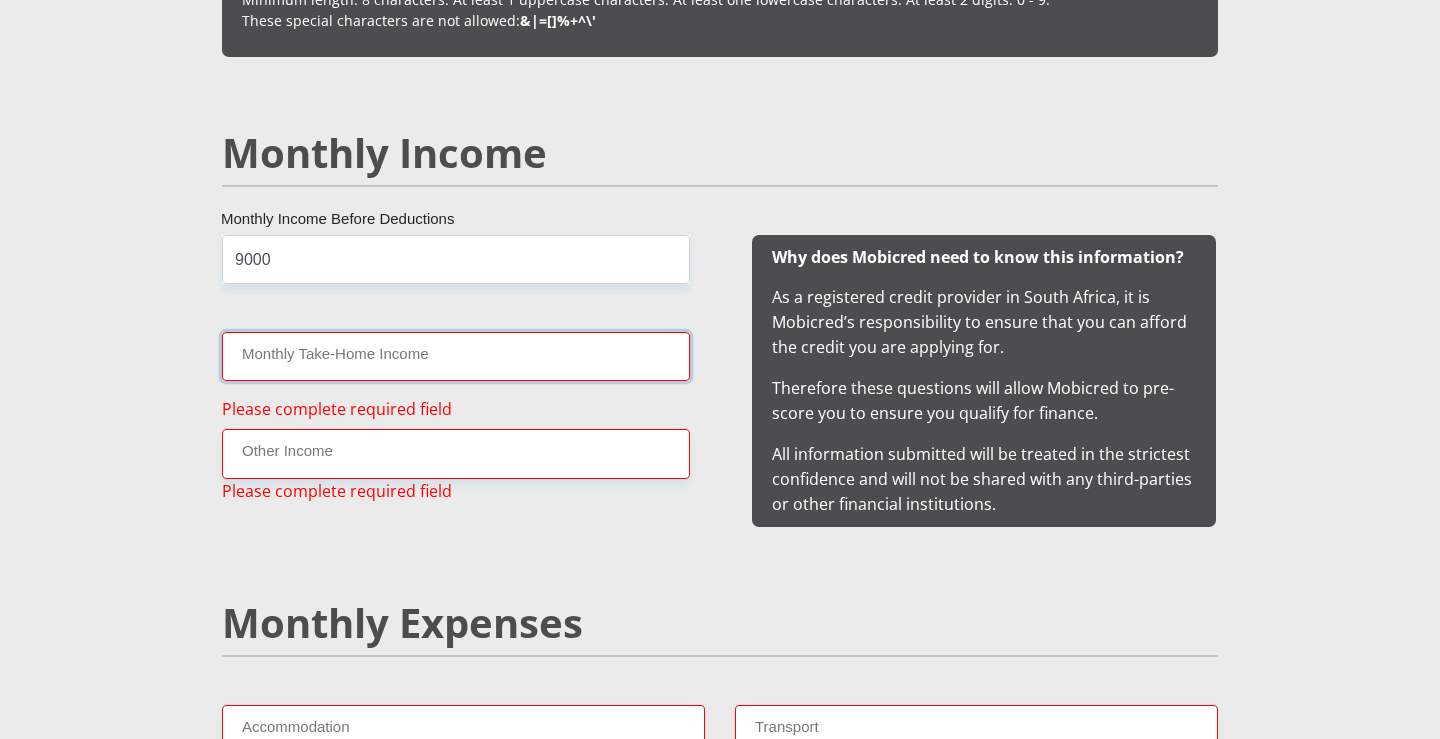 click on "Monthly Take-Home Income" at bounding box center [456, 356] 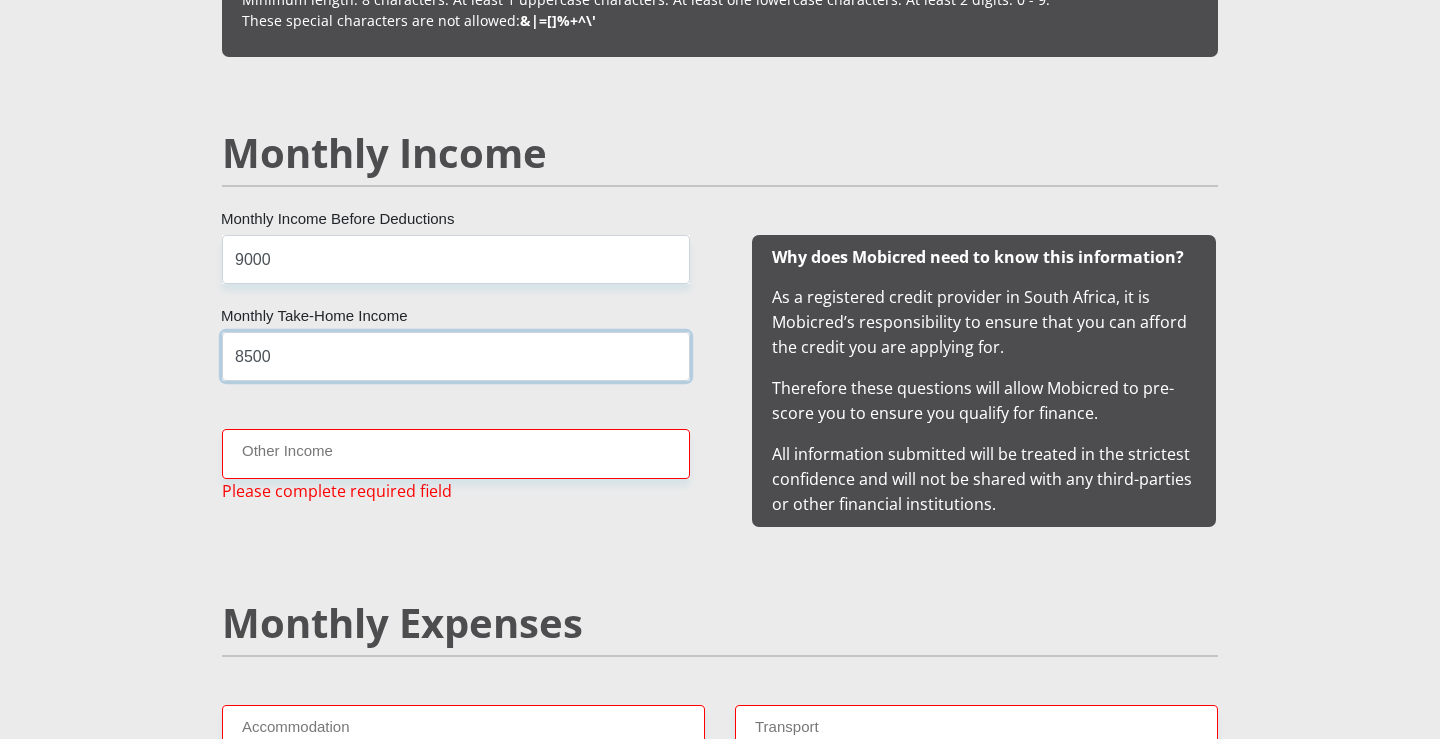 type on "8500" 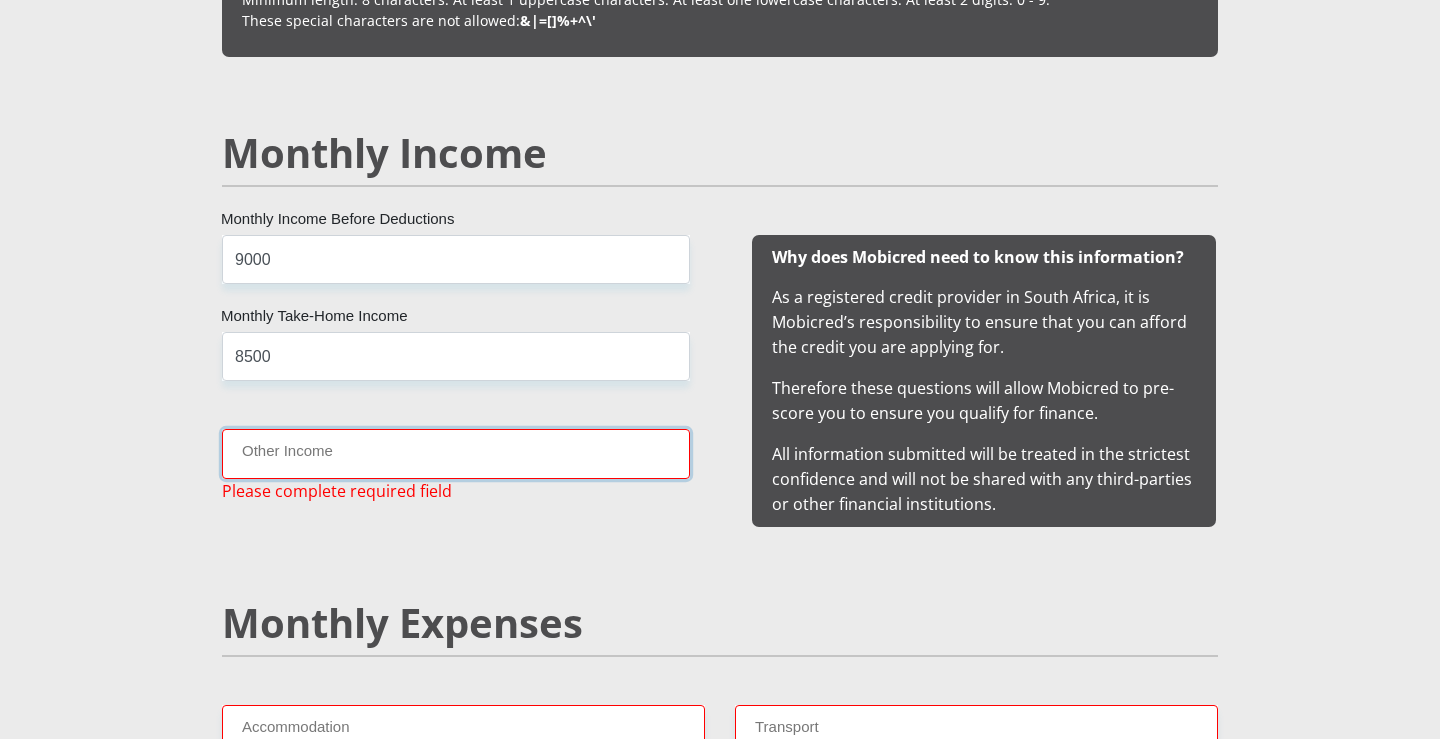 click on "Other Income" at bounding box center [456, 453] 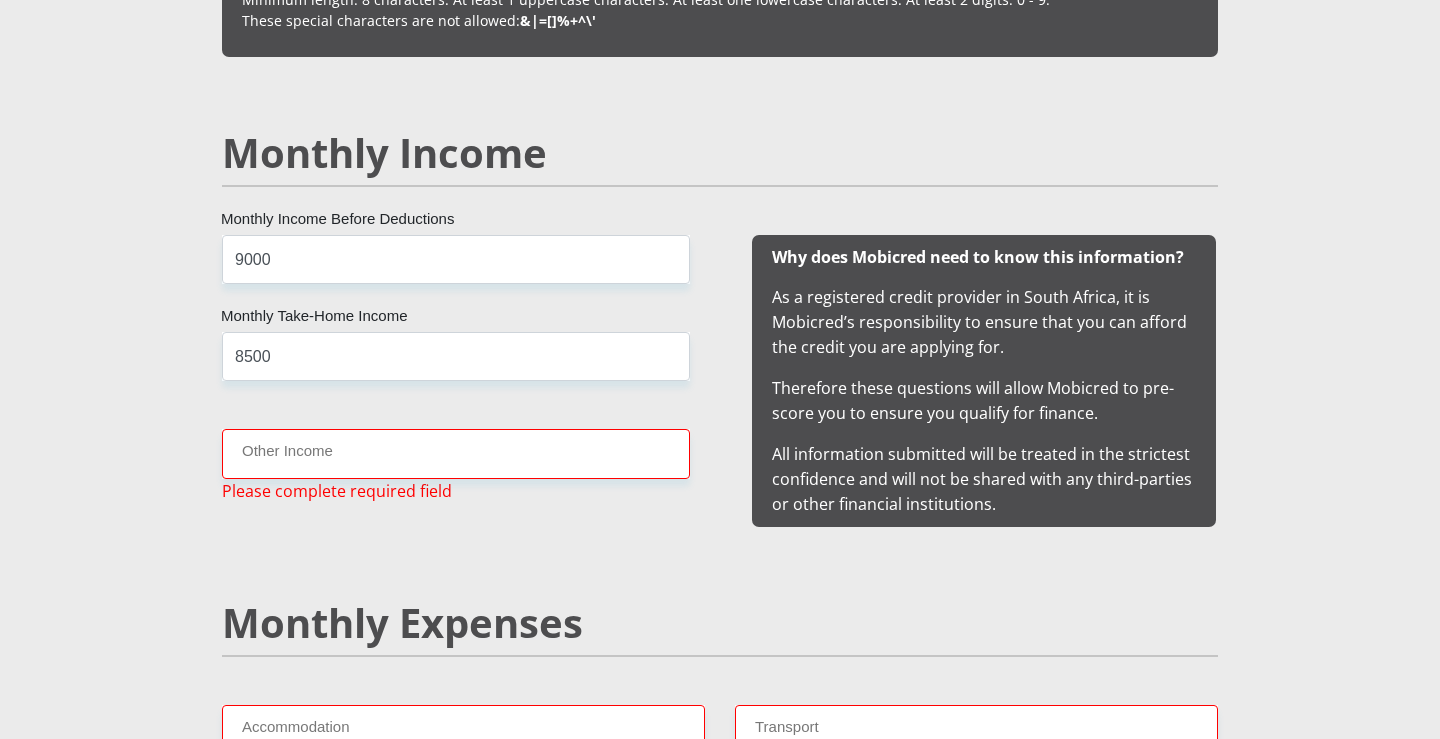 click on "[FIRST] [ID]" at bounding box center (720, 1505) 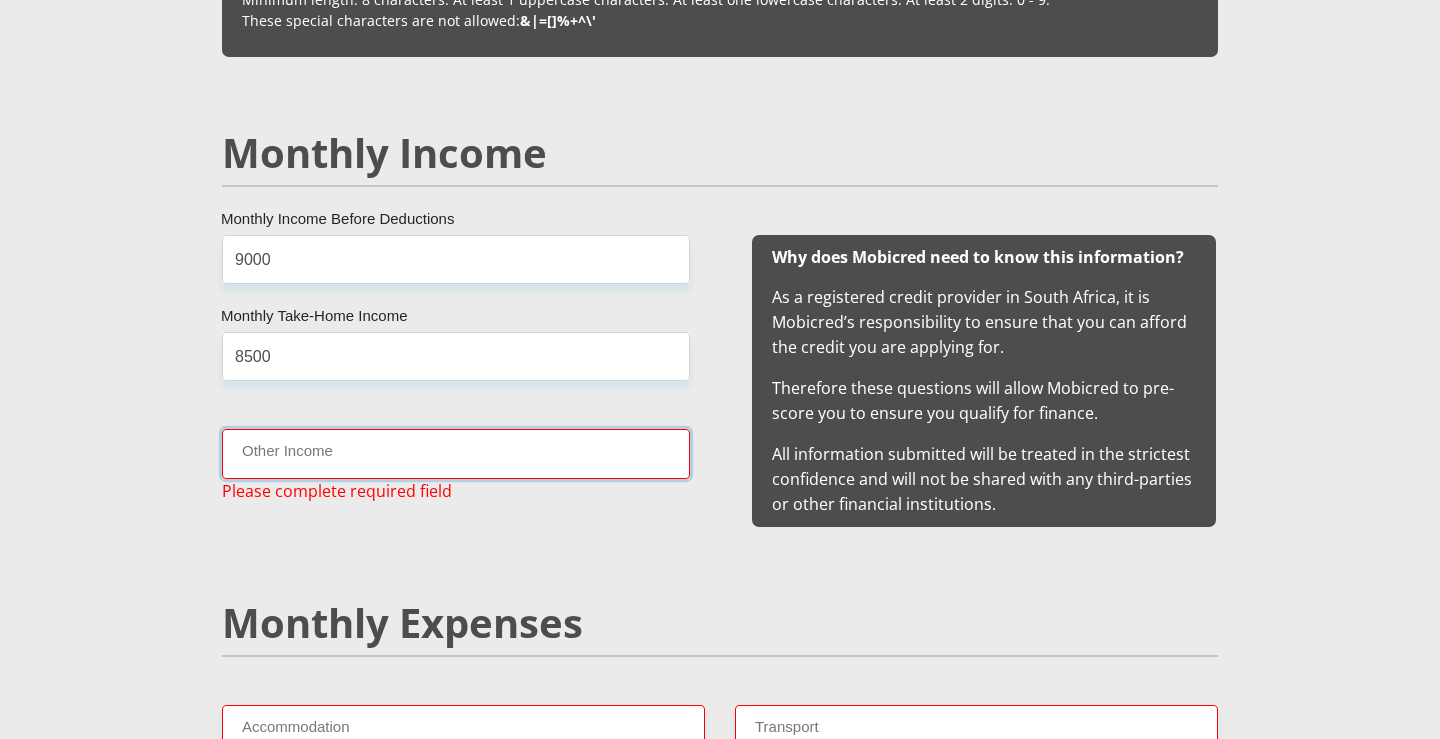 click on "Other Income" at bounding box center (456, 453) 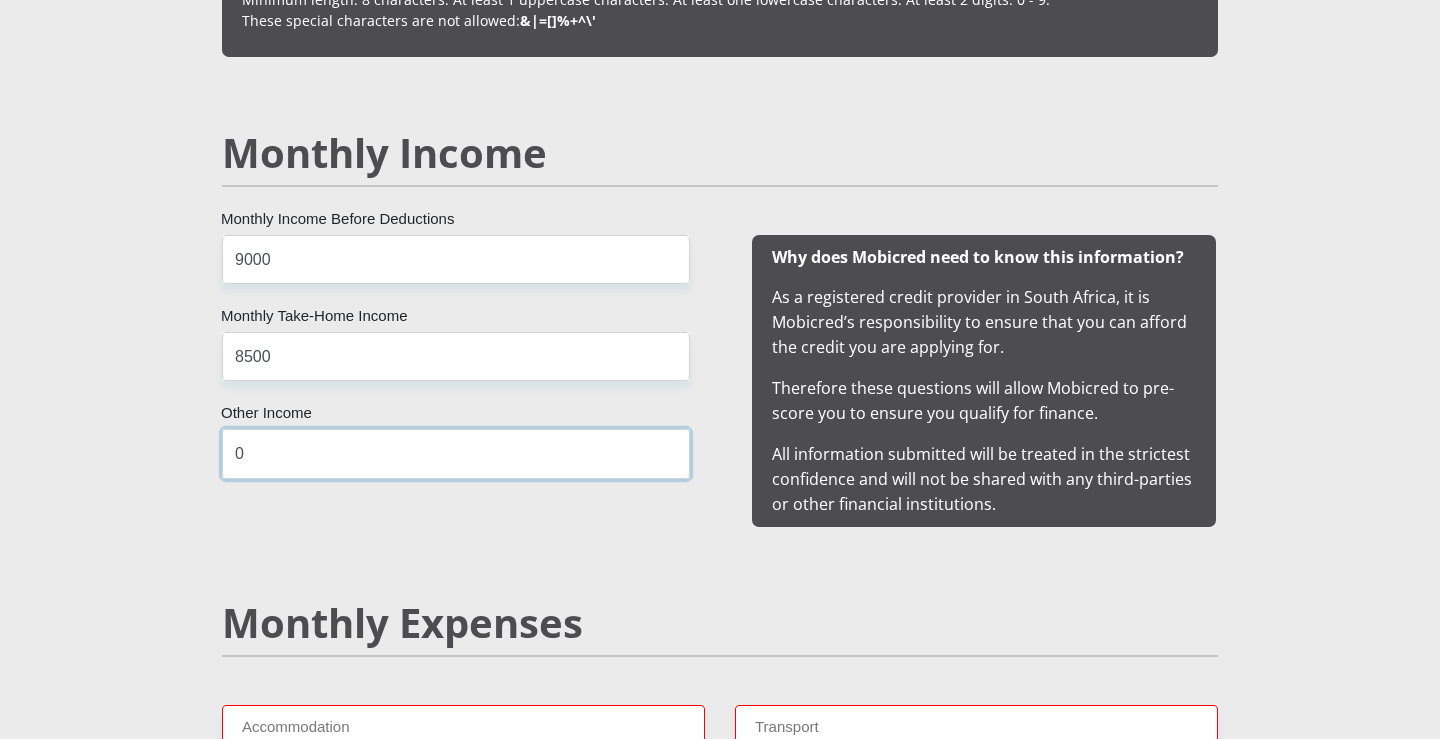 type on "0" 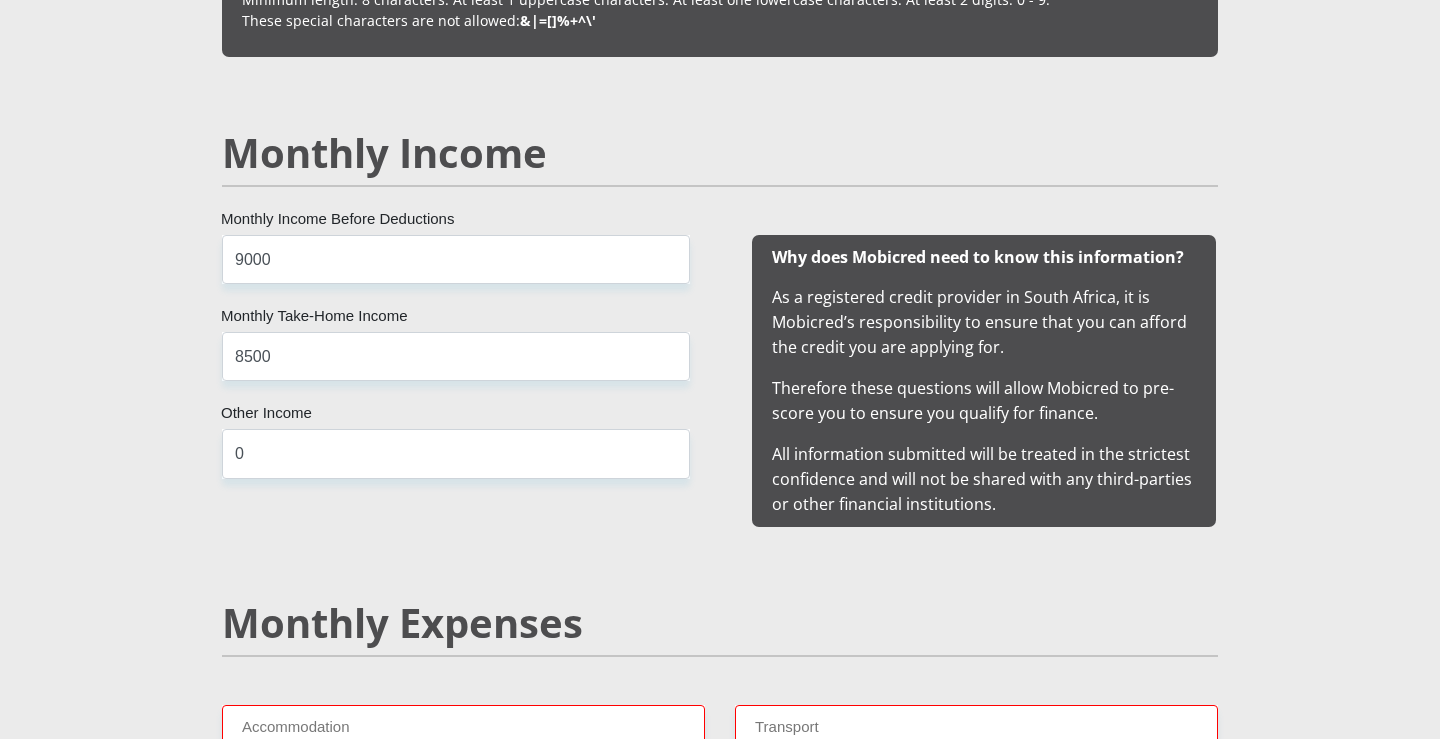 click on "[FIRST] [ID]" at bounding box center (720, 1505) 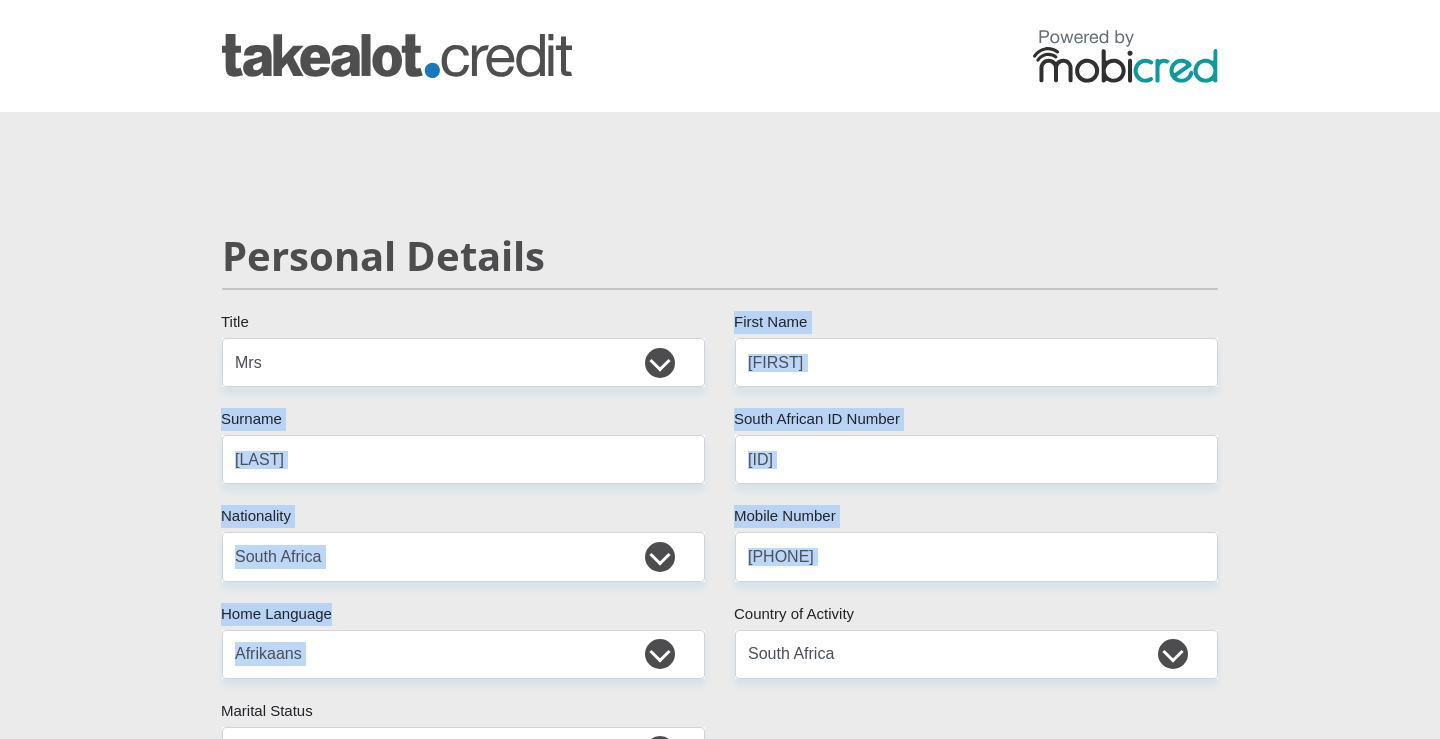 drag, startPoint x: 1369, startPoint y: 408, endPoint x: 1380, endPoint y: 778, distance: 370.16348 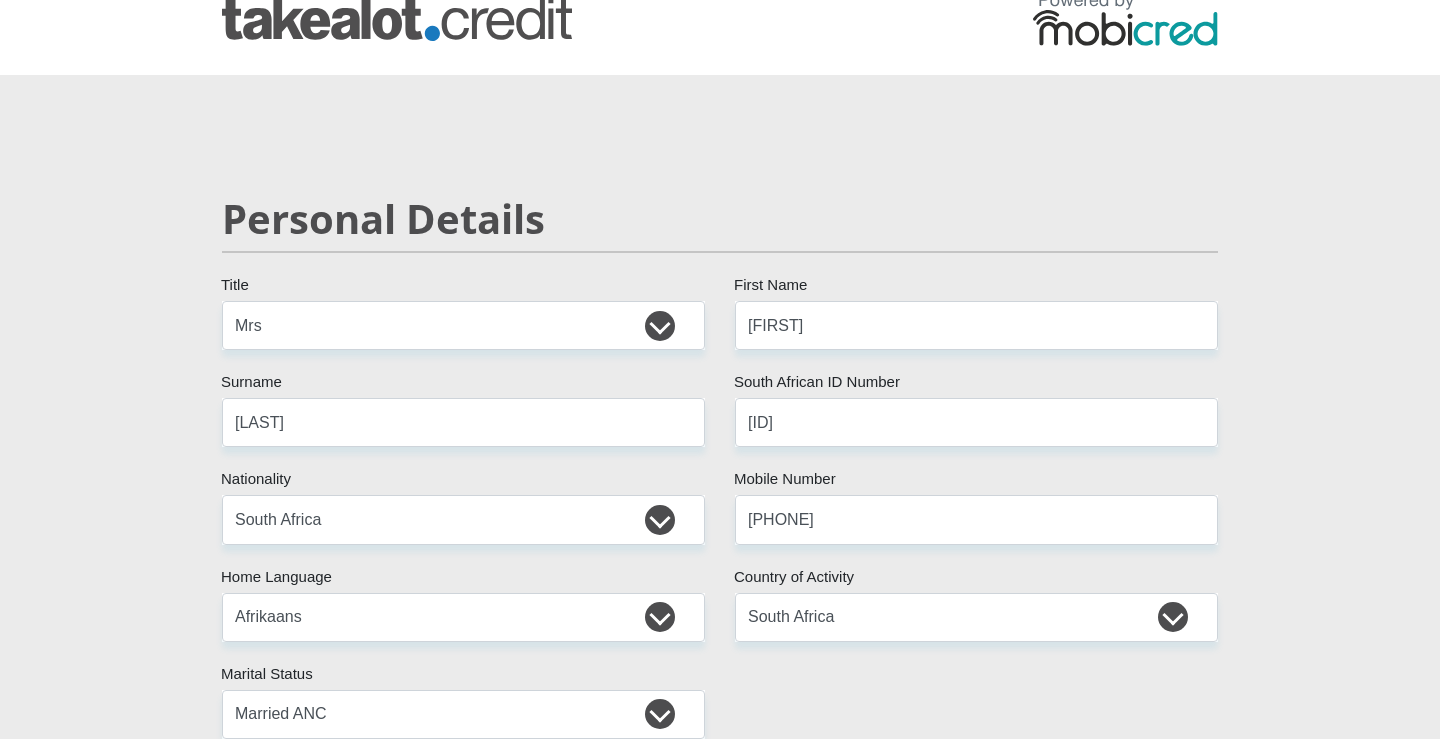 scroll, scrollTop: 657, scrollLeft: 0, axis: vertical 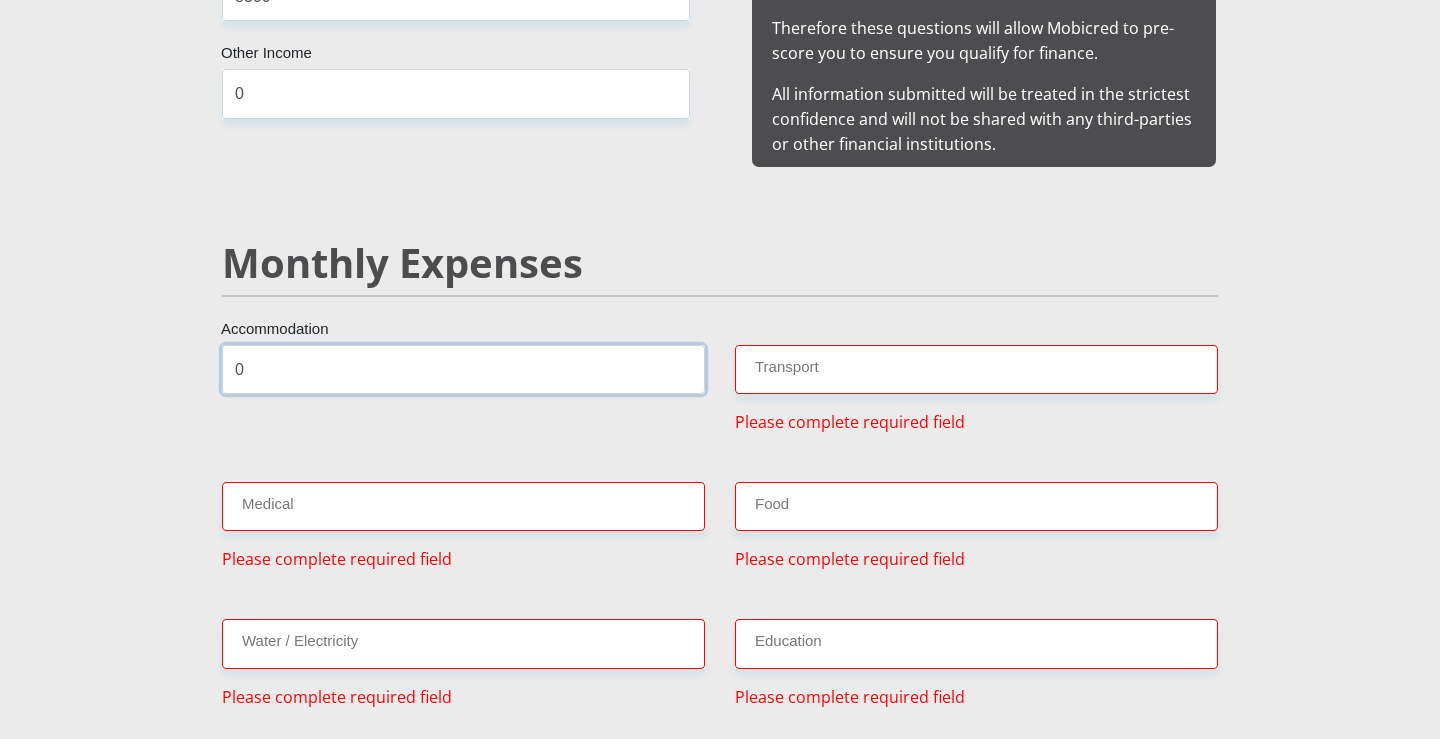 type on "0" 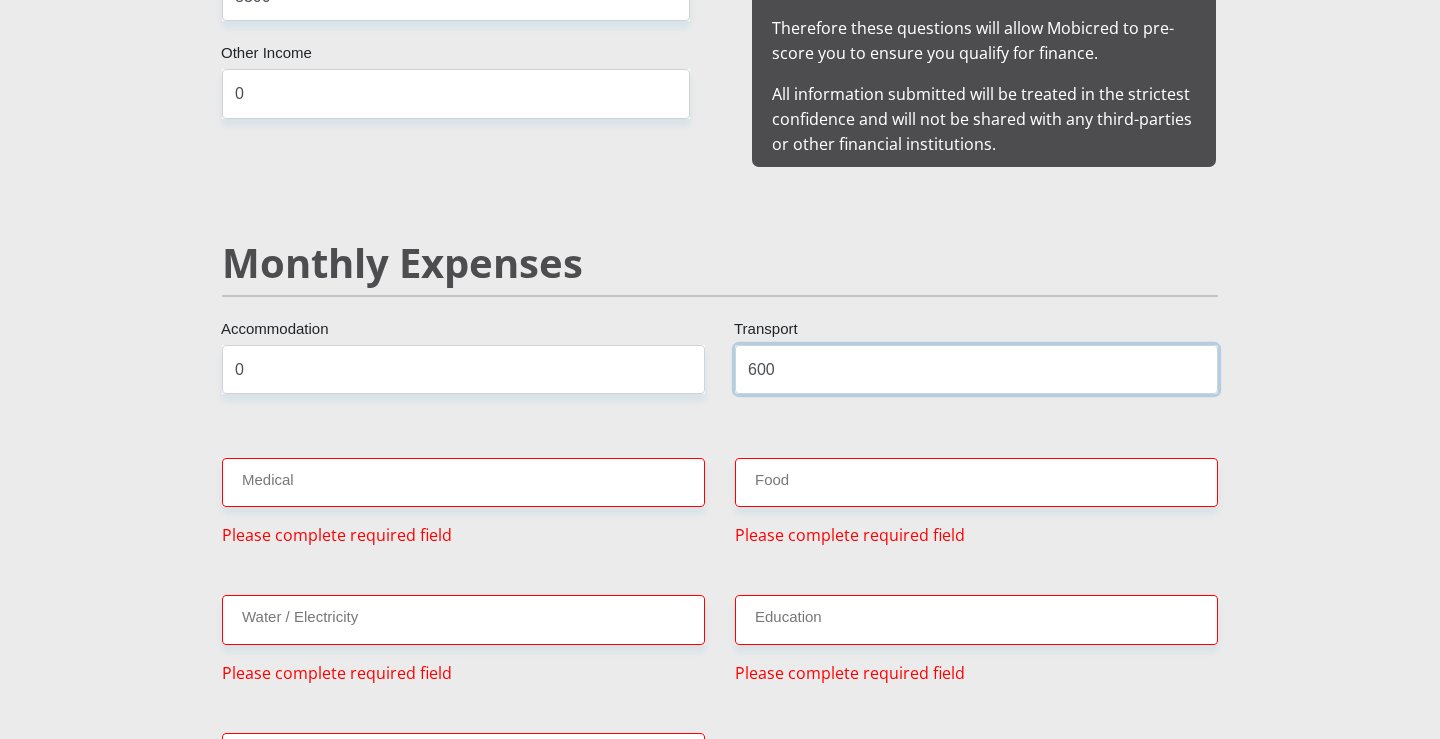type on "600" 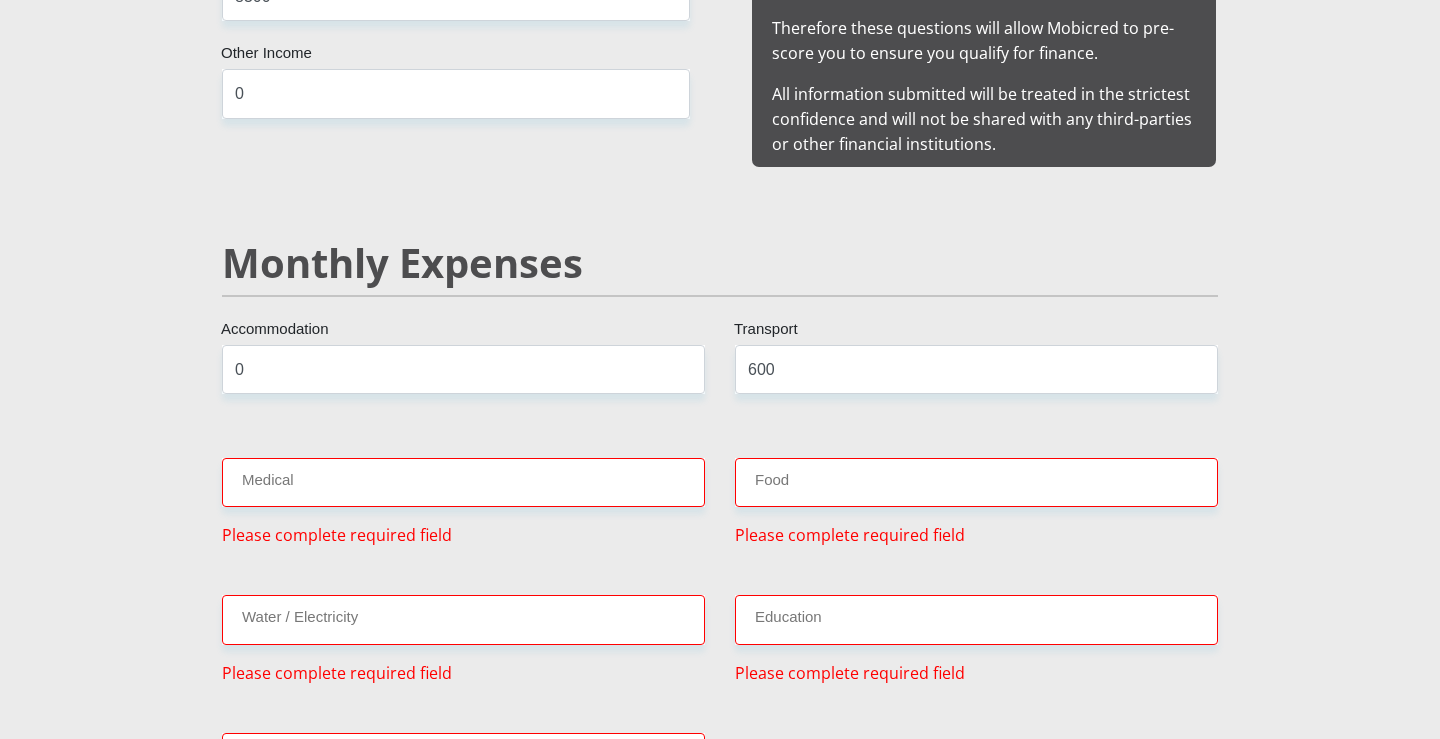 scroll, scrollTop: 5836, scrollLeft: 0, axis: vertical 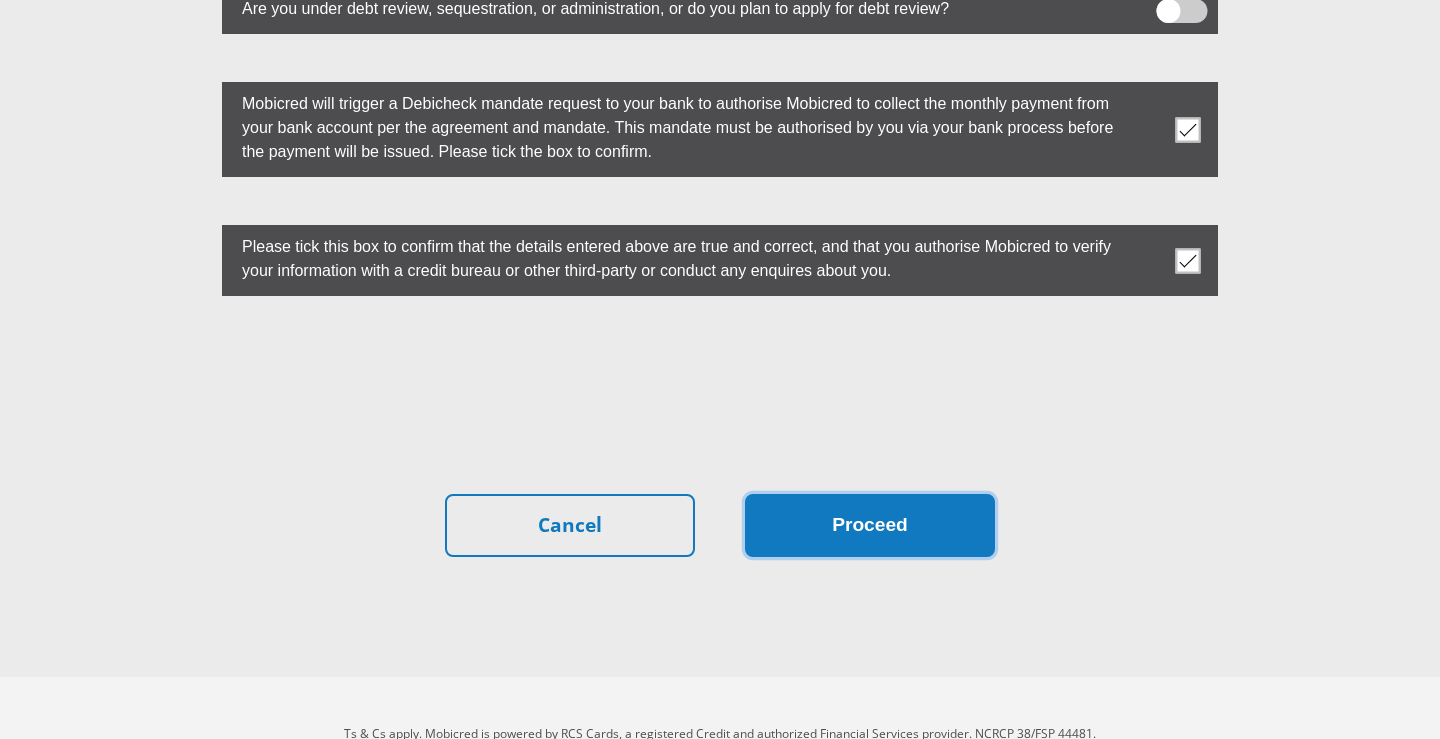 click on "Proceed" at bounding box center [870, 525] 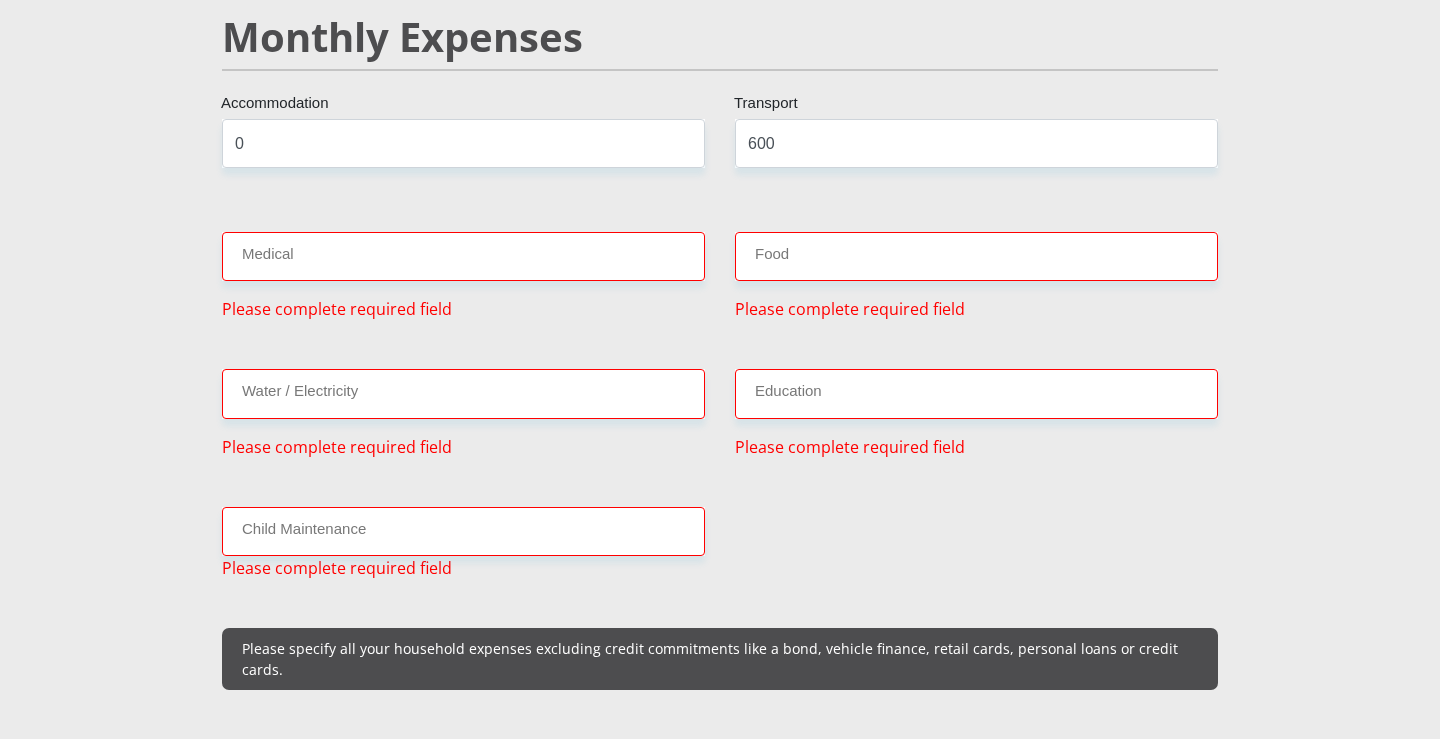 scroll, scrollTop: 2388, scrollLeft: 0, axis: vertical 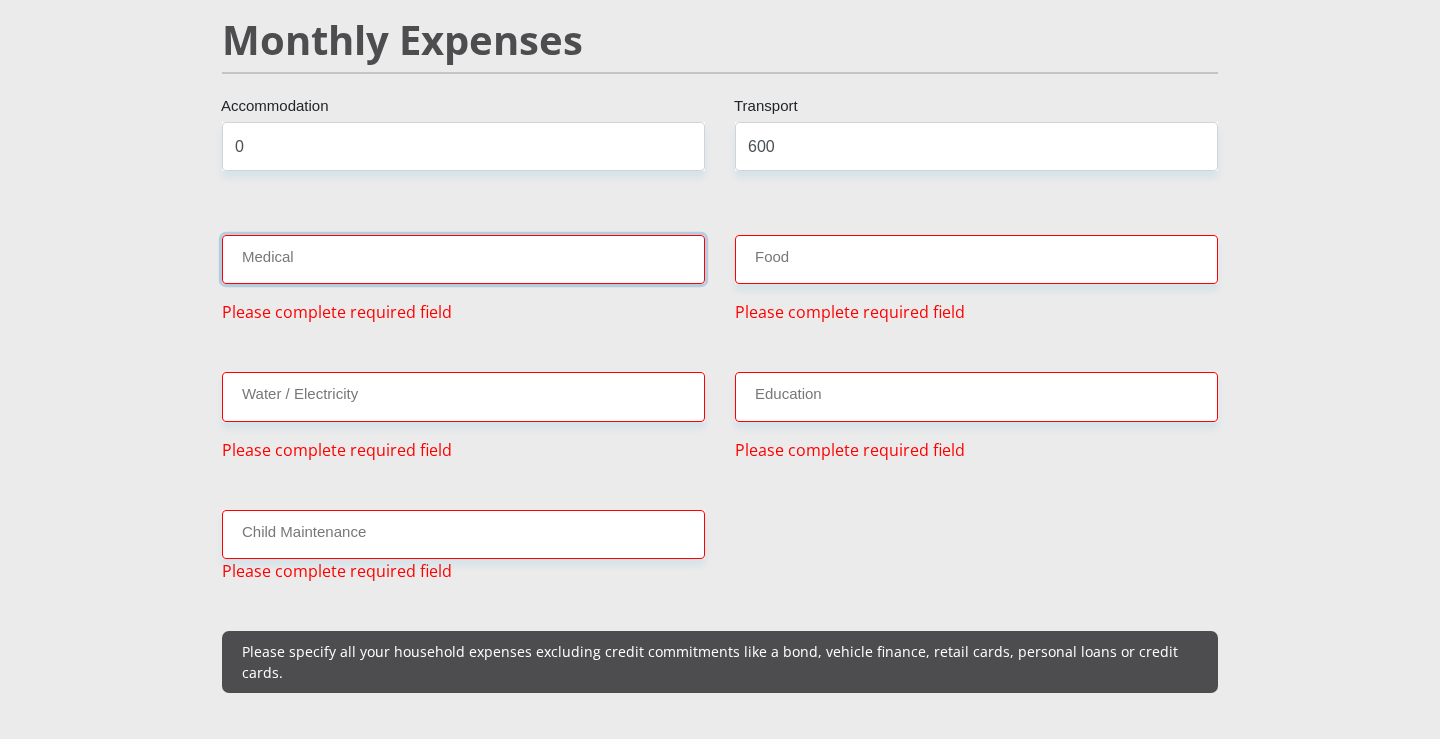 click on "Medical" at bounding box center (463, 259) 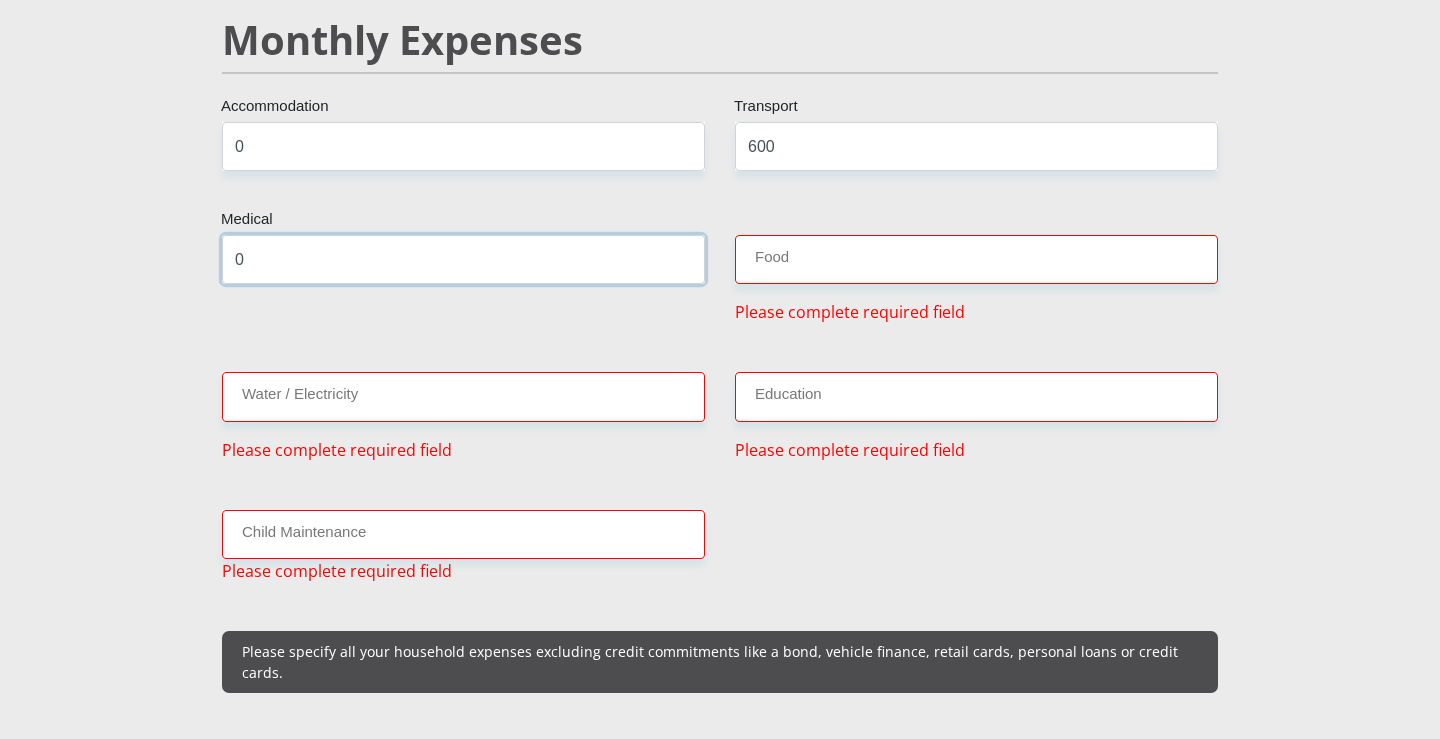type on "0" 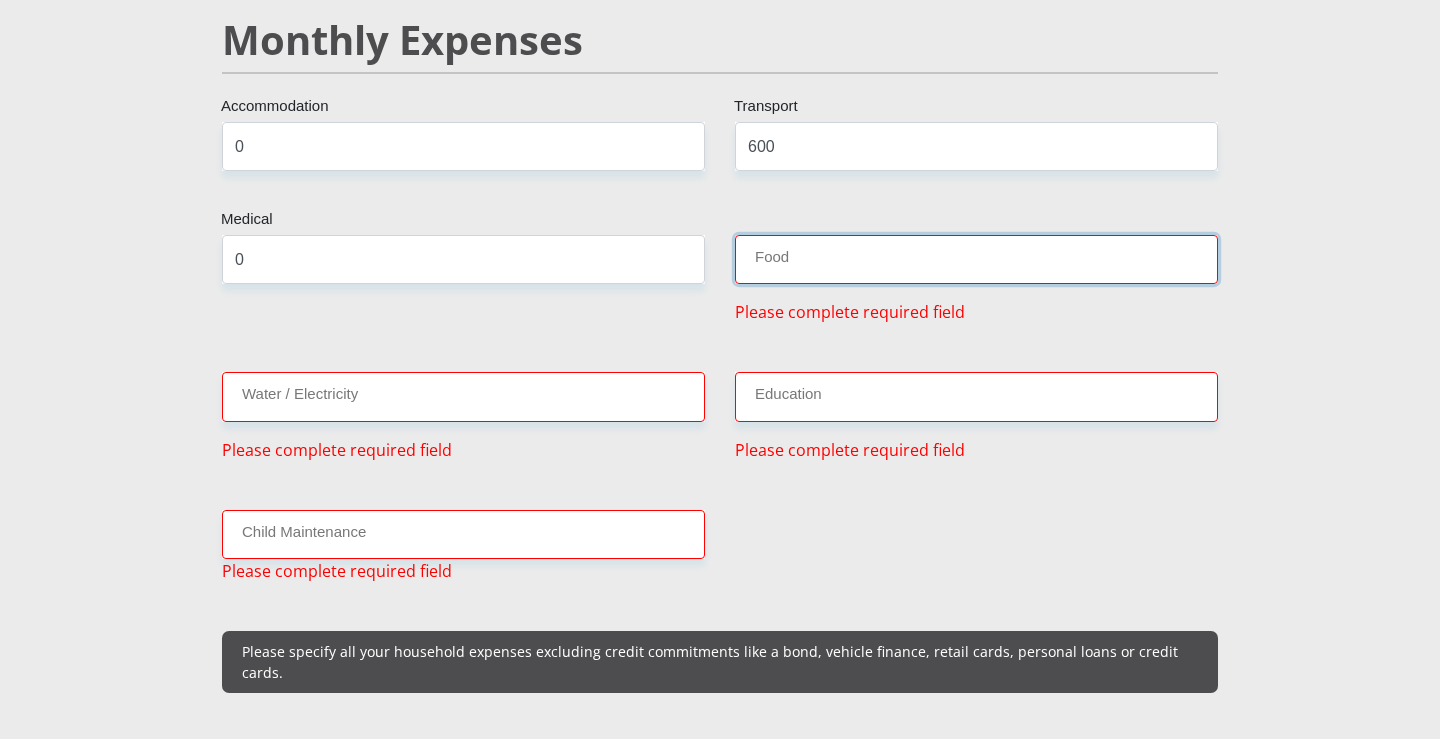 click on "Food" at bounding box center [976, 259] 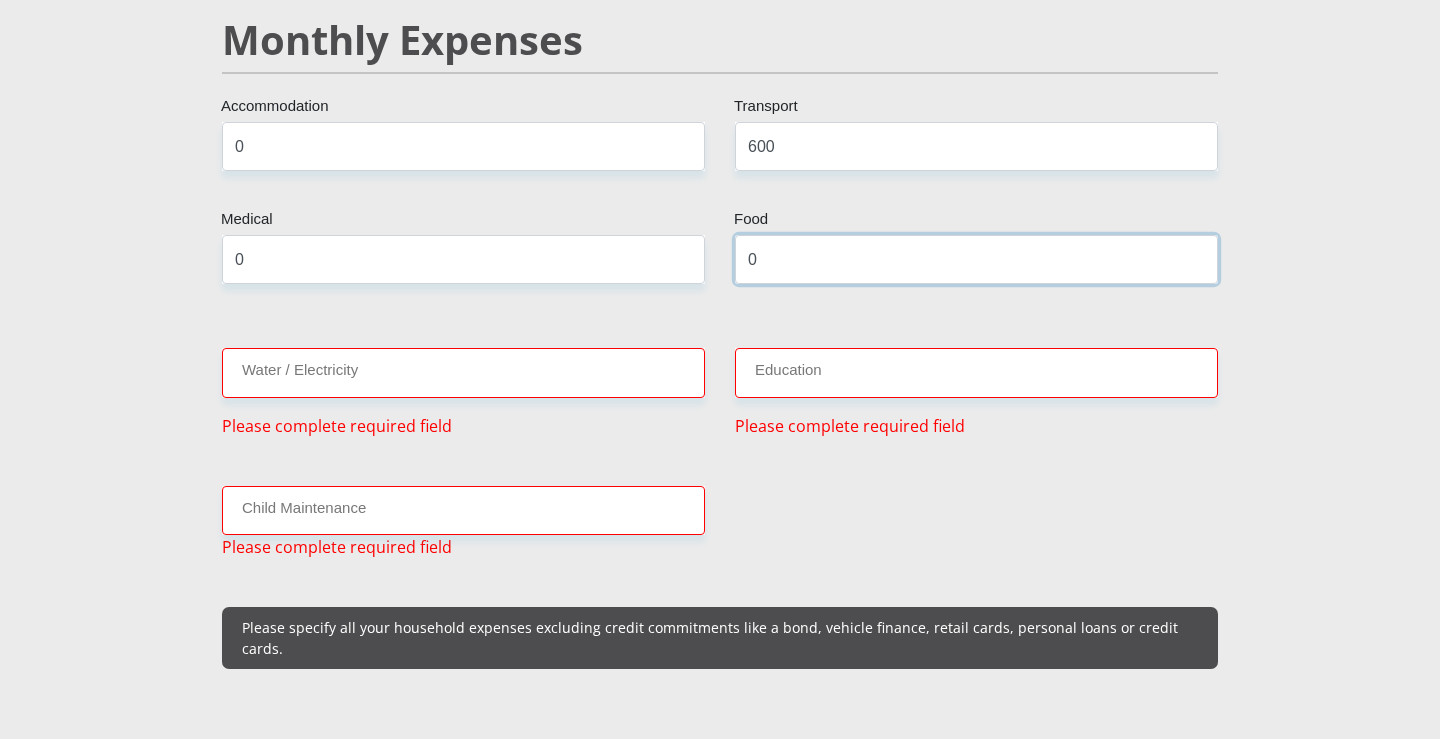 type on "0" 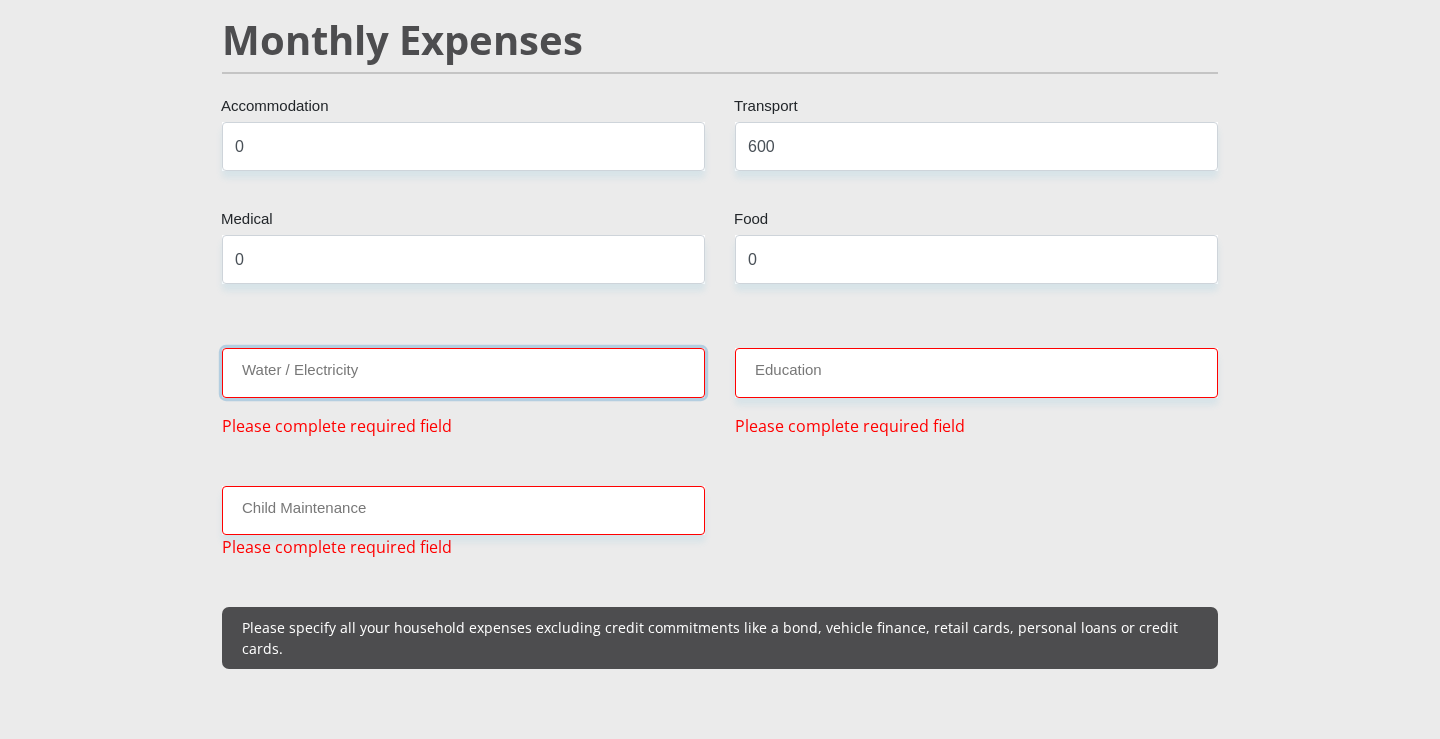 click on "Water / Electricity" at bounding box center [463, 372] 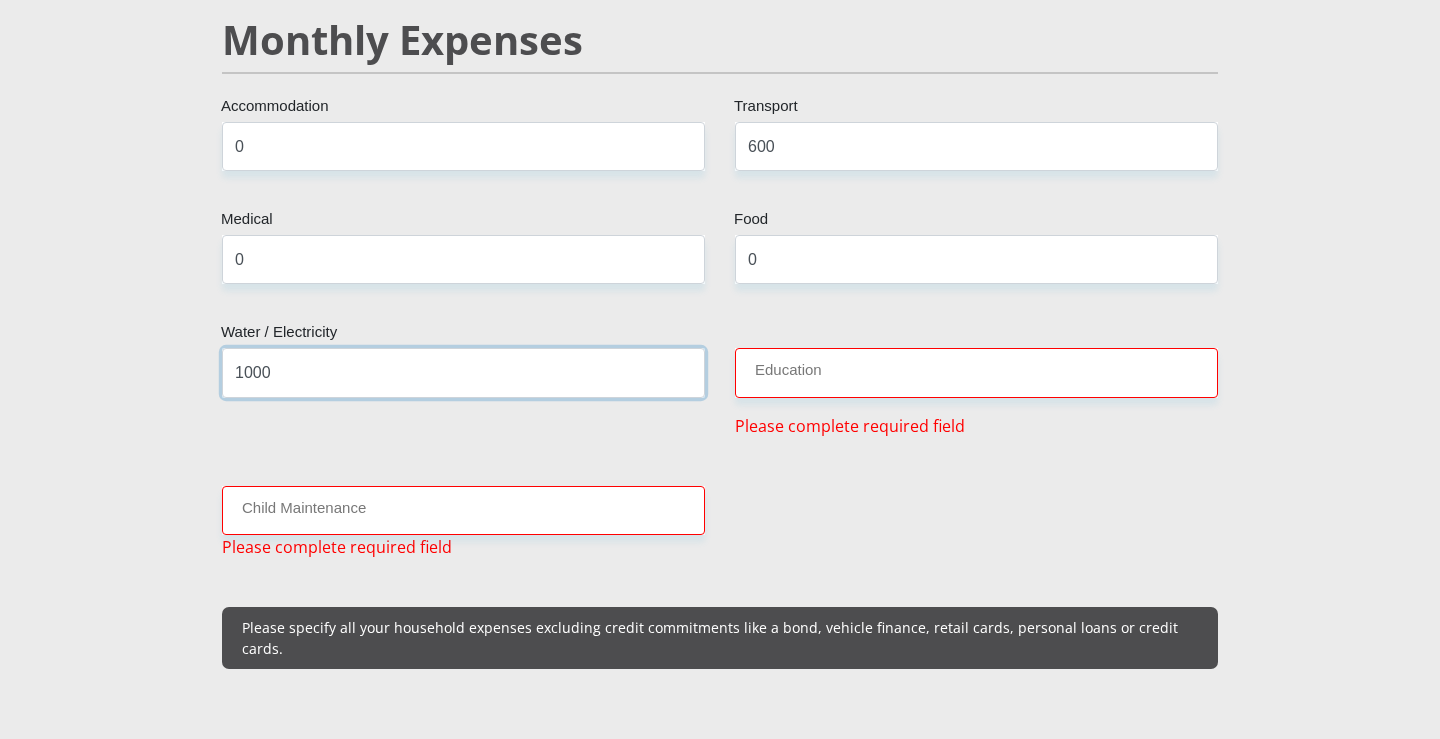 type on "1000" 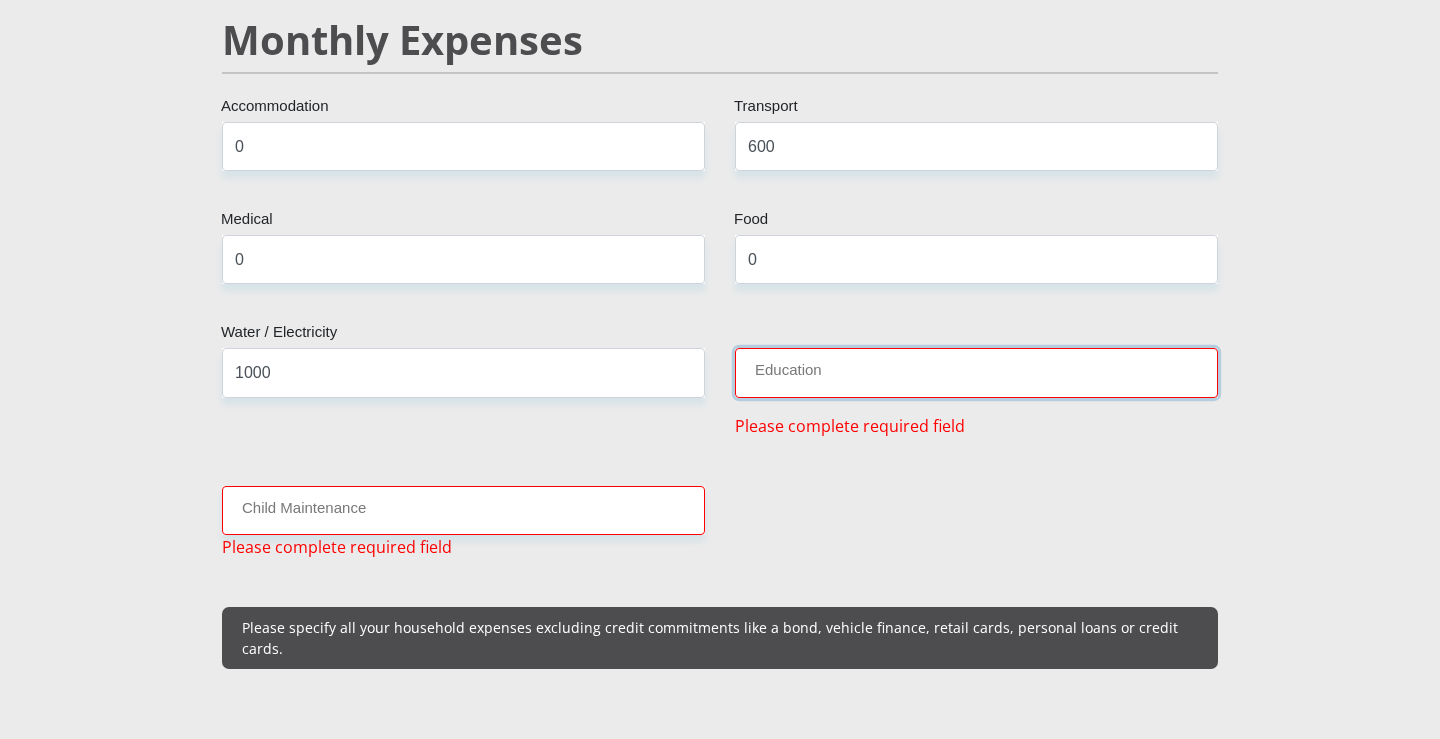 click on "Education" at bounding box center (976, 372) 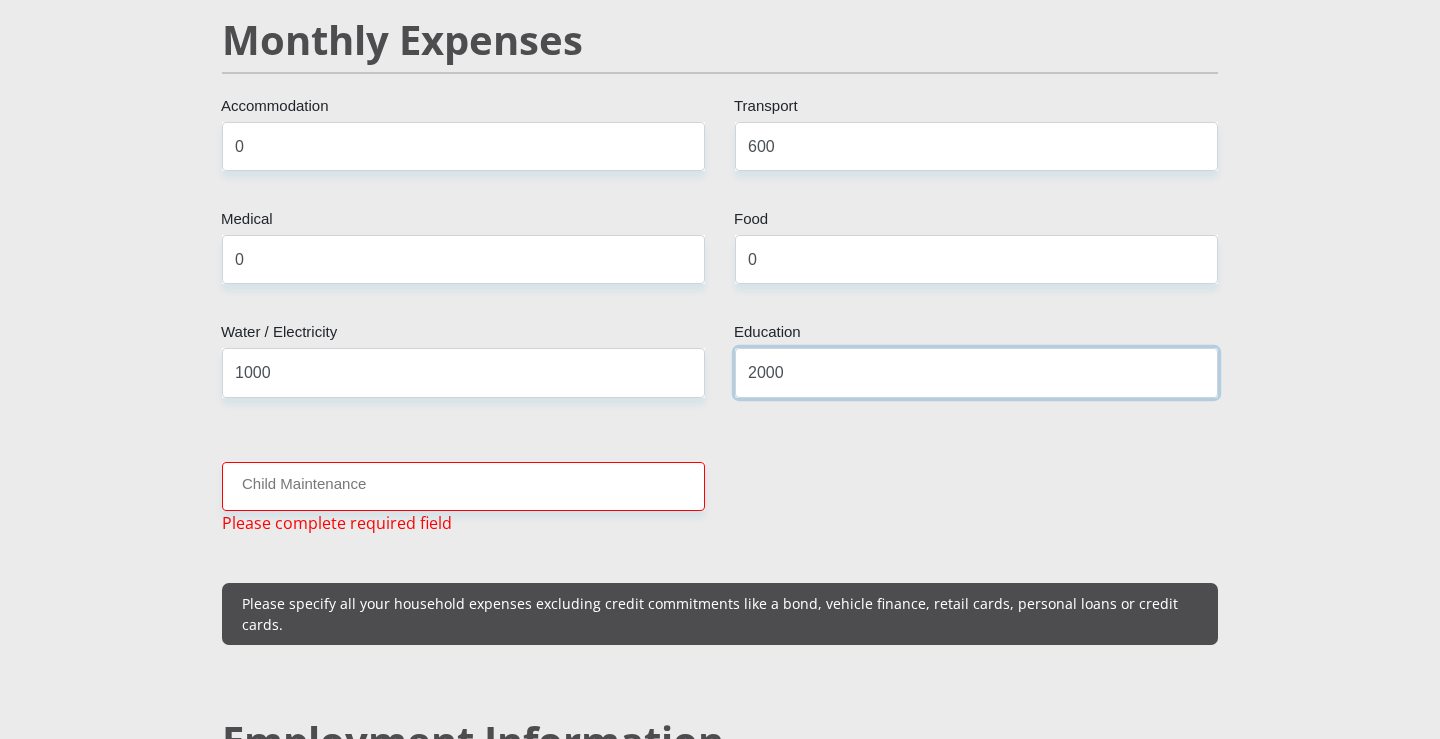 type on "2000" 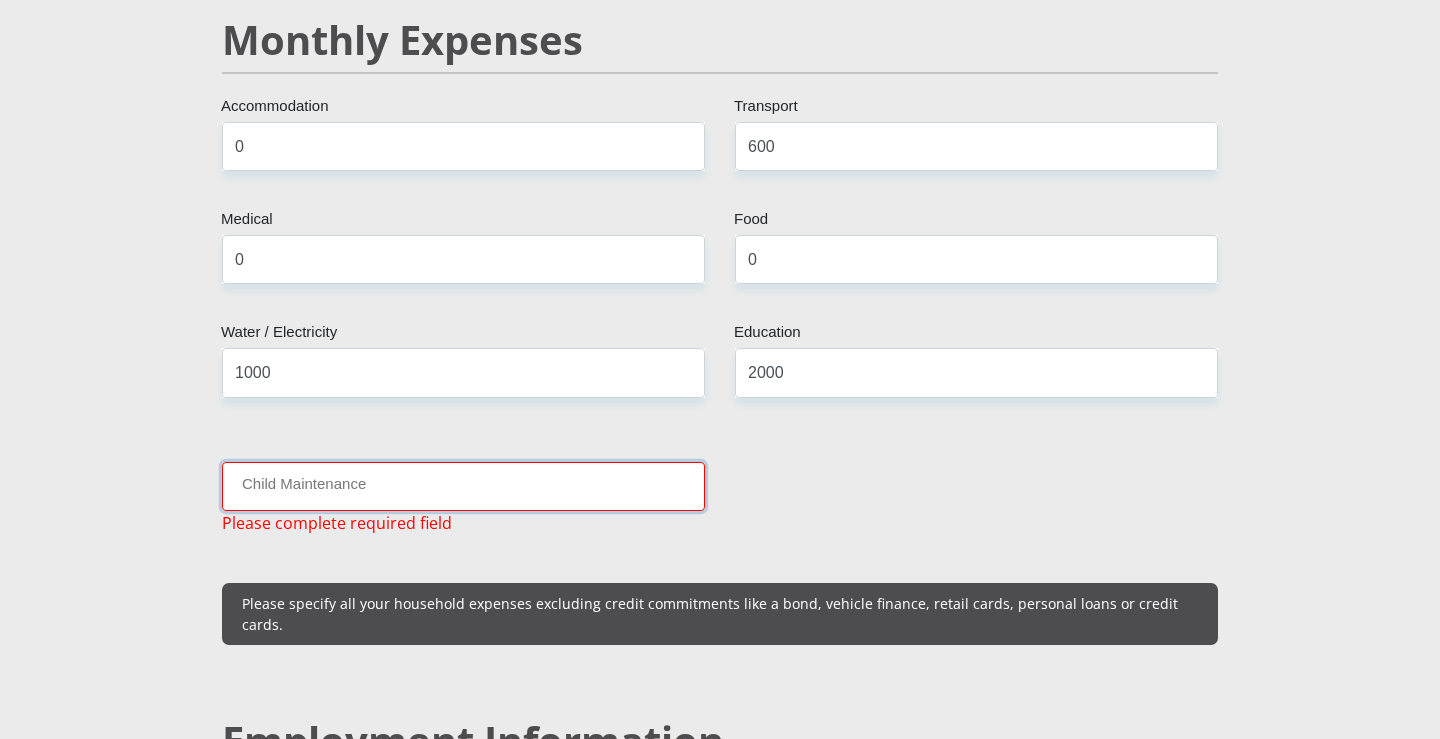 click on "Child Maintenance" at bounding box center (463, 486) 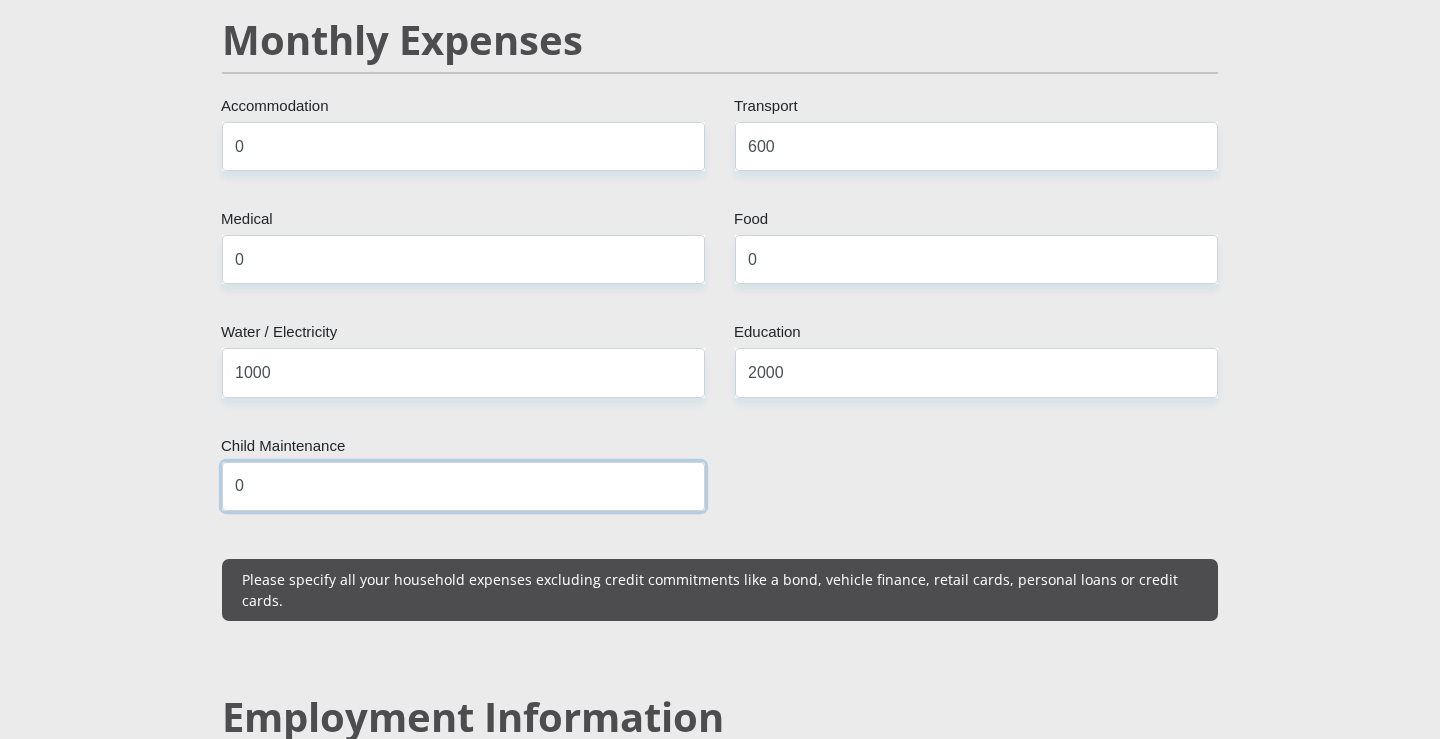 type on "0" 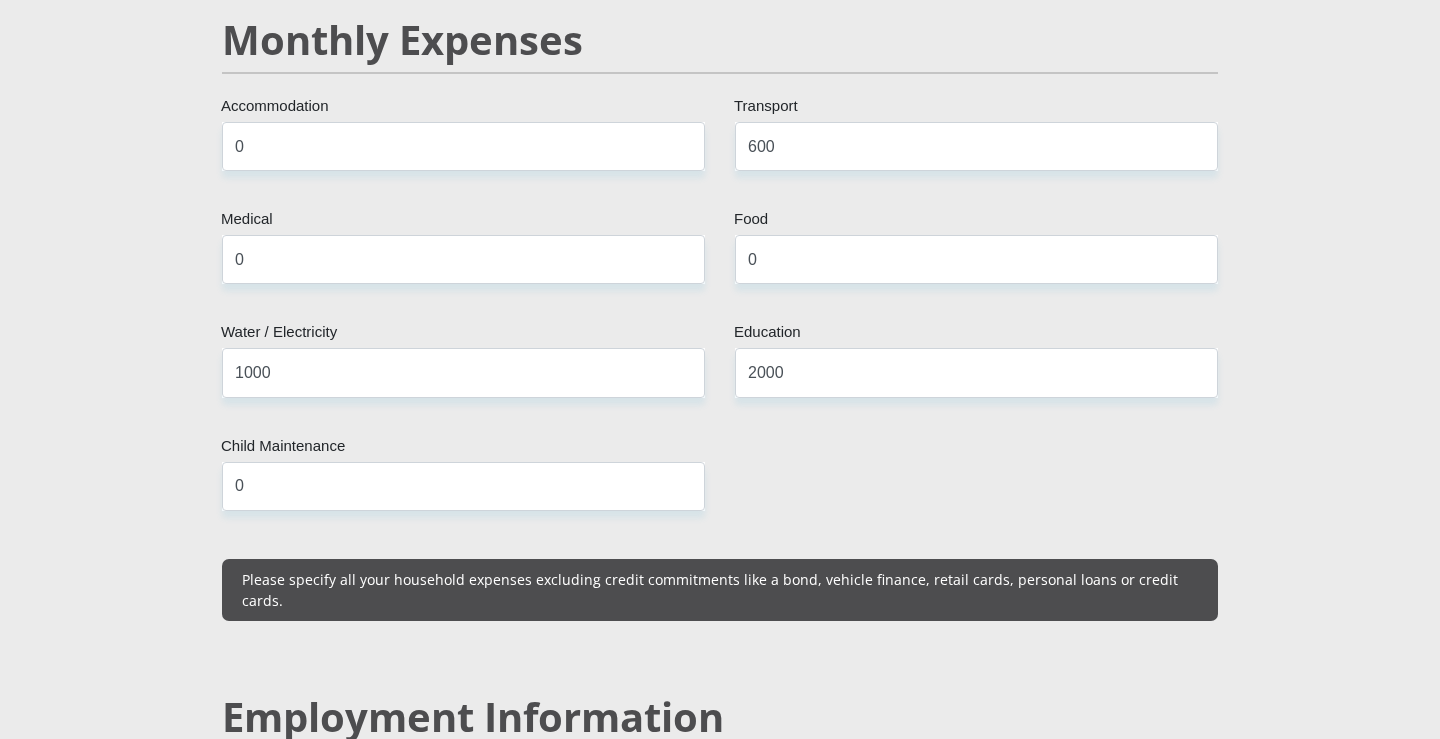 scroll, scrollTop: 2820, scrollLeft: 0, axis: vertical 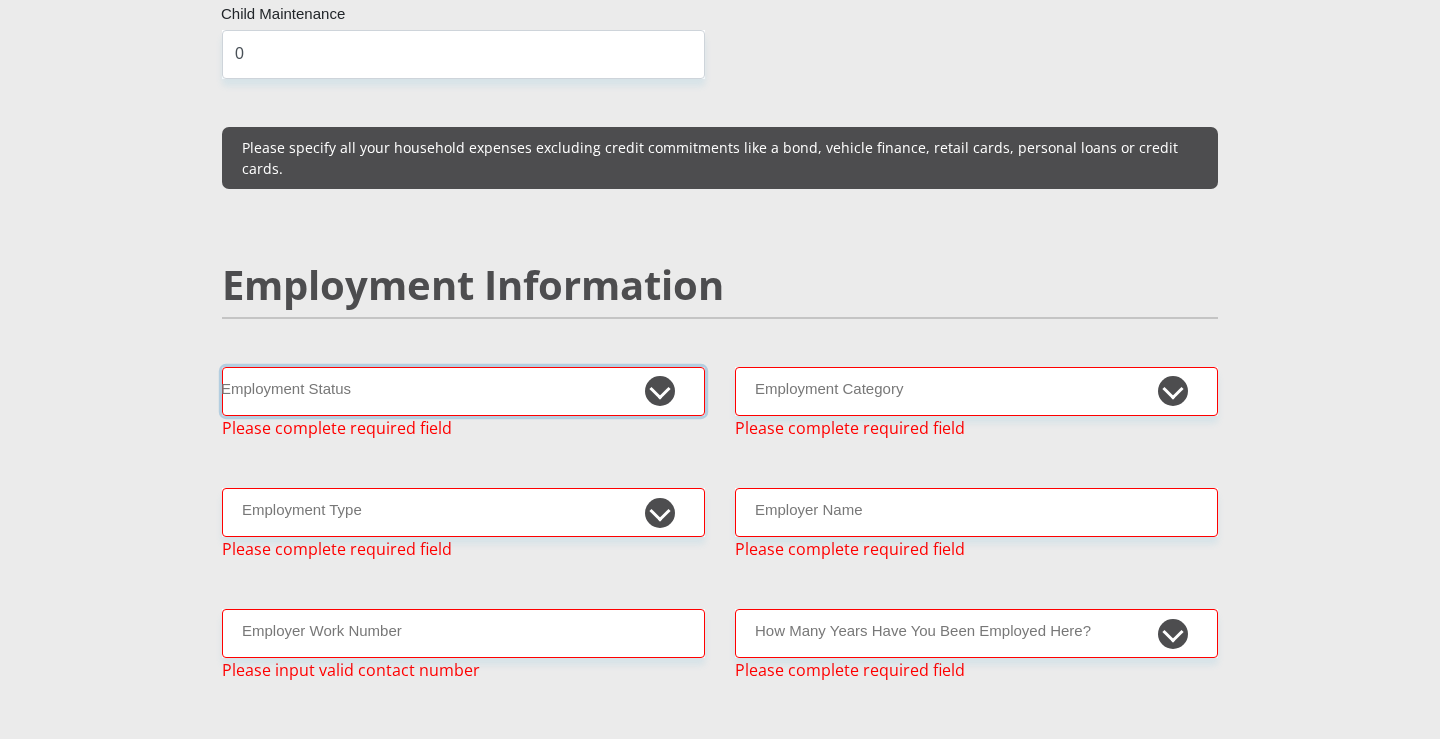 click on "Permanent/Full-time
Part-time/Casual
Contract Worker
Self-Employed
Housewife
Retired
Student
Medically Boarded
Disability
Unemployed" at bounding box center [463, 391] 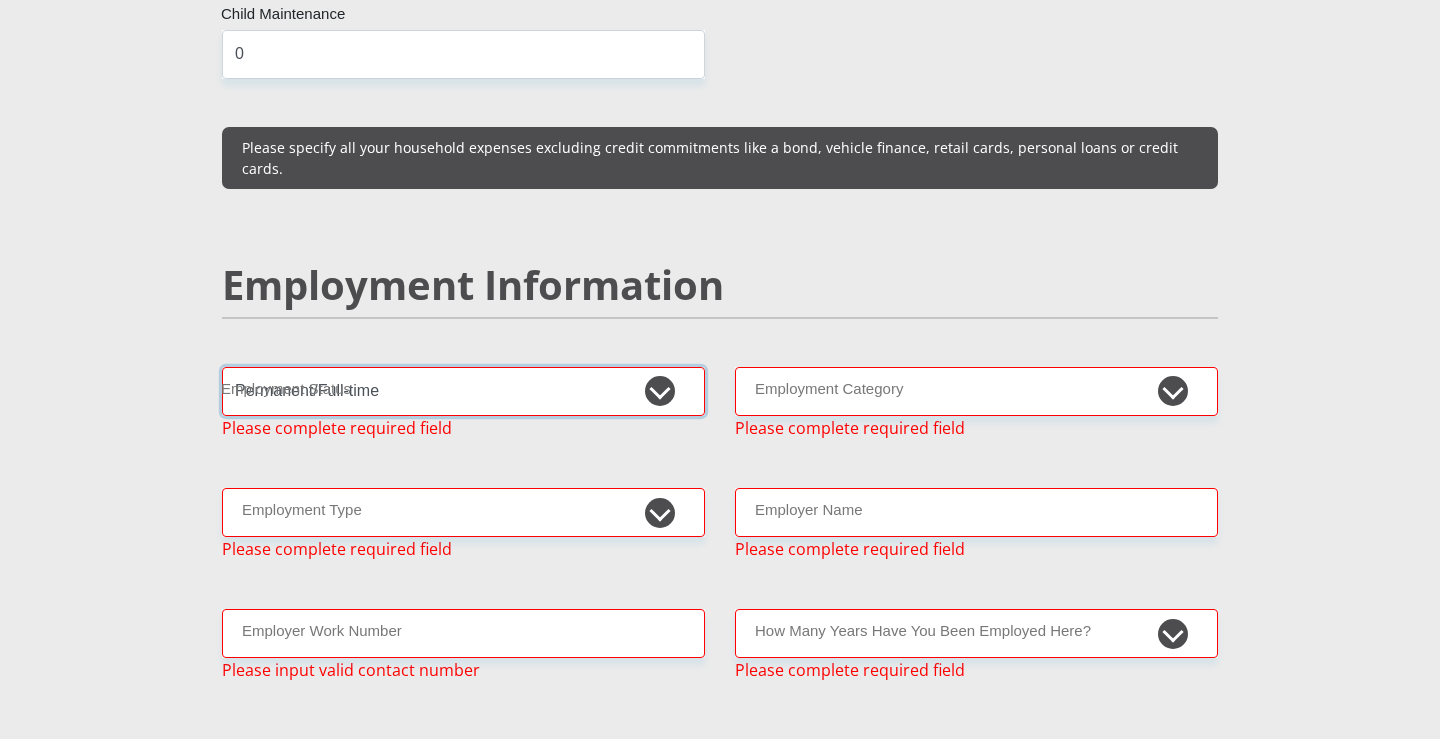 click on "Permanent/Full-time
Part-time/Casual
Contract Worker
Self-Employed
Housewife
Retired
Student
Medically Boarded
Disability
Unemployed" at bounding box center [463, 391] 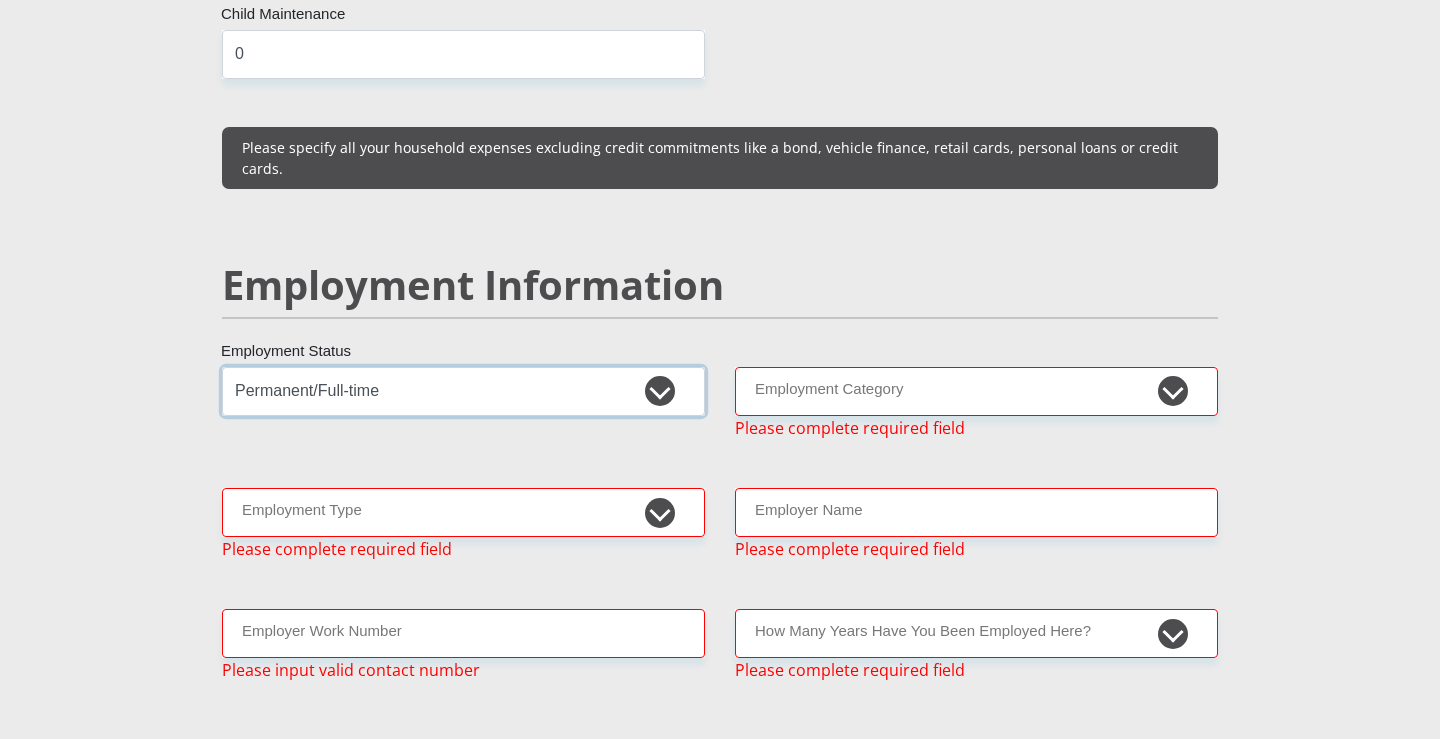 click on "Permanent/Full-time
Part-time/Casual
Contract Worker
Self-Employed
Housewife
Retired
Student
Medically Boarded
Disability
Unemployed" at bounding box center [463, 391] 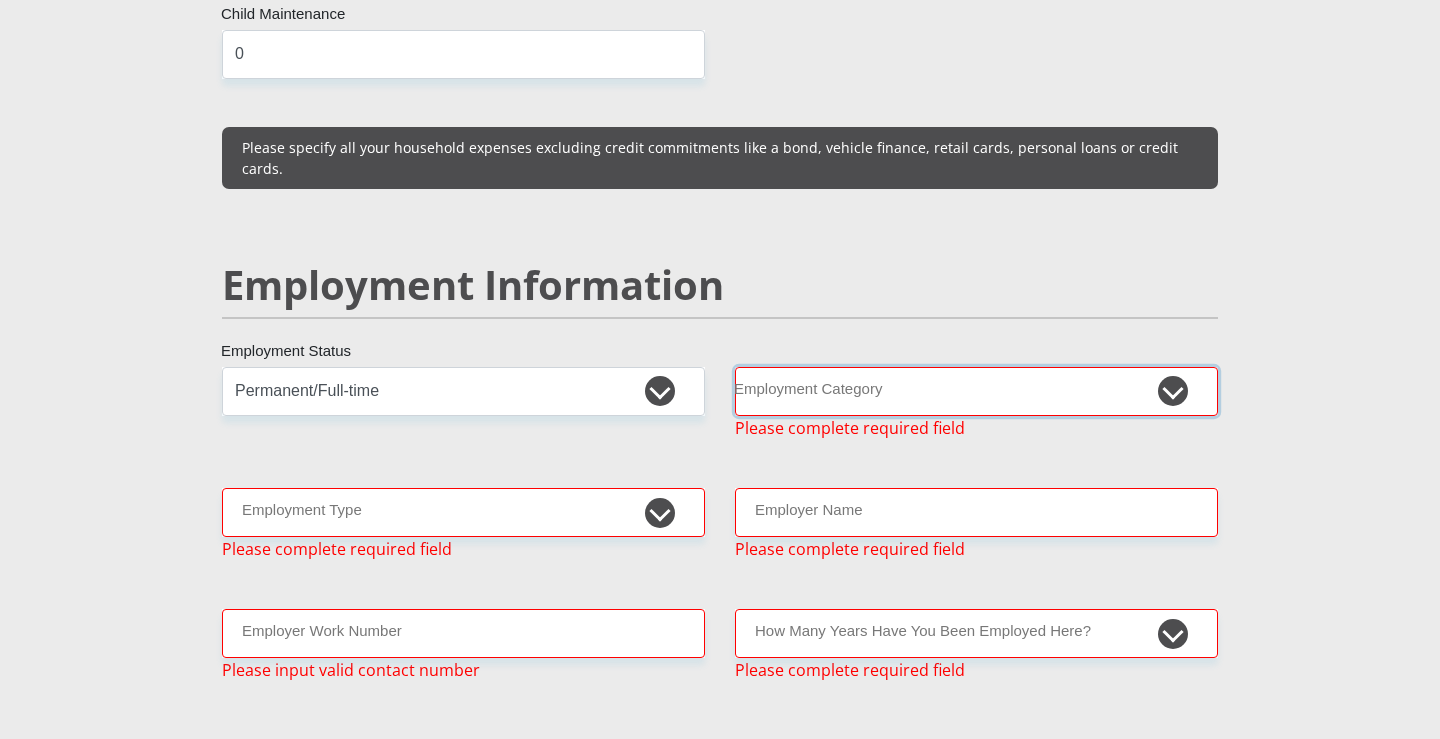 click on "AGRICULTURE
ALCOHOL & TOBACCO
CONSTRUCTION MATERIALS
METALLURGY
EQUIPMENT FOR RENEWABLE ENERGY
SPECIALIZED CONTRACTORS
CAR
GAMING (INCL. INTERNET
OTHER WHOLESALE
UNLICENSED PHARMACEUTICALS
CURRENCY EXCHANGE HOUSES
OTHER FINANCIAL INSTITUTIONS & INSURANCE
REAL ESTATE AGENTS
OIL & GAS
OTHER MATERIALS (E.G. IRON ORE)
PRECIOUS STONES & PRECIOUS METALS
POLITICAL ORGANIZATIONS
RELIGIOUS ORGANIZATIONS(NOT SECTS)
ACTI. HAVING BUSINESS DEAL WITH PUBLIC ADMINISTRATION
LAUNDROMATS" at bounding box center (976, 391) 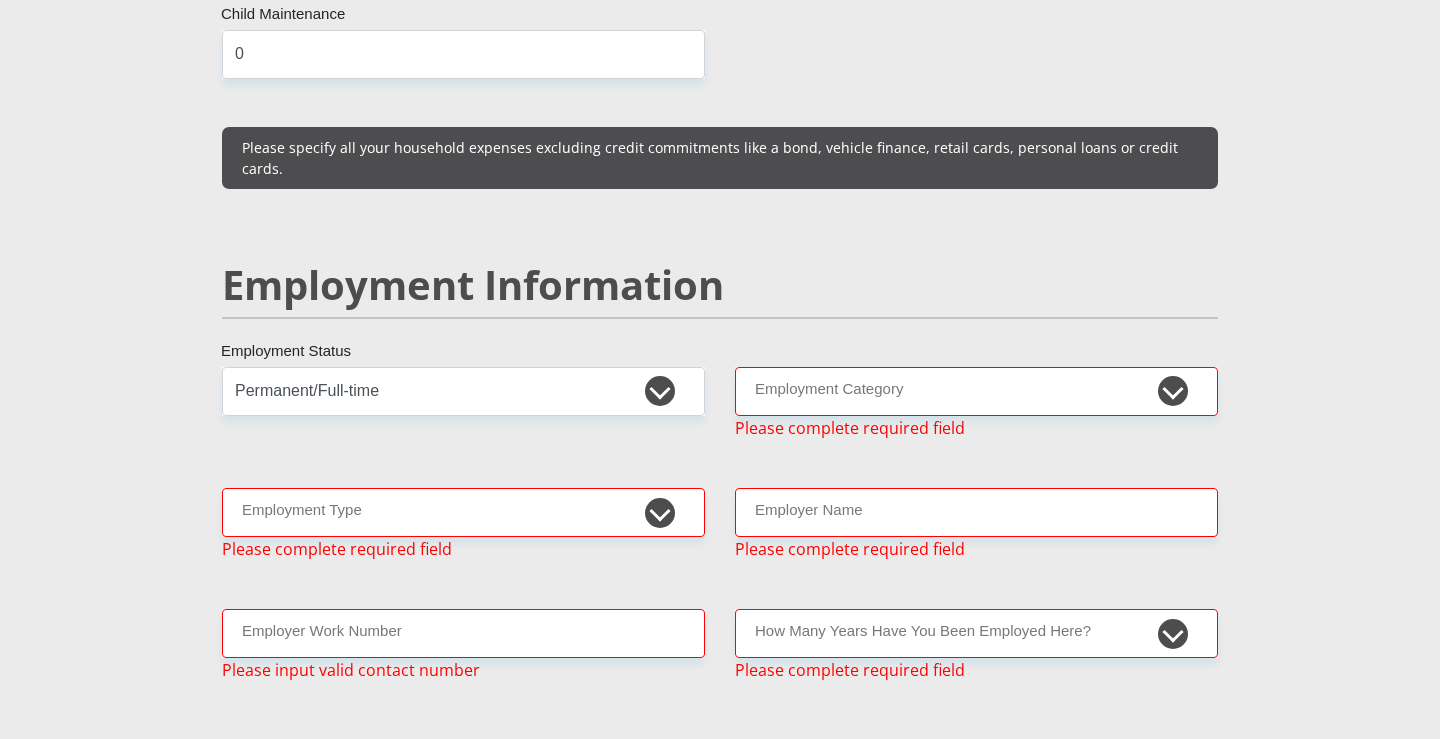 click on "[FIRST] [ID]" at bounding box center (720, 456) 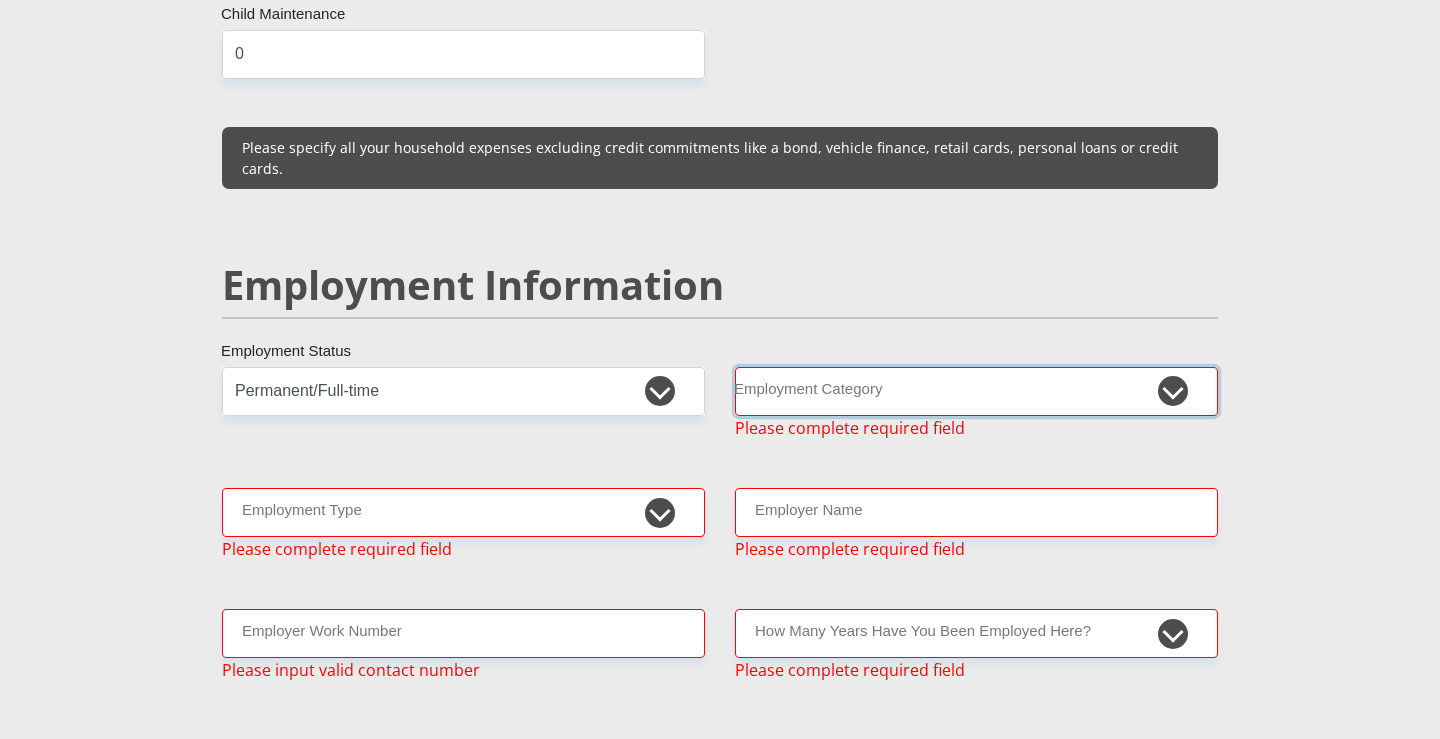 click on "AGRICULTURE
ALCOHOL & TOBACCO
CONSTRUCTION MATERIALS
METALLURGY
EQUIPMENT FOR RENEWABLE ENERGY
SPECIALIZED CONTRACTORS
CAR
GAMING (INCL. INTERNET
OTHER WHOLESALE
UNLICENSED PHARMACEUTICALS
CURRENCY EXCHANGE HOUSES
OTHER FINANCIAL INSTITUTIONS & INSURANCE
REAL ESTATE AGENTS
OIL & GAS
OTHER MATERIALS (E.G. IRON ORE)
PRECIOUS STONES & PRECIOUS METALS
POLITICAL ORGANIZATIONS
RELIGIOUS ORGANIZATIONS(NOT SECTS)
ACTI. HAVING BUSINESS DEAL WITH PUBLIC ADMINISTRATION
LAUNDROMATS" at bounding box center (976, 391) 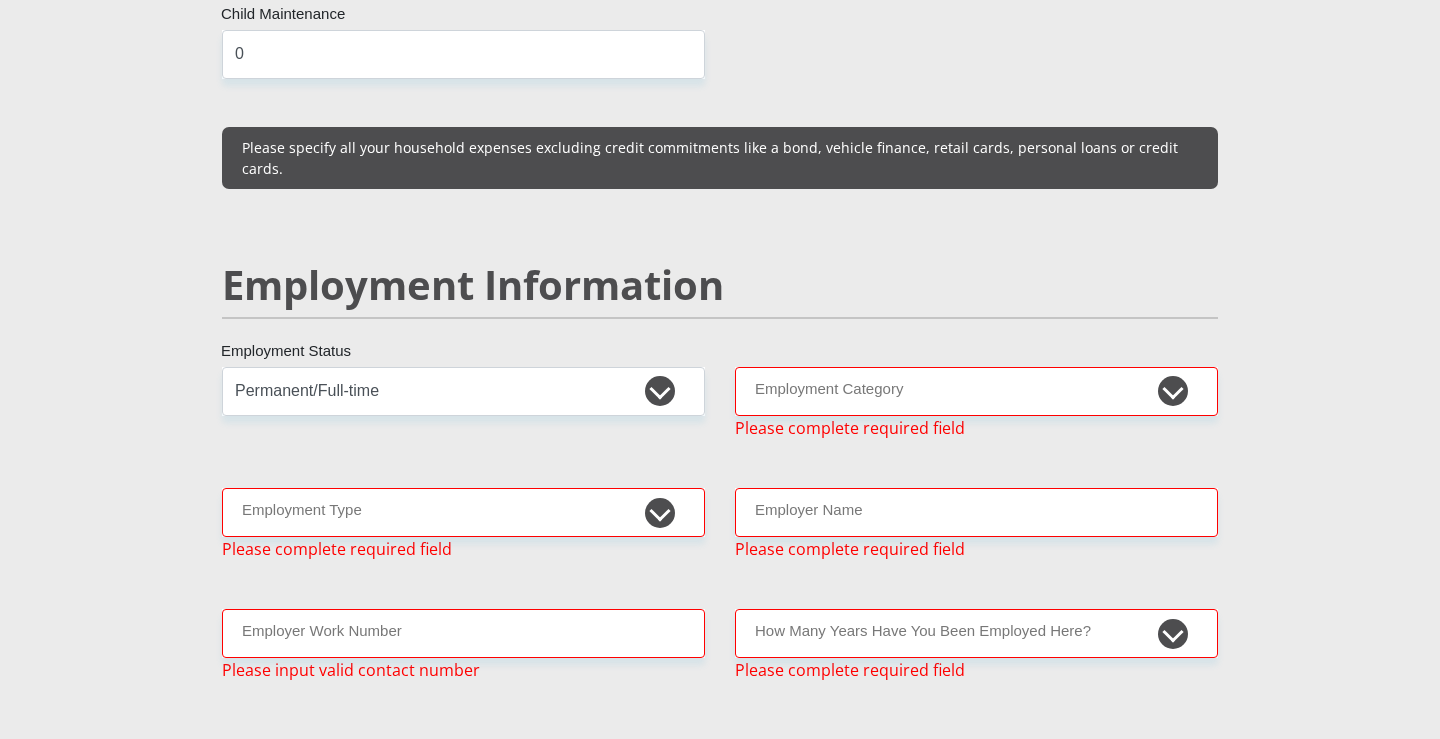 scroll, scrollTop: 5764, scrollLeft: 0, axis: vertical 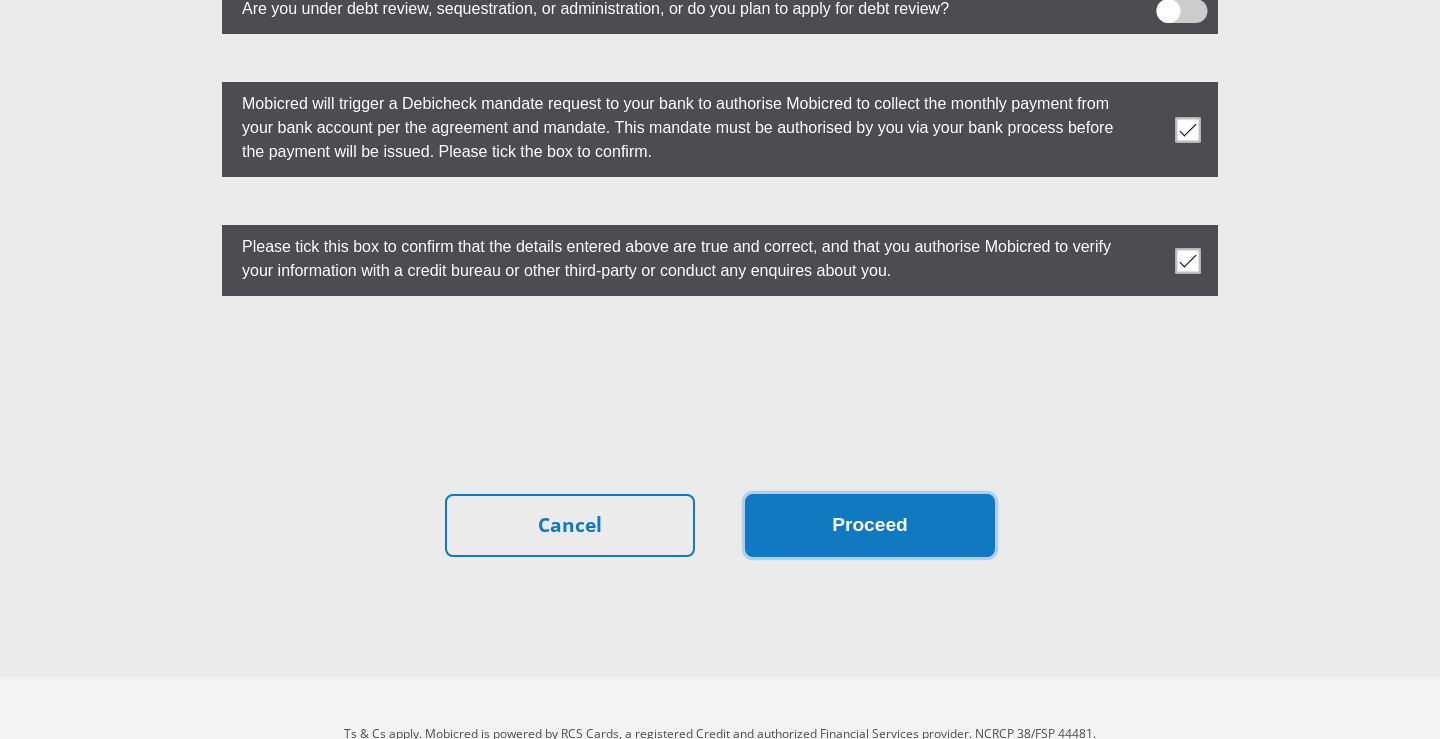 click on "Proceed" at bounding box center (870, 525) 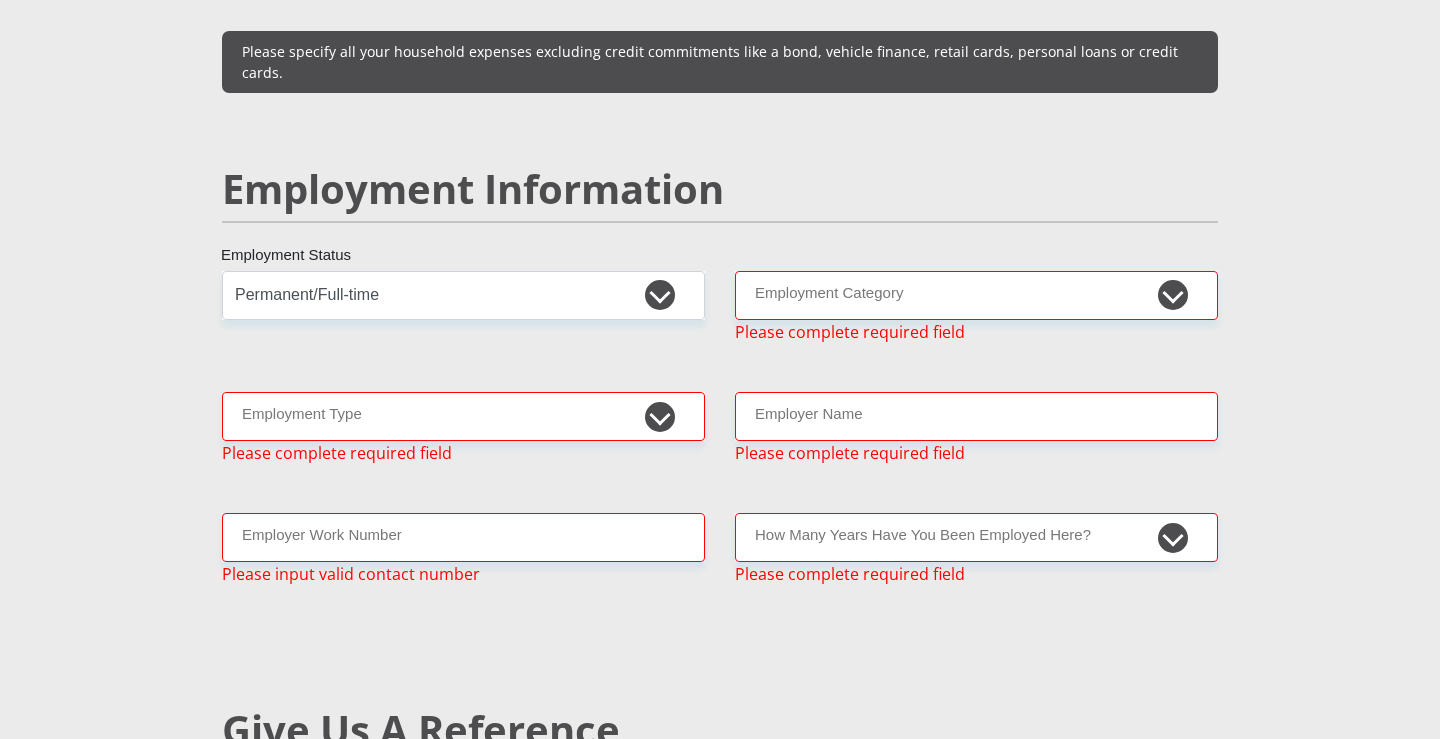 scroll, scrollTop: 2915, scrollLeft: 0, axis: vertical 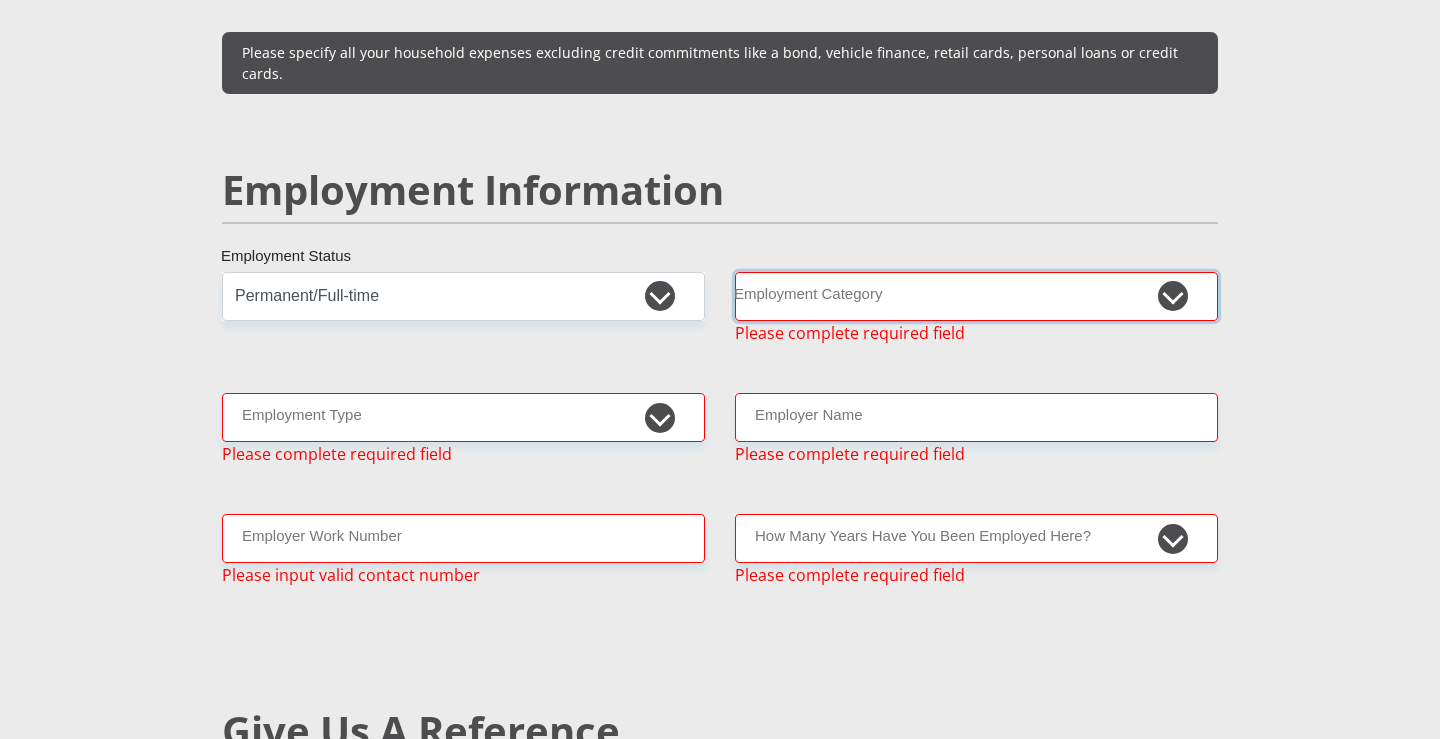 click on "AGRICULTURE
ALCOHOL & TOBACCO
CONSTRUCTION MATERIALS
METALLURGY
EQUIPMENT FOR RENEWABLE ENERGY
SPECIALIZED CONTRACTORS
CAR
GAMING (INCL. INTERNET
OTHER WHOLESALE
UNLICENSED PHARMACEUTICALS
CURRENCY EXCHANGE HOUSES
OTHER FINANCIAL INSTITUTIONS & INSURANCE
REAL ESTATE AGENTS
OIL & GAS
OTHER MATERIALS (E.G. IRON ORE)
PRECIOUS STONES & PRECIOUS METALS
POLITICAL ORGANIZATIONS
RELIGIOUS ORGANIZATIONS(NOT SECTS)
ACTI. HAVING BUSINESS DEAL WITH PUBLIC ADMINISTRATION
LAUNDROMATS" at bounding box center [976, 296] 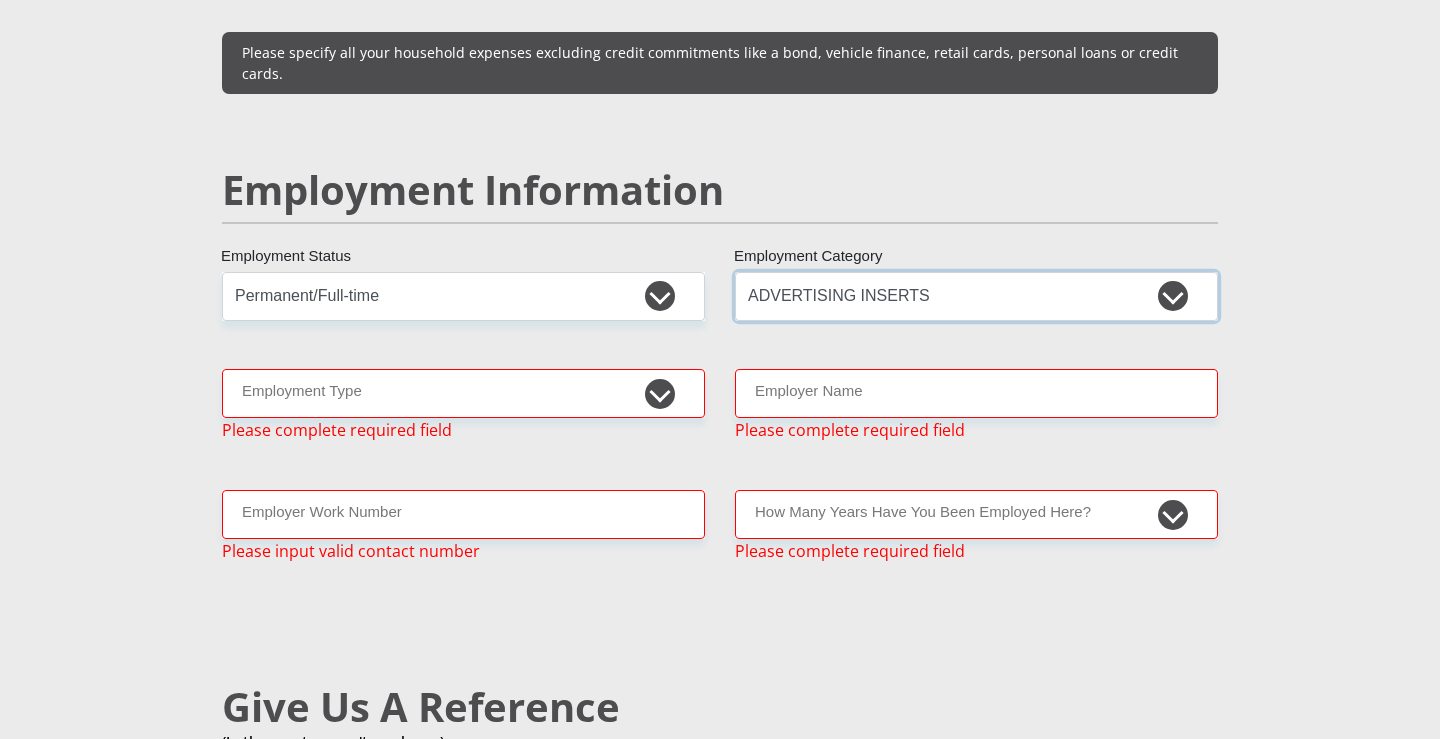 click on "AGRICULTURE
ALCOHOL & TOBACCO
CONSTRUCTION MATERIALS
METALLURGY
EQUIPMENT FOR RENEWABLE ENERGY
SPECIALIZED CONTRACTORS
CAR
GAMING (INCL. INTERNET
OTHER WHOLESALE
UNLICENSED PHARMACEUTICALS
CURRENCY EXCHANGE HOUSES
OTHER FINANCIAL INSTITUTIONS & INSURANCE
REAL ESTATE AGENTS
OIL & GAS
OTHER MATERIALS (E.G. IRON ORE)
PRECIOUS STONES & PRECIOUS METALS
POLITICAL ORGANIZATIONS
RELIGIOUS ORGANIZATIONS(NOT SECTS)
ACTI. HAVING BUSINESS DEAL WITH PUBLIC ADMINISTRATION
LAUNDROMATS" at bounding box center [976, 296] 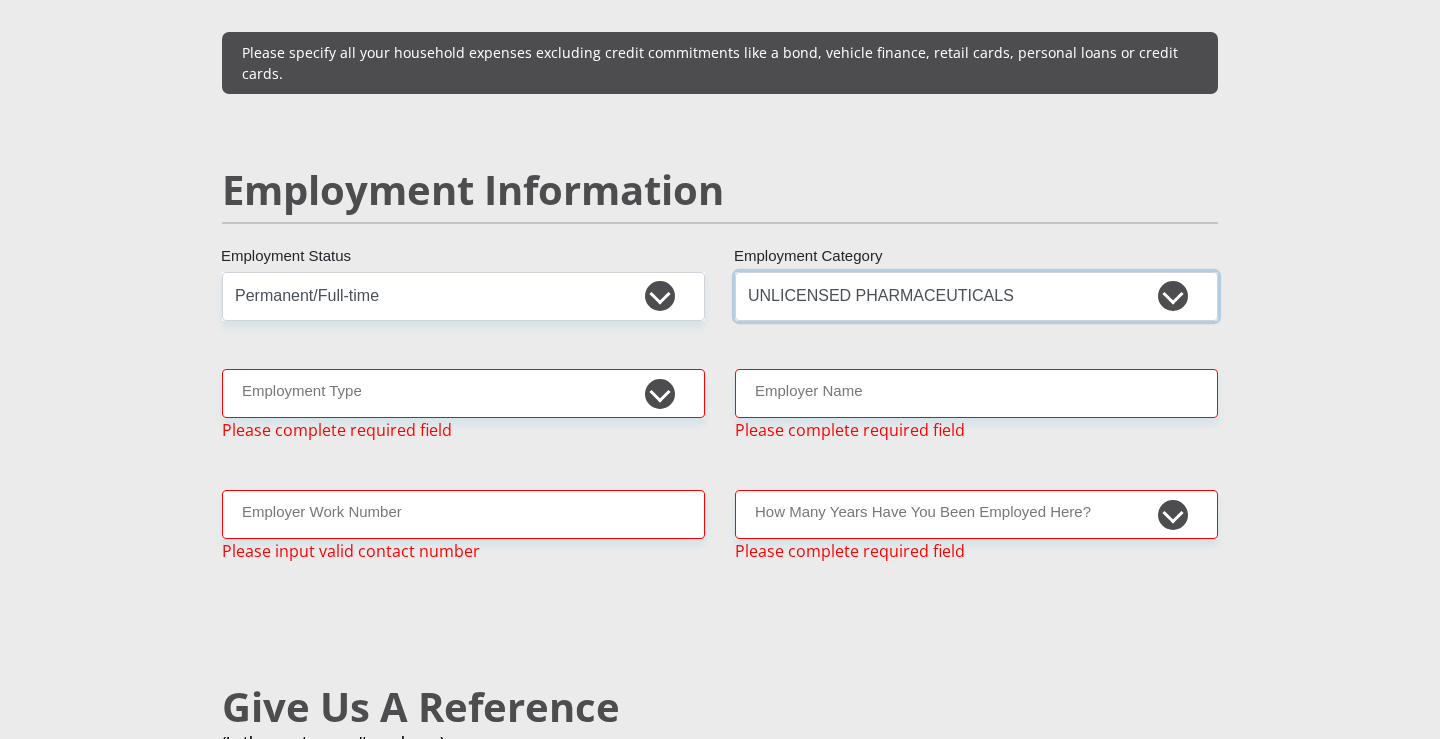 click on "AGRICULTURE
ALCOHOL & TOBACCO
CONSTRUCTION MATERIALS
METALLURGY
EQUIPMENT FOR RENEWABLE ENERGY
SPECIALIZED CONTRACTORS
CAR
GAMING (INCL. INTERNET
OTHER WHOLESALE
UNLICENSED PHARMACEUTICALS
CURRENCY EXCHANGE HOUSES
OTHER FINANCIAL INSTITUTIONS & INSURANCE
REAL ESTATE AGENTS
OIL & GAS
OTHER MATERIALS (E.G. IRON ORE)
PRECIOUS STONES & PRECIOUS METALS
POLITICAL ORGANIZATIONS
RELIGIOUS ORGANIZATIONS(NOT SECTS)
ACTI. HAVING BUSINESS DEAL WITH PUBLIC ADMINISTRATION
LAUNDROMATS" at bounding box center [976, 296] 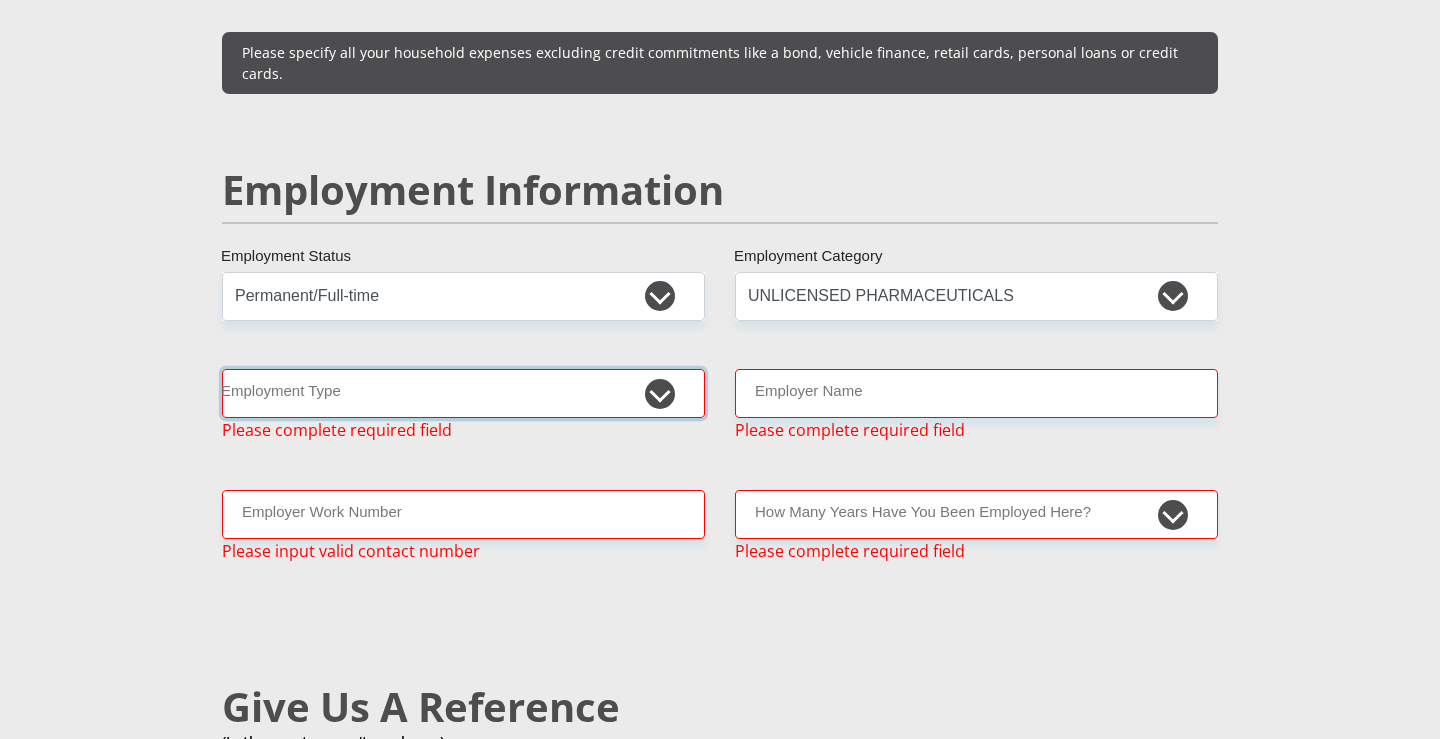 click on "College/Lecturer
Craft Seller
Creative
Driver
Executive
Farmer
Forces - Non Commissioned
Forces - Officer
Hawker
Housewife
Labourer
Licenced Professional
Manager
Miner
Non Licenced Professional
Office Staff/Clerk
Outside Worker
Pensioner
Permanent Teacher
Production/Manufacturing
Sales
Self-Employed
Semi-Professional Worker
Service Industry  Social Worker  Student" at bounding box center (463, 393) 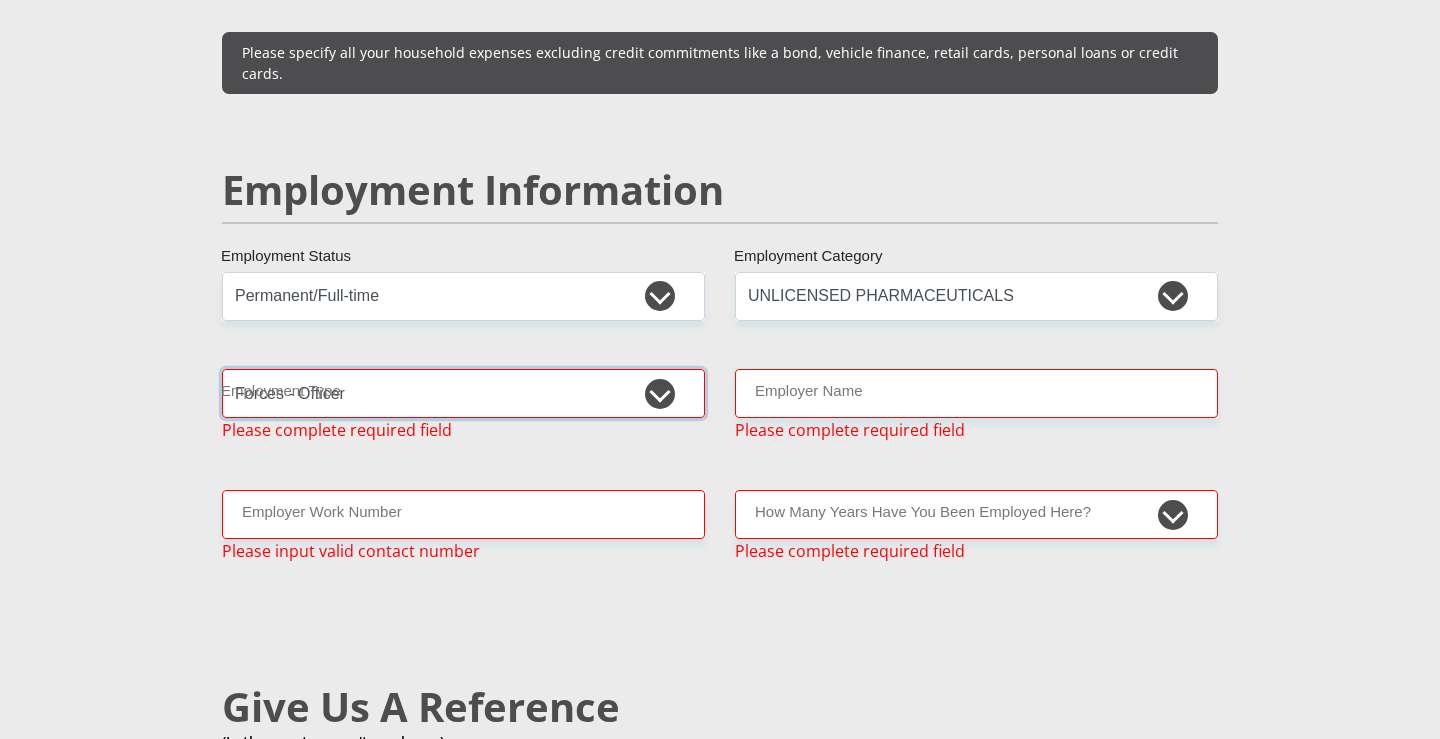click on "College/Lecturer
Craft Seller
Creative
Driver
Executive
Farmer
Forces - Non Commissioned
Forces - Officer
Hawker
Housewife
Labourer
Licenced Professional
Manager
Miner
Non Licenced Professional
Office Staff/Clerk
Outside Worker
Pensioner
Permanent Teacher
Production/Manufacturing
Sales
Self-Employed
Semi-Professional Worker
Service Industry  Social Worker  Student" at bounding box center [463, 393] 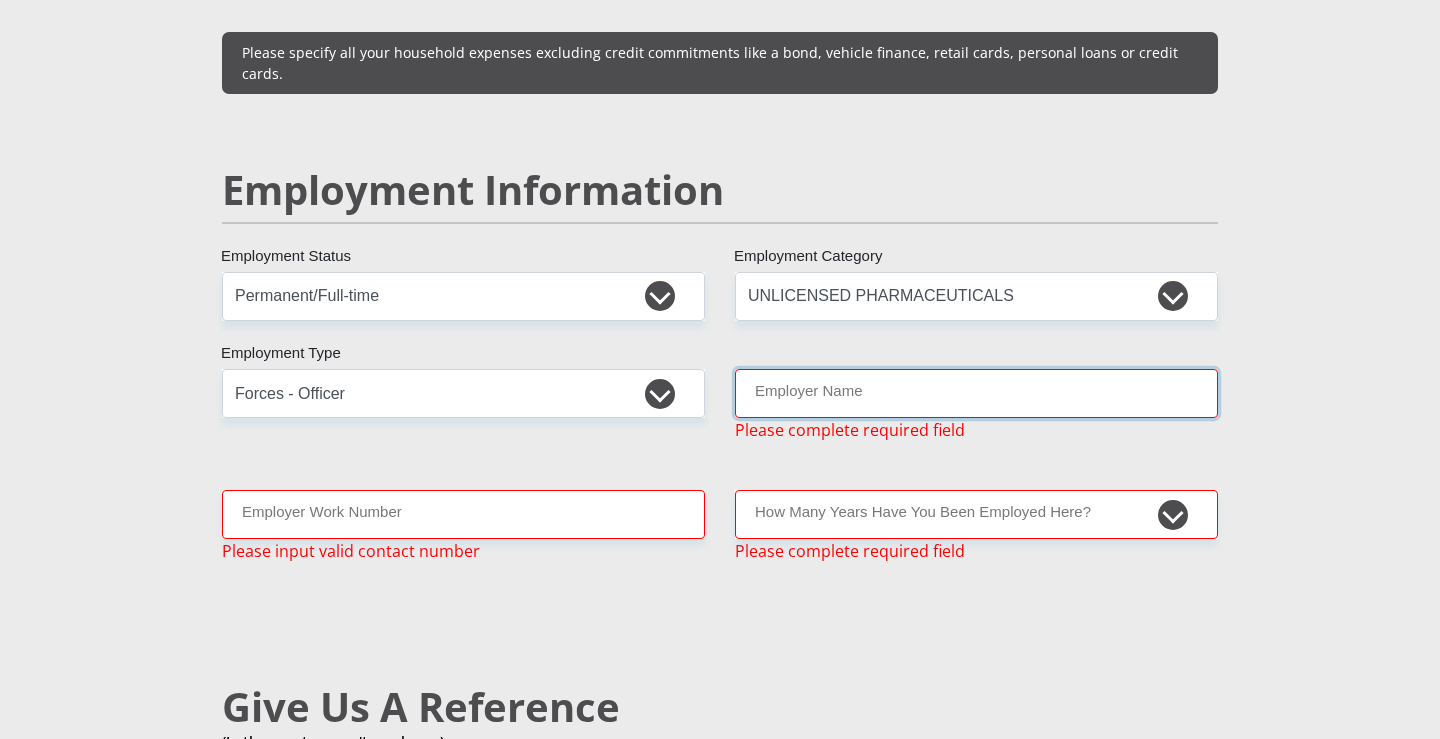 click on "Employer Name" at bounding box center (976, 393) 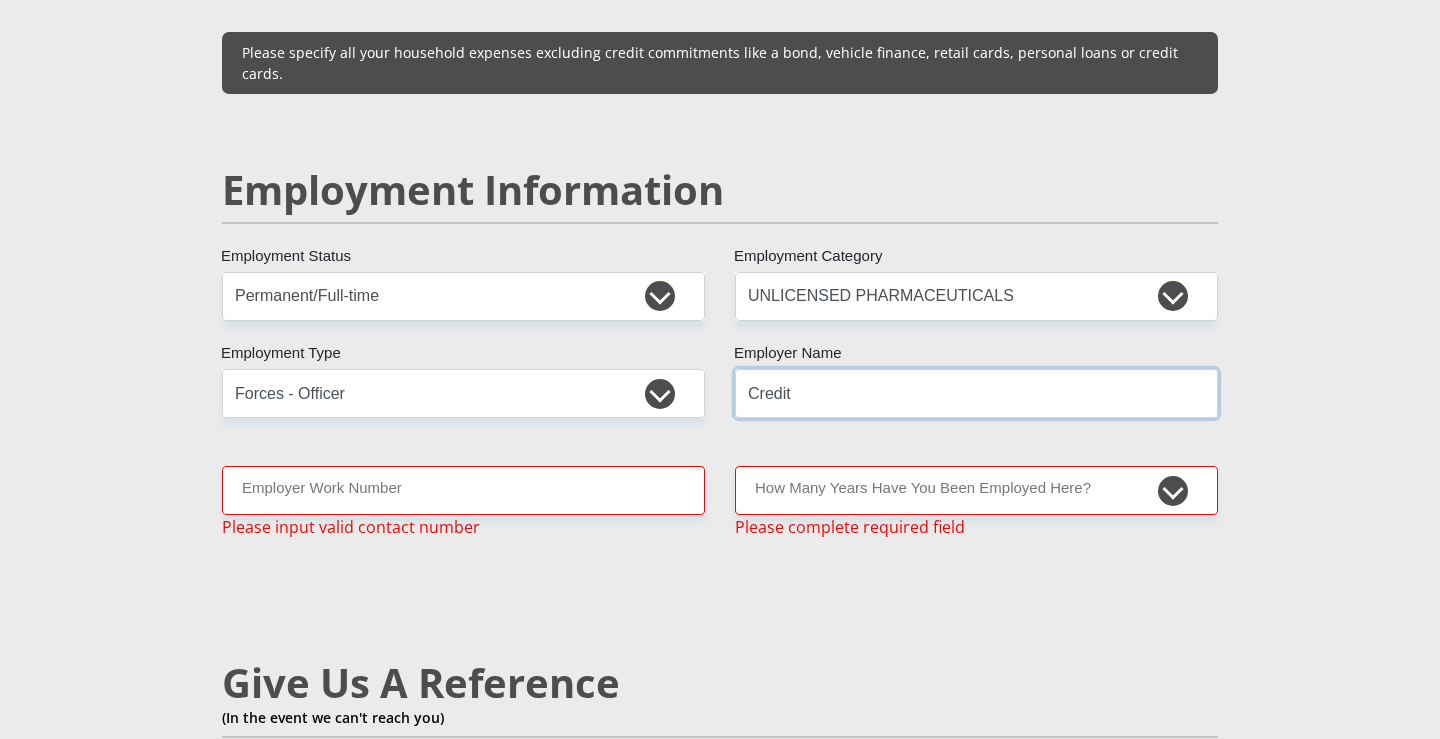 type on "[BRAND]" 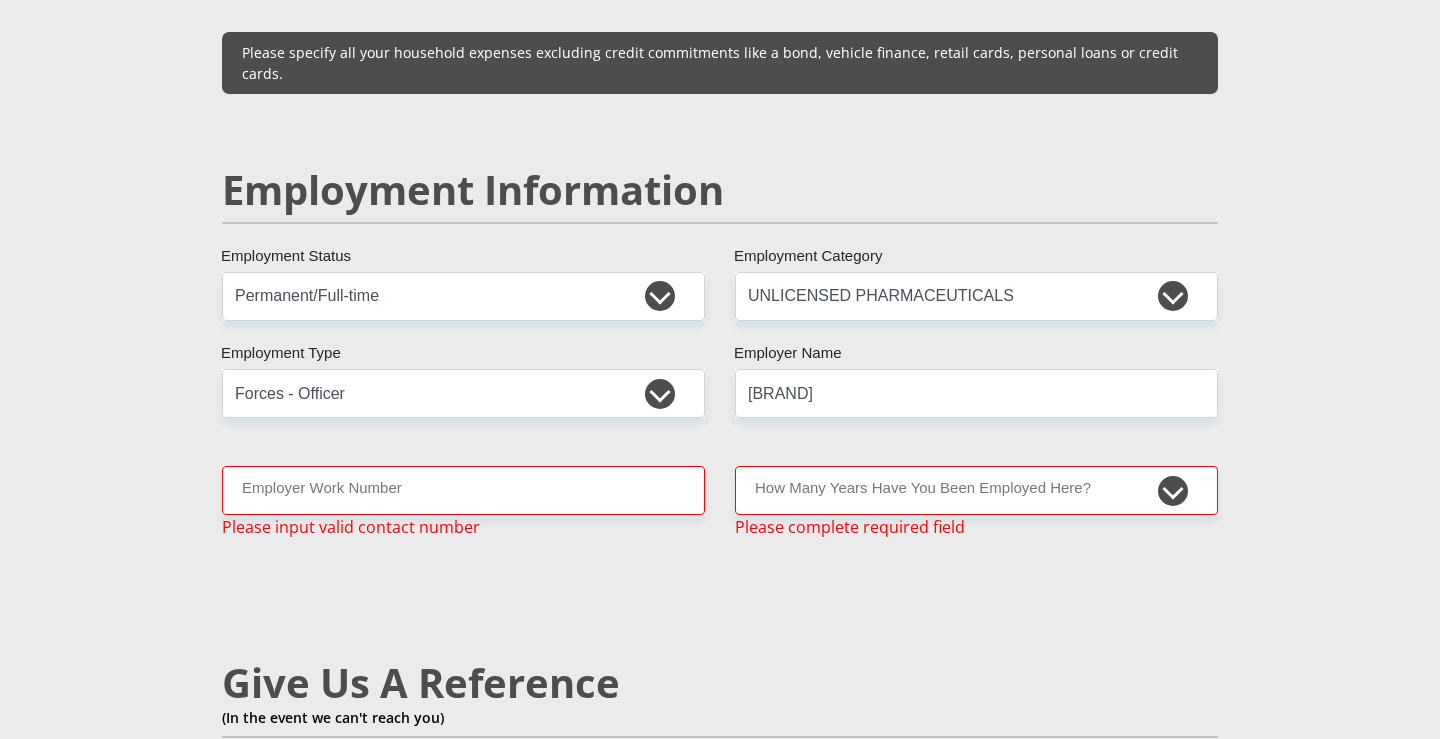 scroll, scrollTop: 5716, scrollLeft: 0, axis: vertical 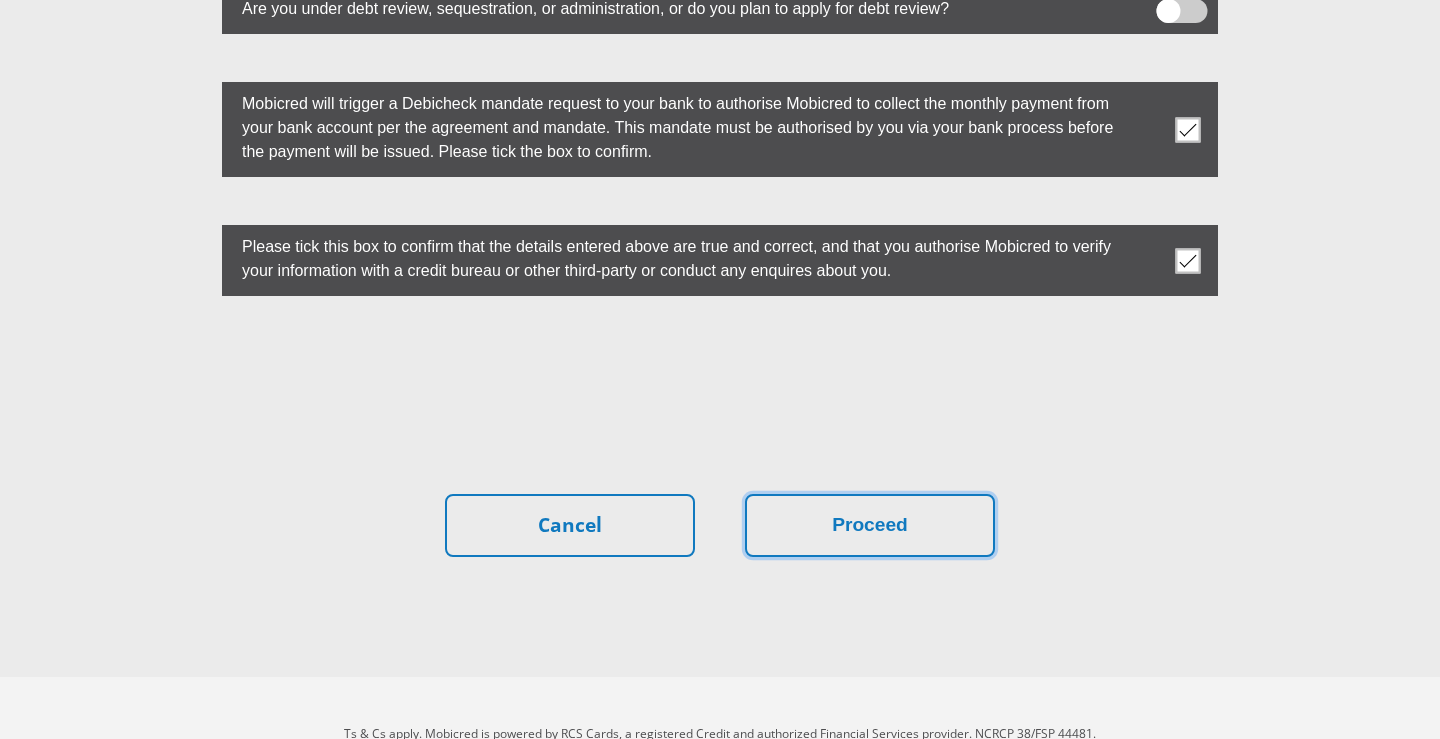 click on "Proceed" at bounding box center [870, 525] 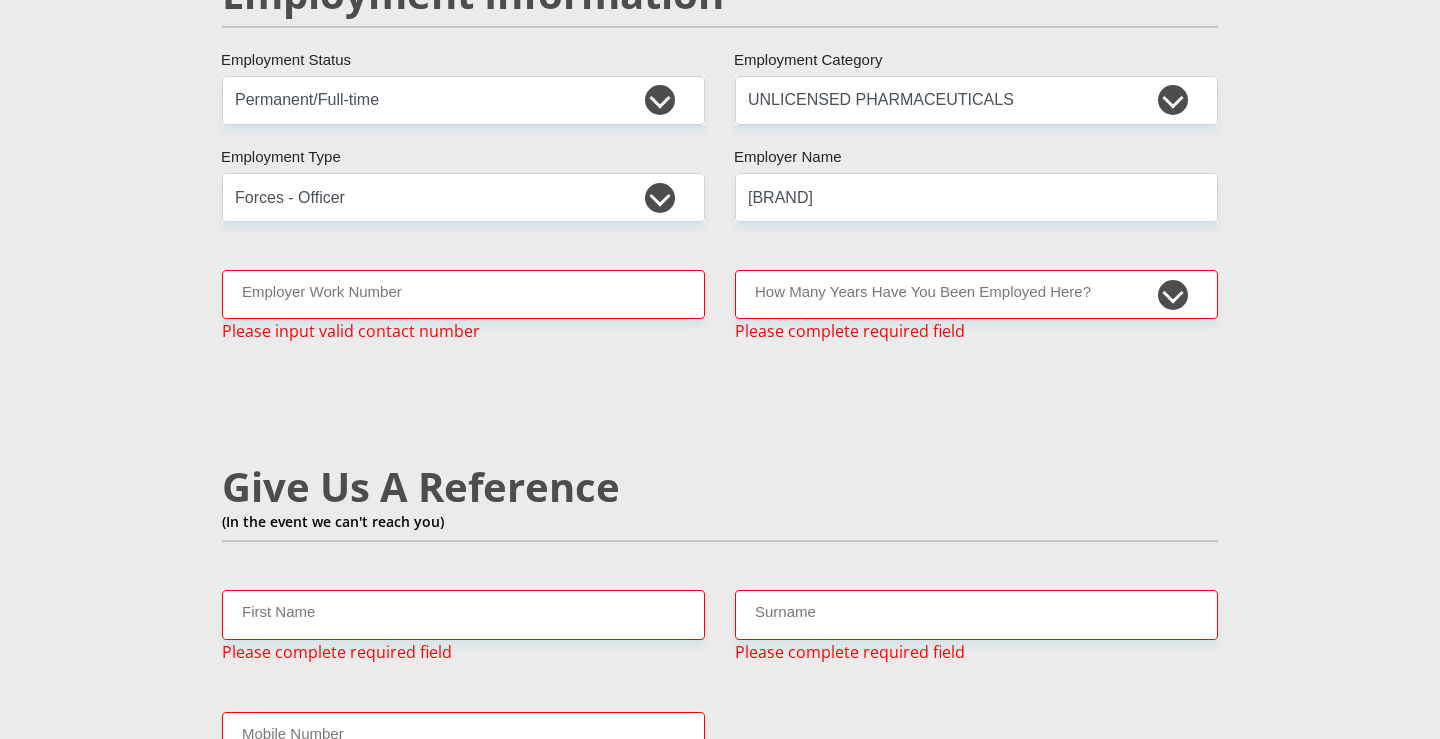 scroll, scrollTop: 3109, scrollLeft: 0, axis: vertical 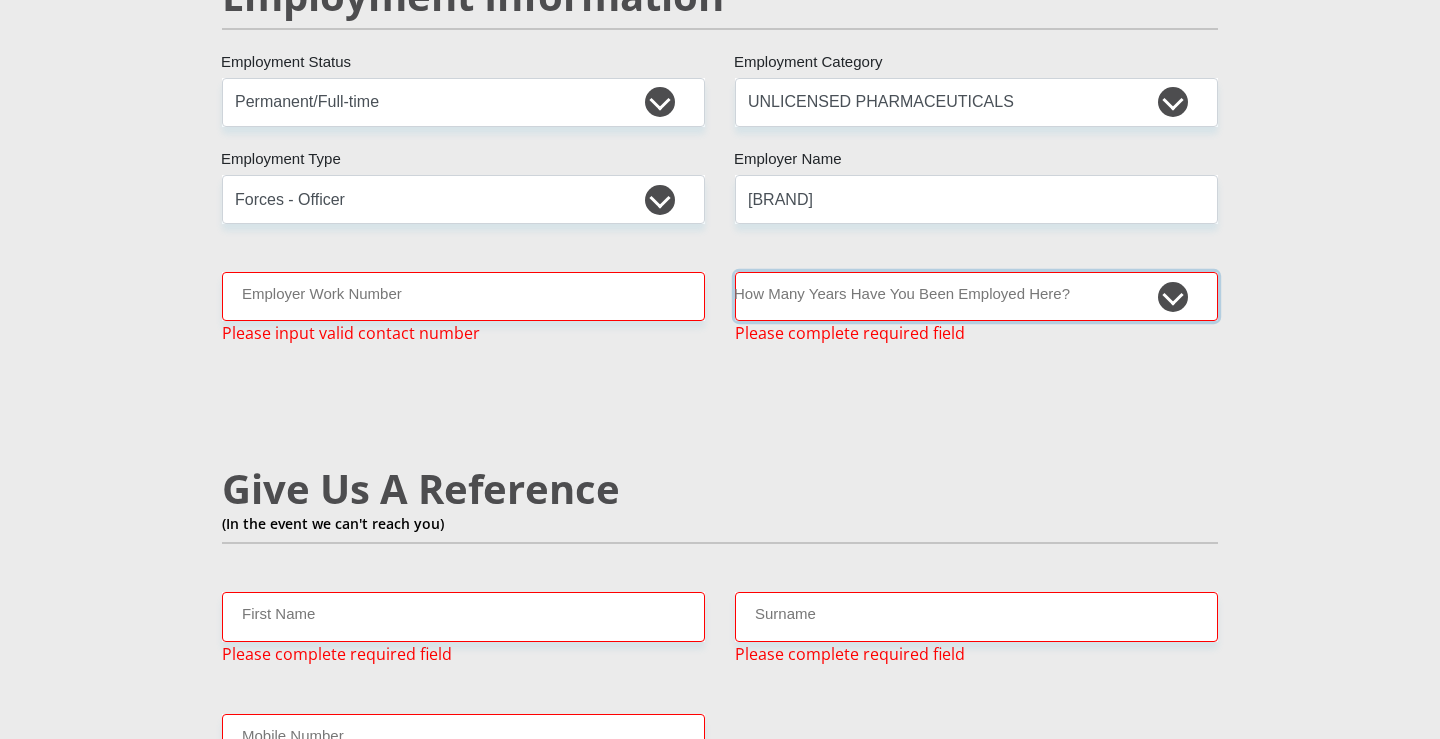 click on "less than 1 year
1-3 years
3-5 years
5+ years" at bounding box center [976, 296] 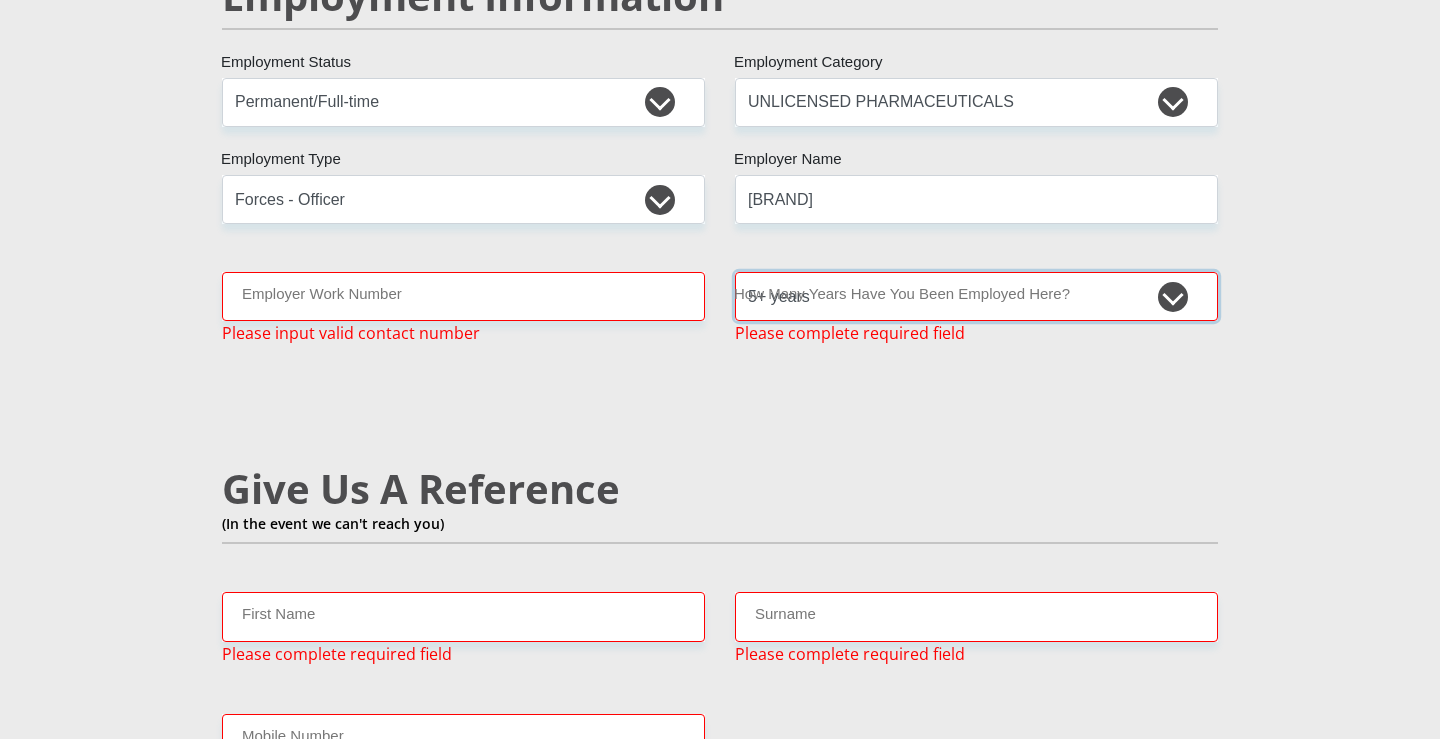 click on "less than 1 year
1-3 years
3-5 years
5+ years" at bounding box center [976, 296] 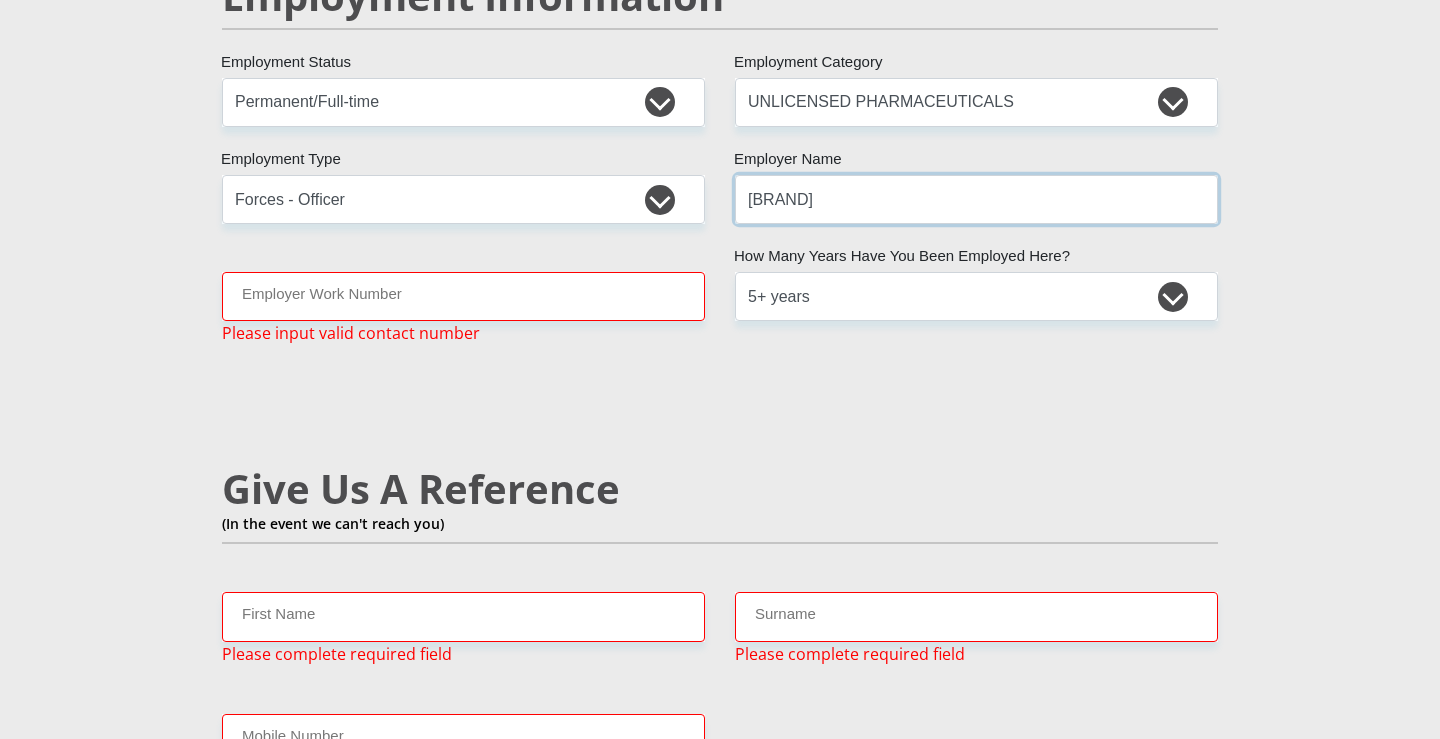 click on "[BRAND]" at bounding box center [976, 199] 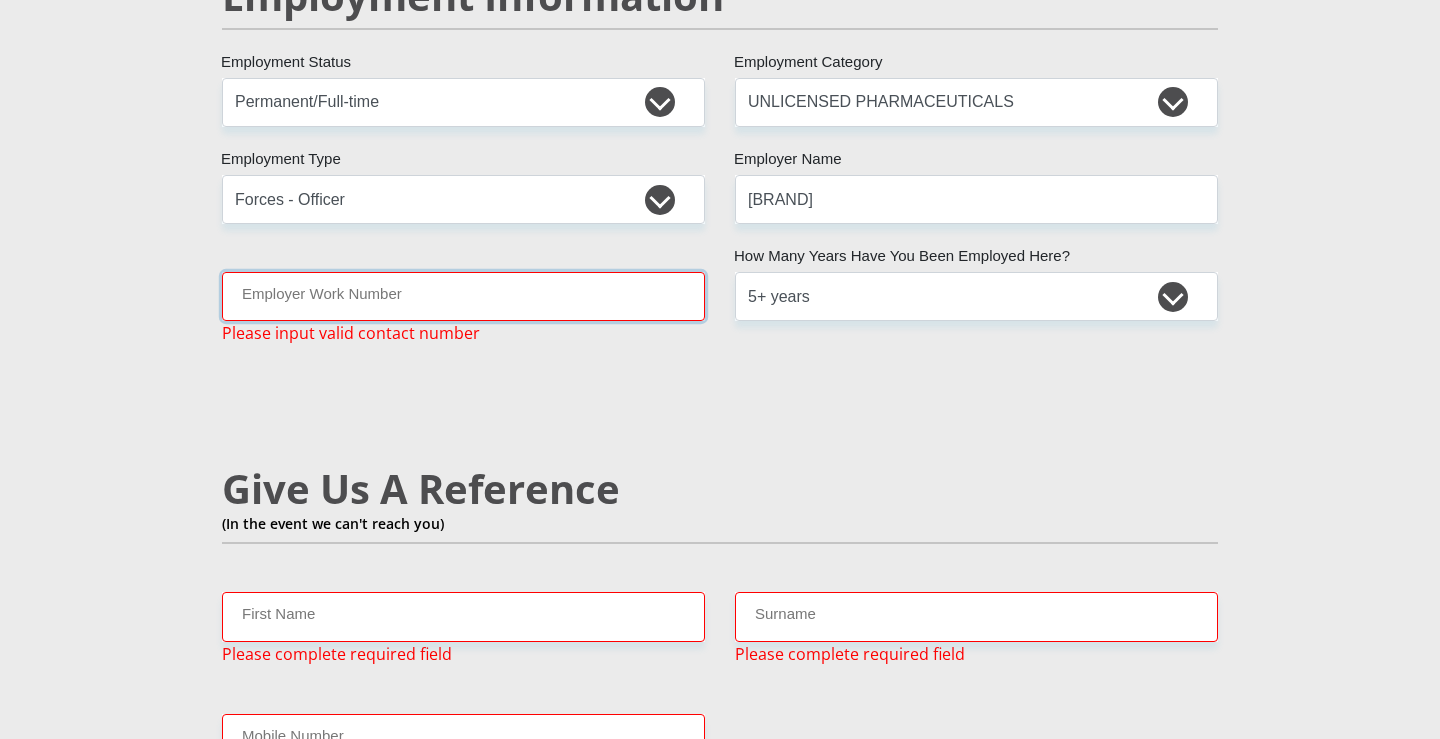 click on "Employer Work Number" at bounding box center (463, 296) 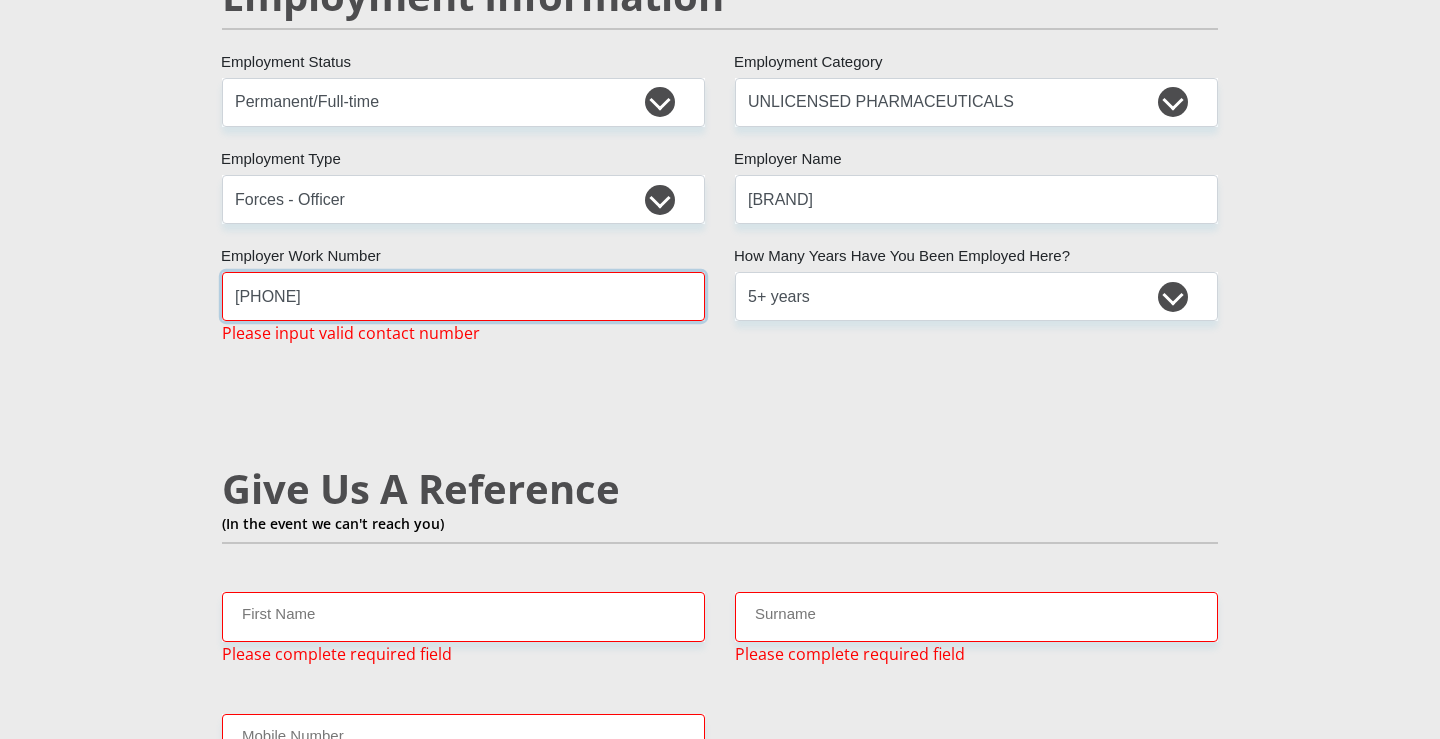 click on "[PHONE]" at bounding box center (463, 296) 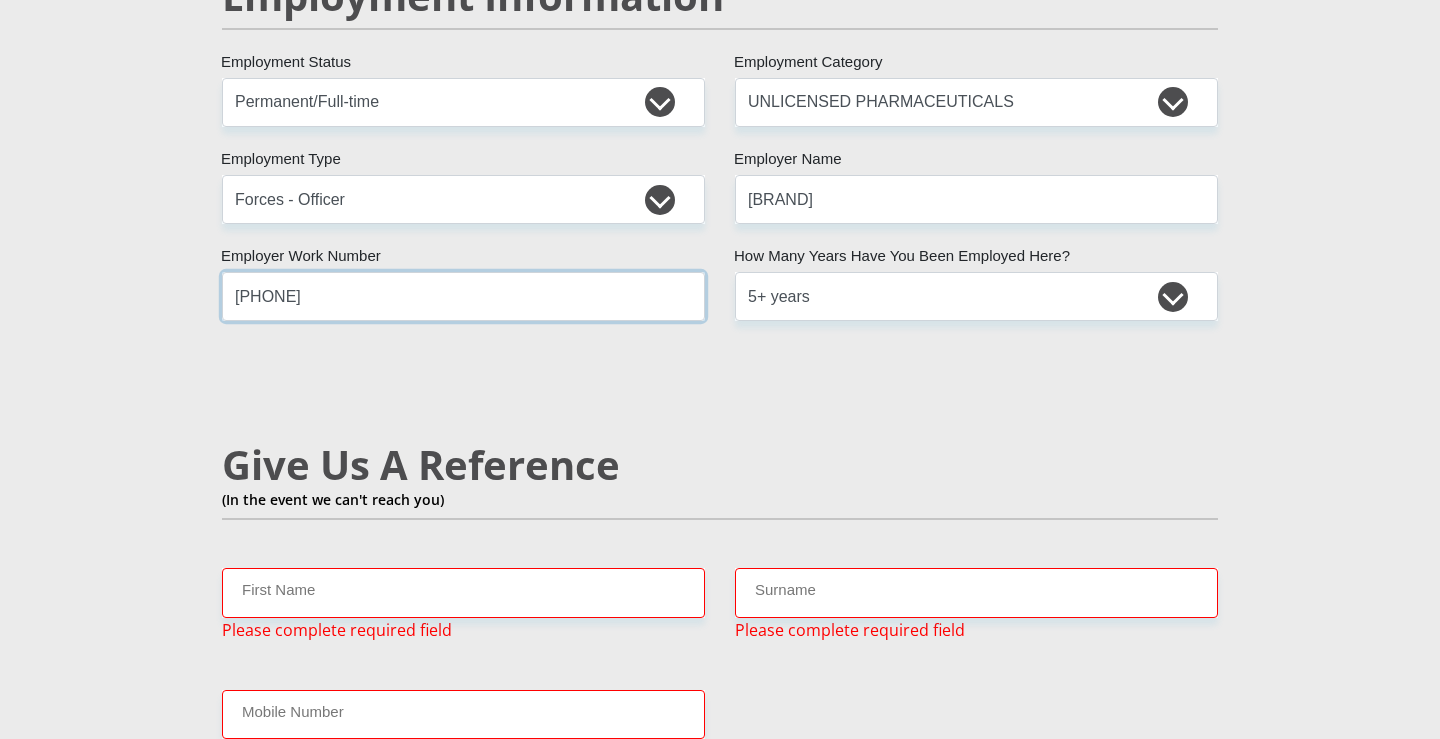 type on "[PHONE]" 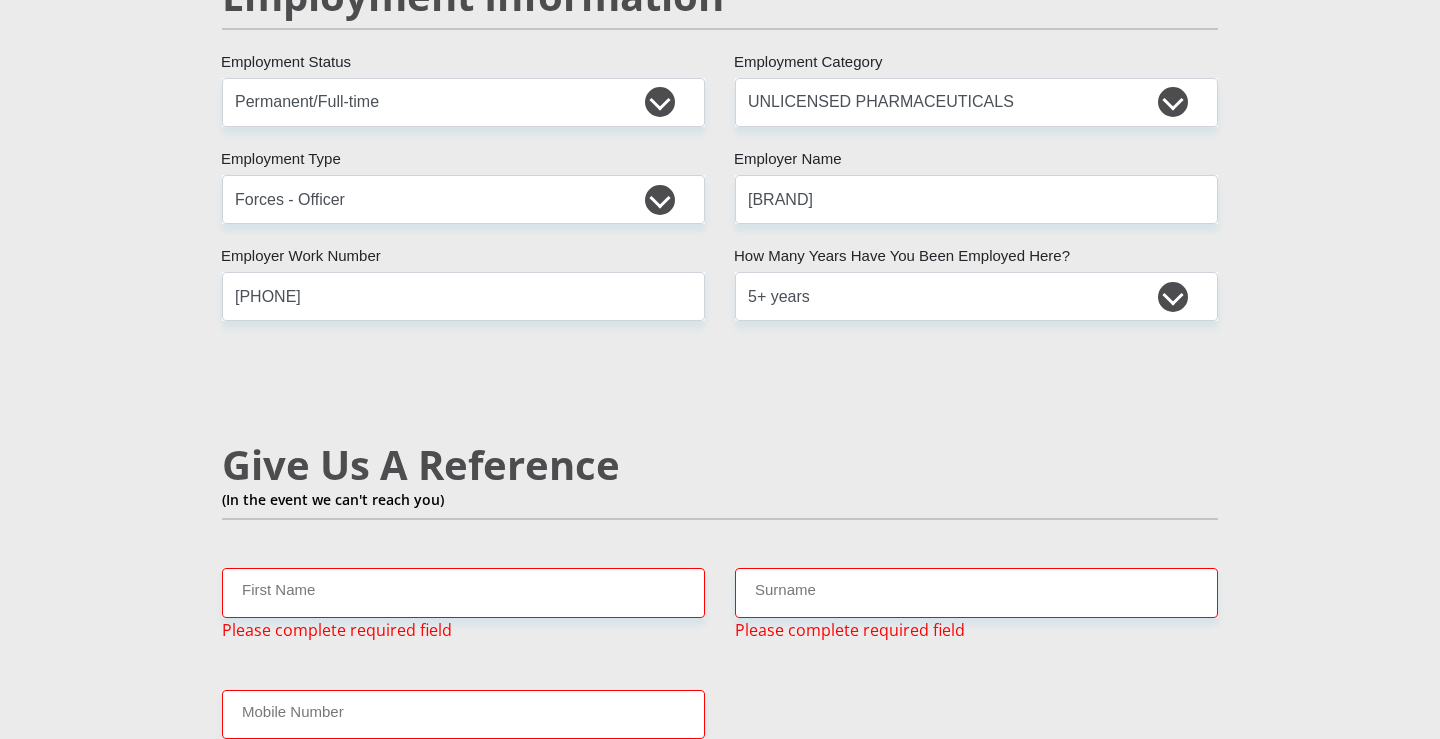 click on "(In the event we can't reach you)" at bounding box center [720, 499] 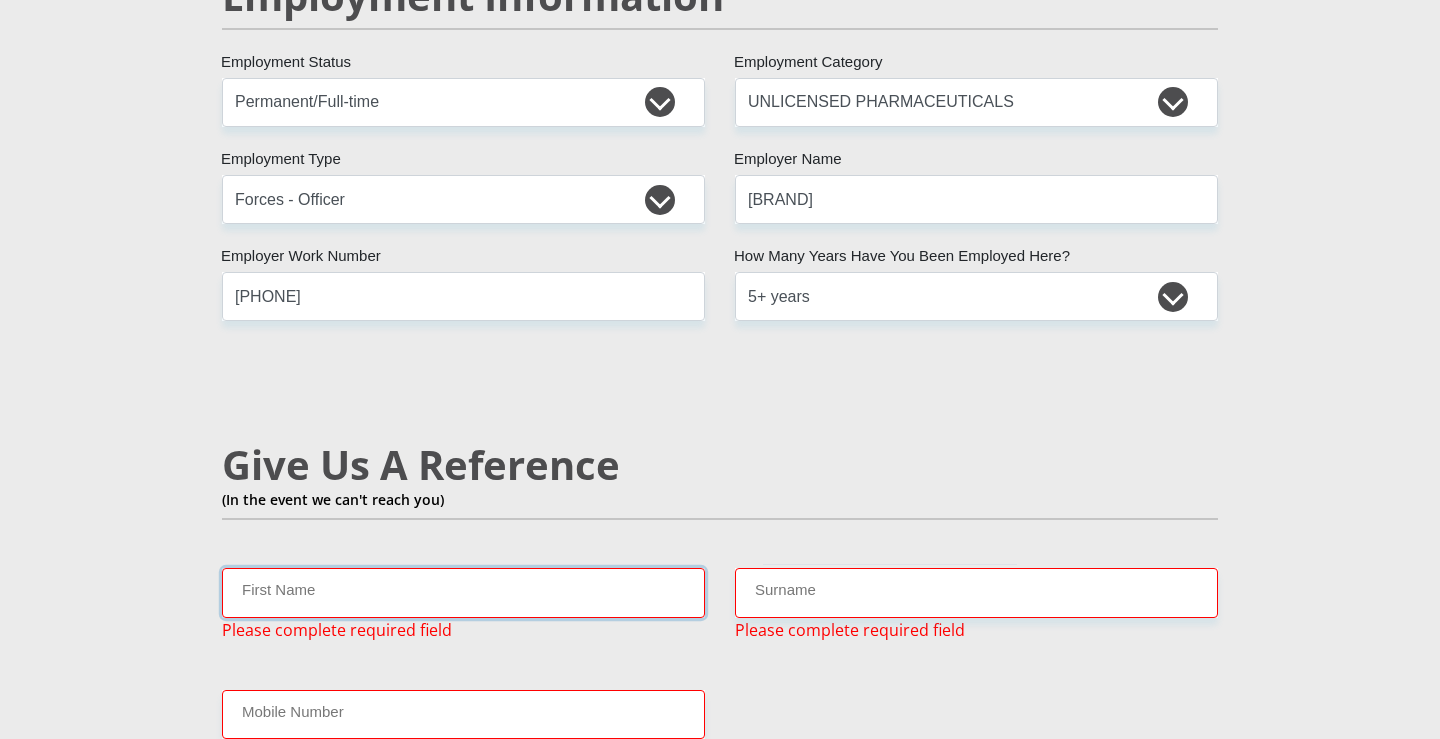 click on "First Name" at bounding box center (463, 592) 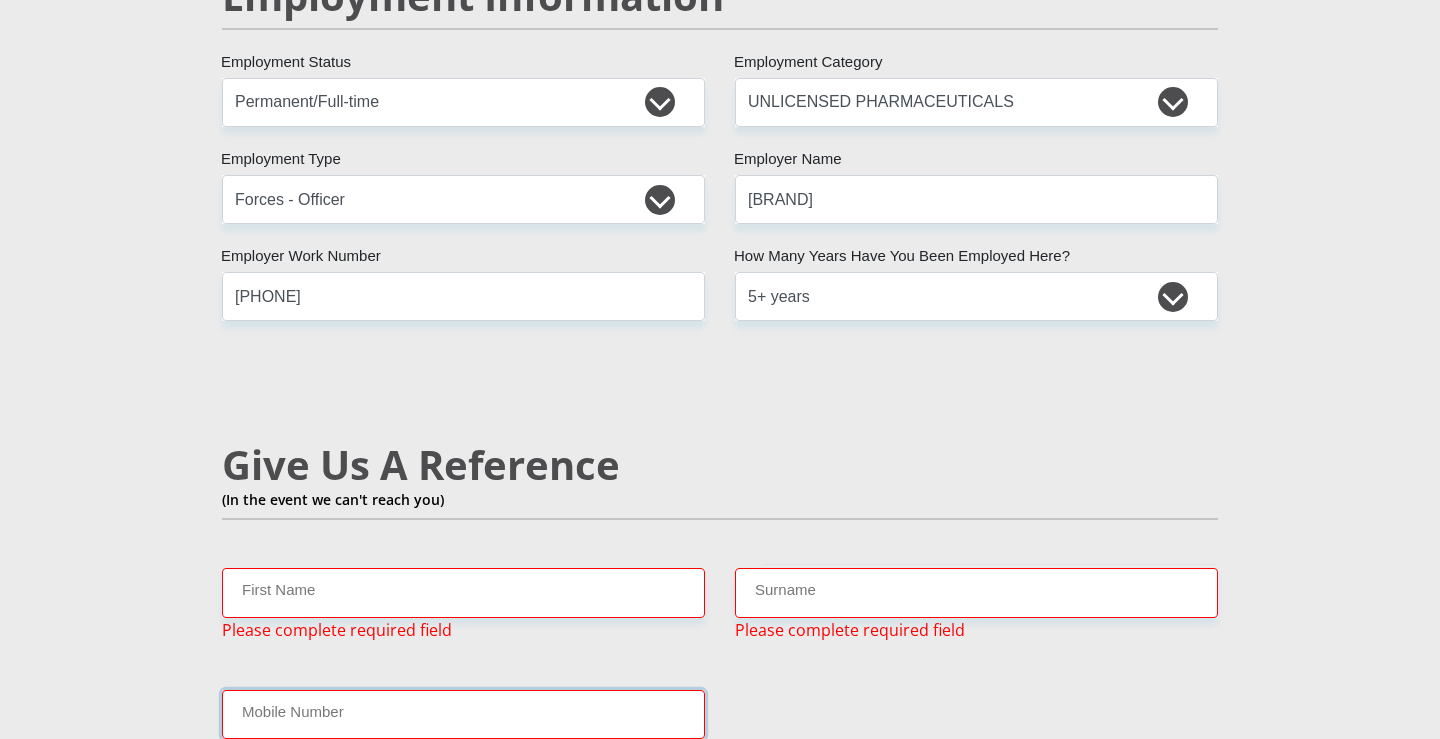 click on "Mobile Number" at bounding box center (463, 714) 